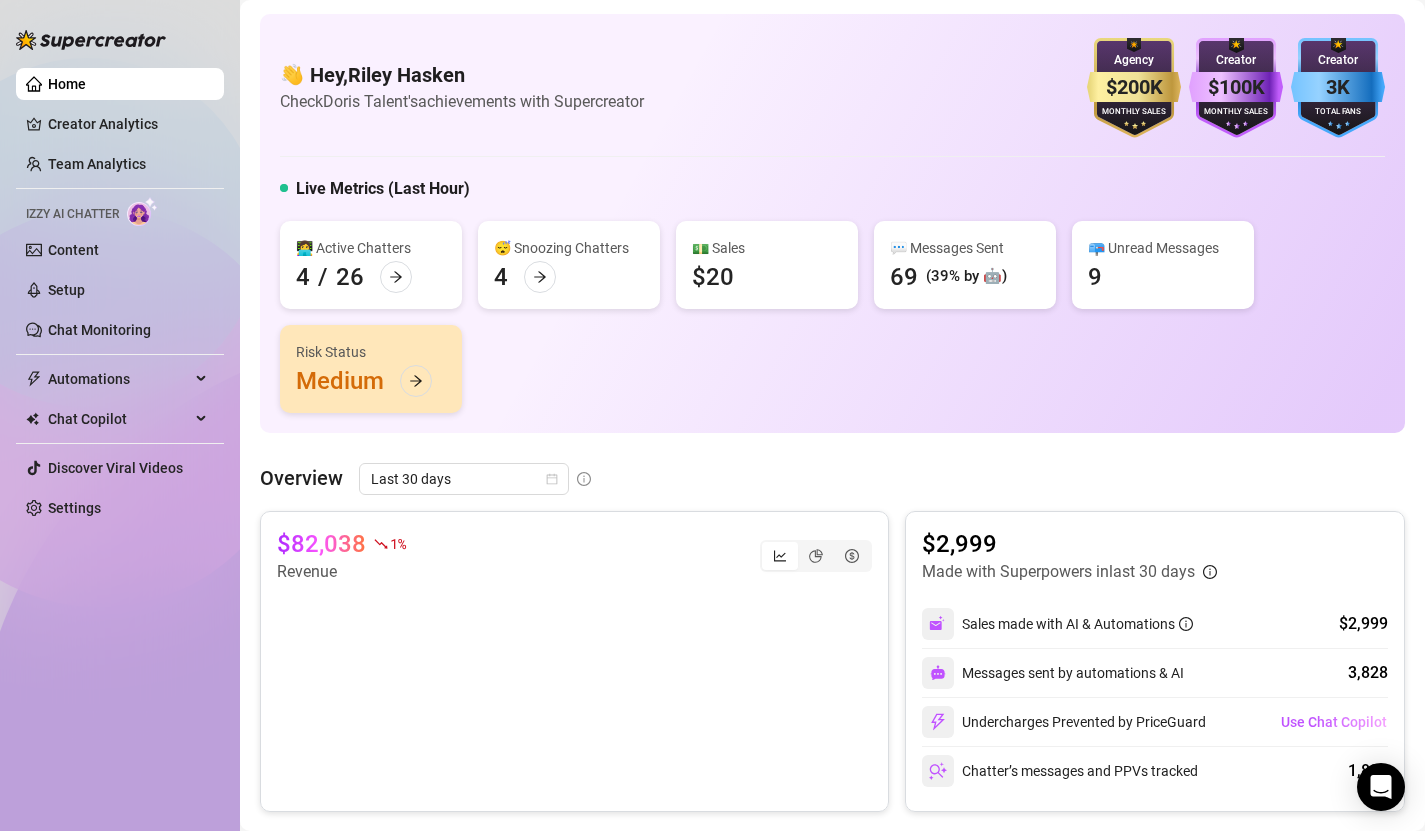 scroll, scrollTop: 0, scrollLeft: 0, axis: both 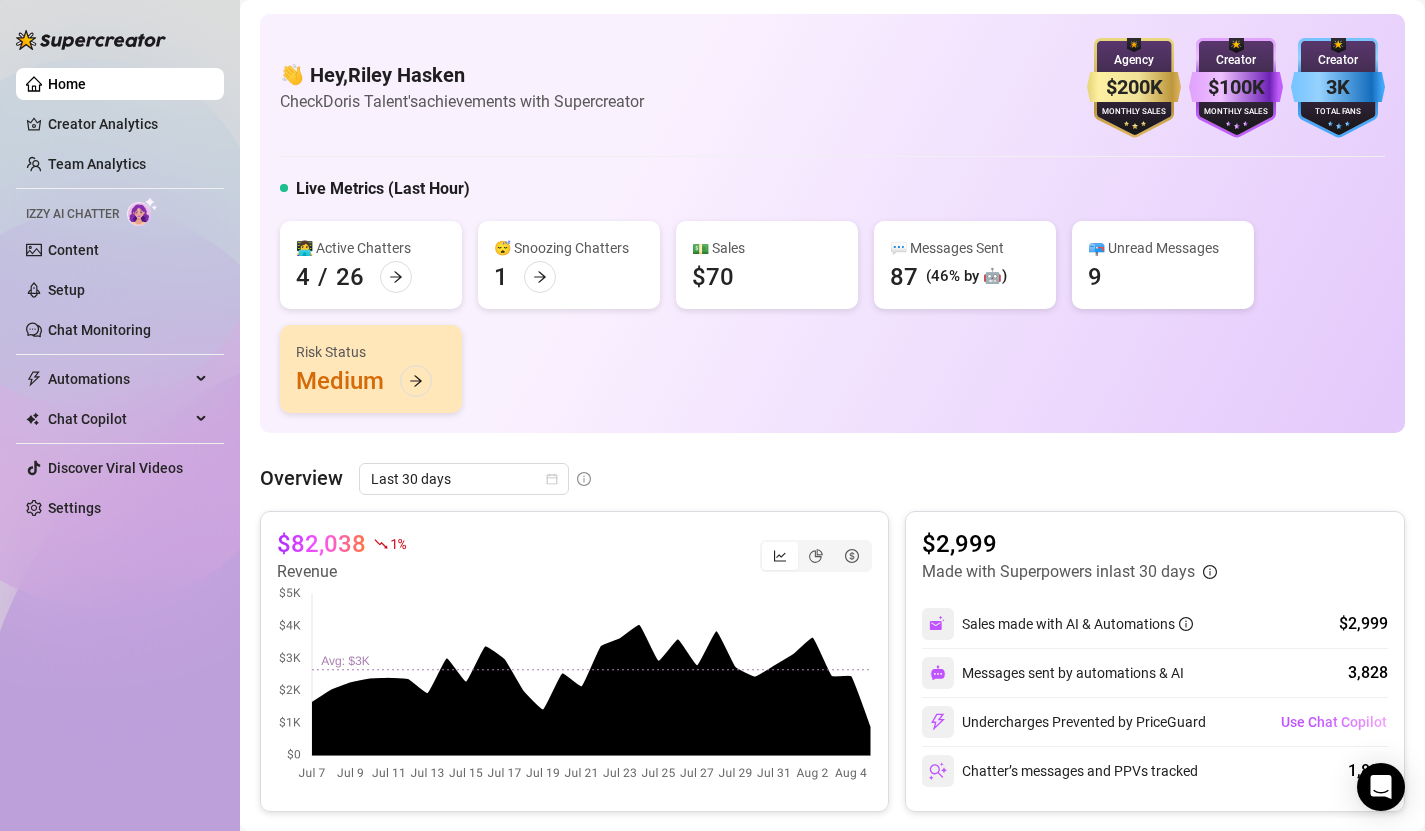 click on "👋 Hey,  [FIRST] [LAST] Check  [NAME]'s  achievements with Supercreator $200K Agency Monthly Sales $100K Creator Monthly Sales 3K Creator Total Fans Live Metrics (Last Hour) 👩‍💻 Active Chatters 4 / 26 😴 Snoozing Chatters 1 💵 Sales $70 💬 Messages Sent 87 (46% by 🤖) 📪 Unread Messages 9 Risk Status Medium Overview Last 30 days $82,038 1 % Revenue $2,999 Made with Superpowers in  last 30 days Sales made with AI & Automations $2,999 Messages sent by automations & AI 3,828 Undercharges Prevented by PriceGuard Use Chat Copilot Chatter’s messages and PPVs tracked 1,830 Fans Engaged 39,673 3828 % With Automation   (2,025) Manually Messages Sent 5,157 45 % With Automation & AI   (3,828) Manually Team Leaderboard AI Chatter 1,543 $285 [FIRST] [LAST] 28 $351.2 [FIRST] [LAST] 149 $320 [FIRST] 332 $276.7 [FIRST] 100 $112 1 2 3 4 5 6 Creator Leaderboard [USERNAME] $16,293.85 [USERNAME] $14,130.02 [USERNAME] $10,529.95 [USERNAME] $7,359.6 [USERNAME] $6,401.26 1 2 3 4 5 Important Events All Risks ( 2 ) Type Time" at bounding box center (832, 851) 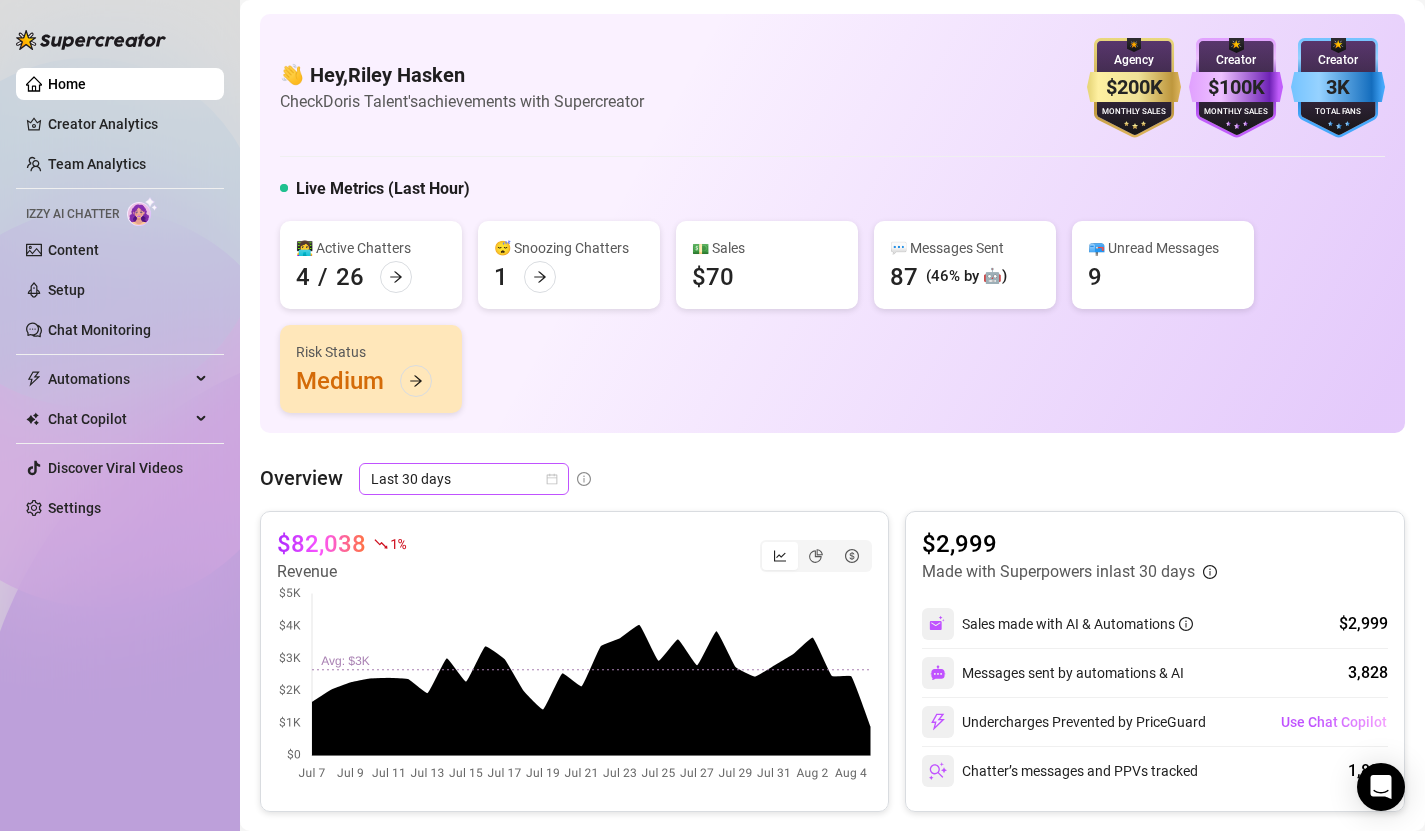 click 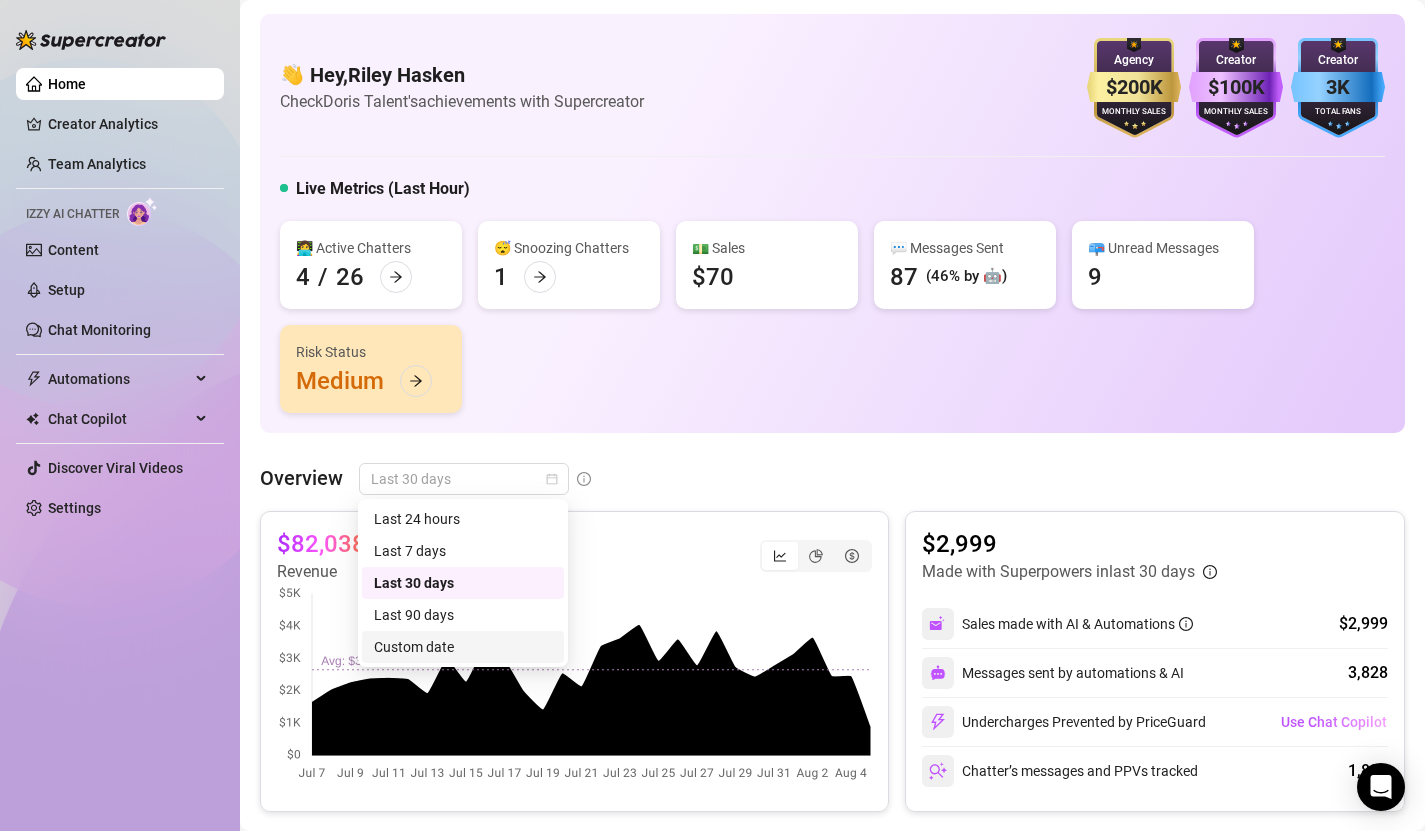 click on "Custom date" at bounding box center (463, 647) 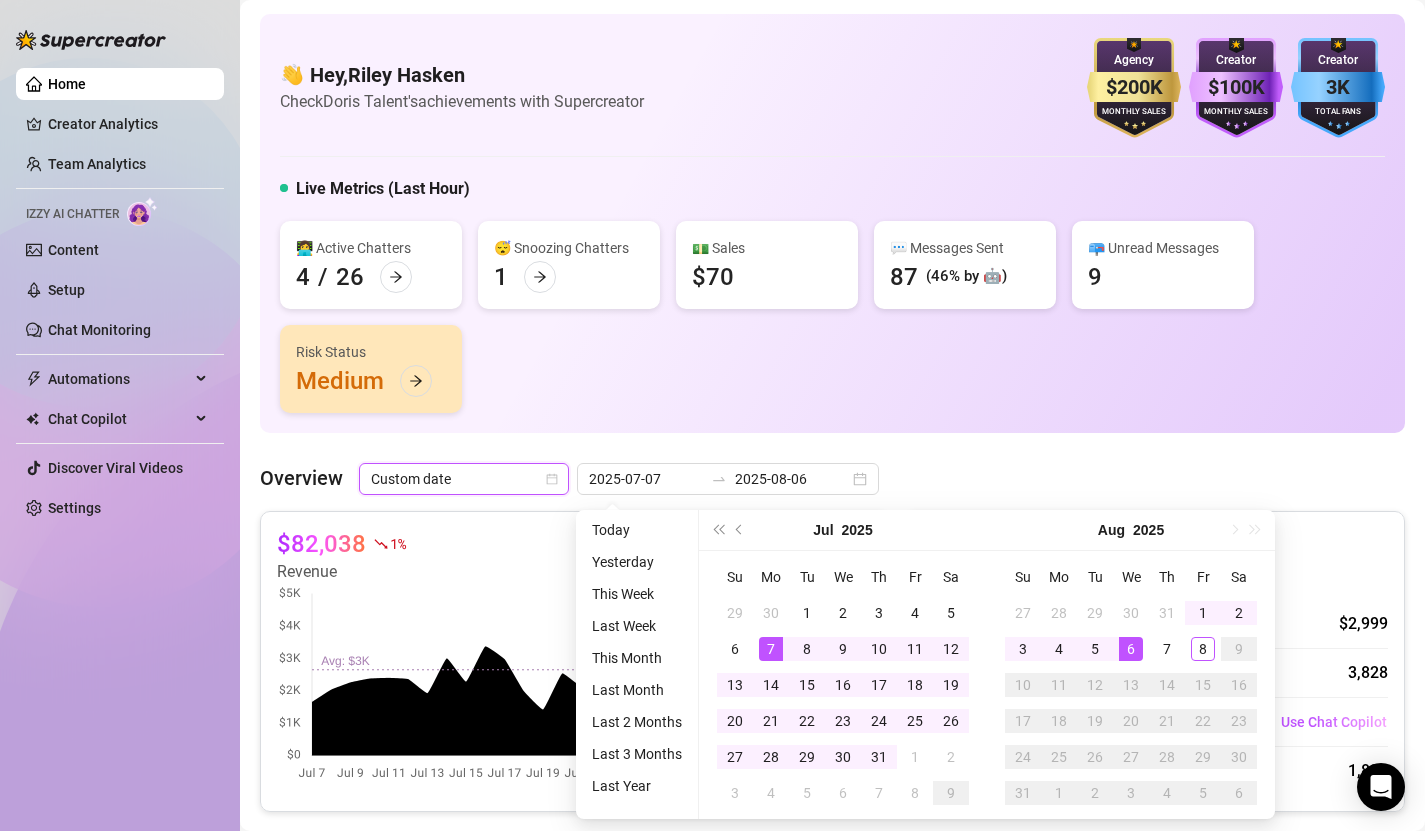 type on "2025-08-08" 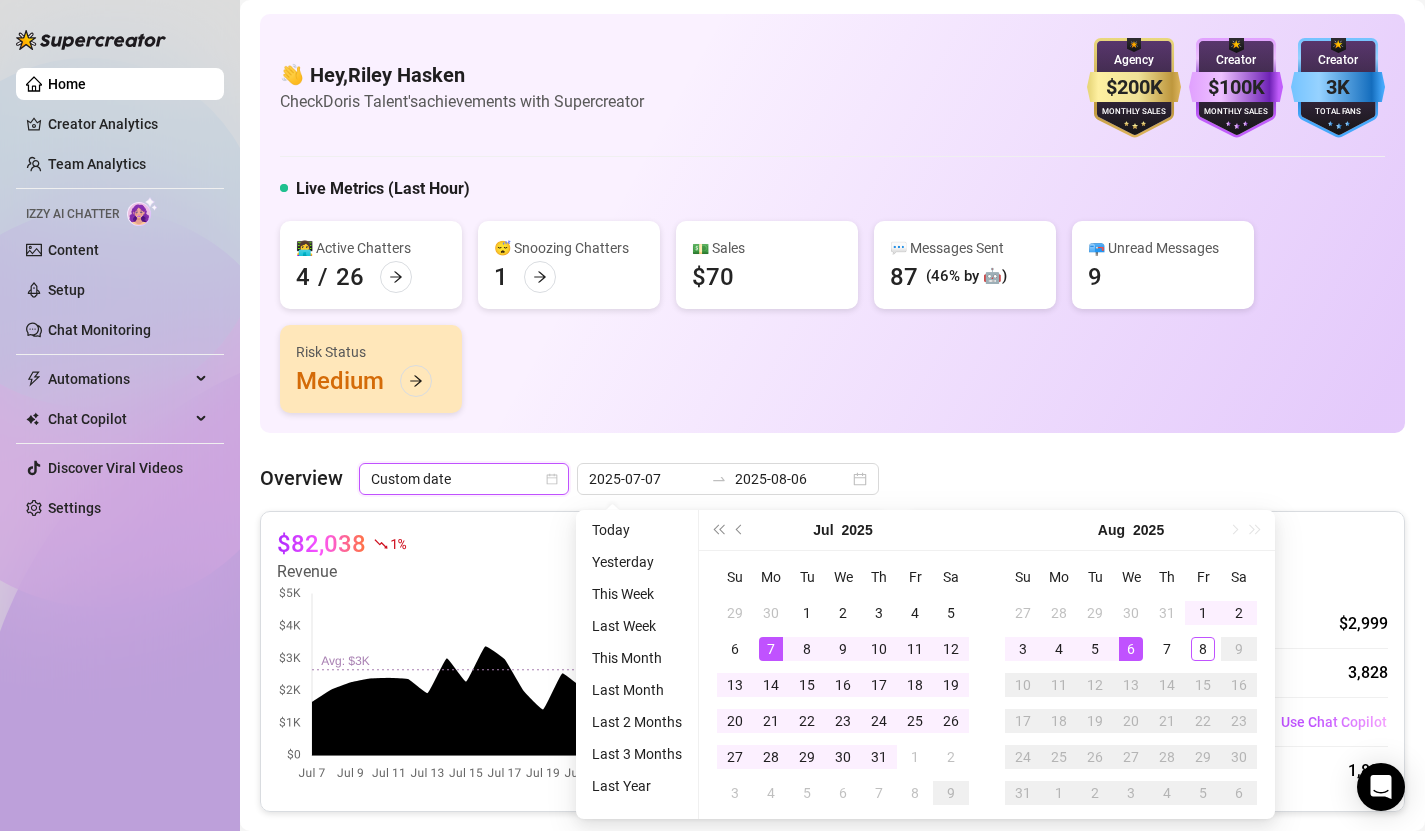 type on "2025-08-08" 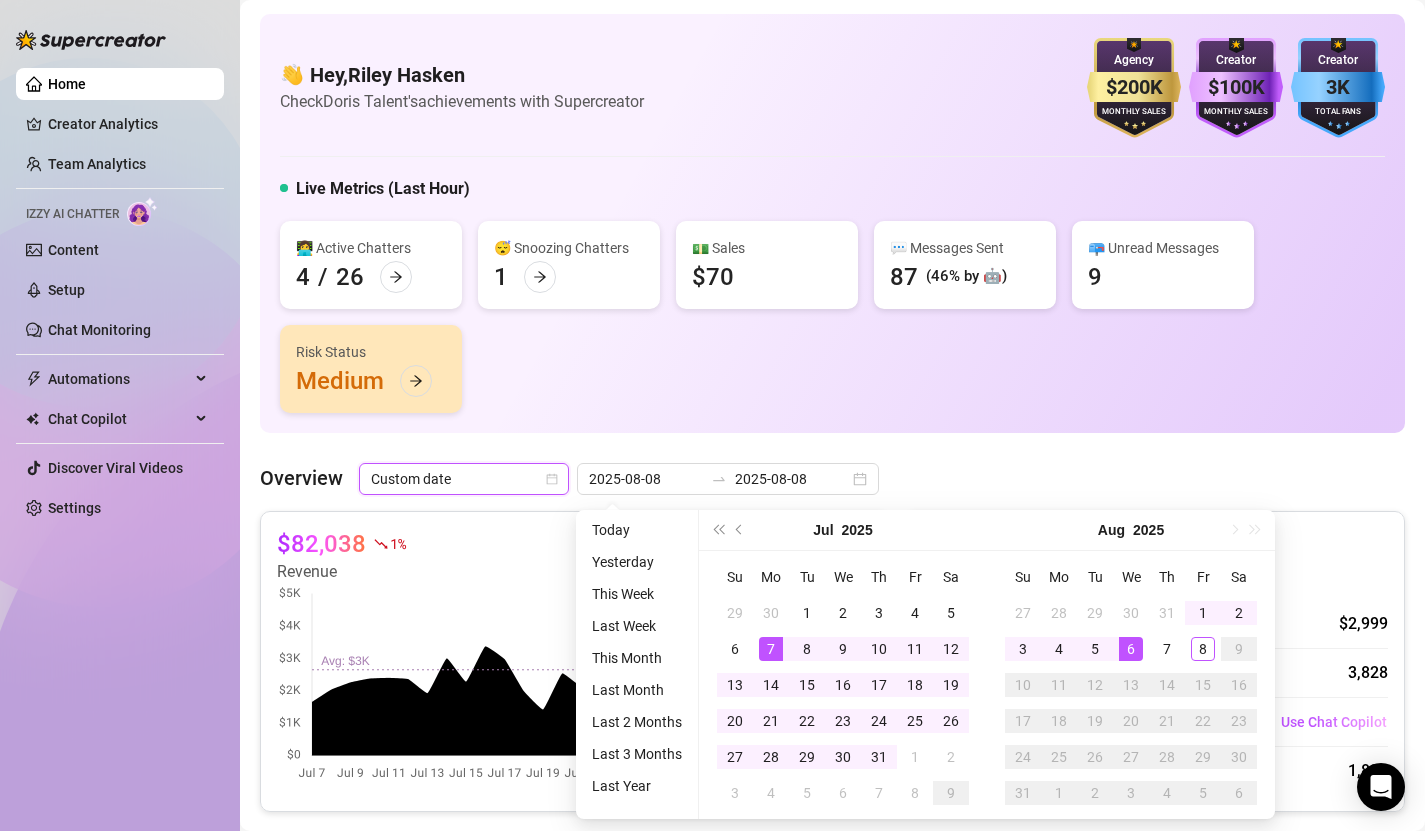 type on "2025-07-07" 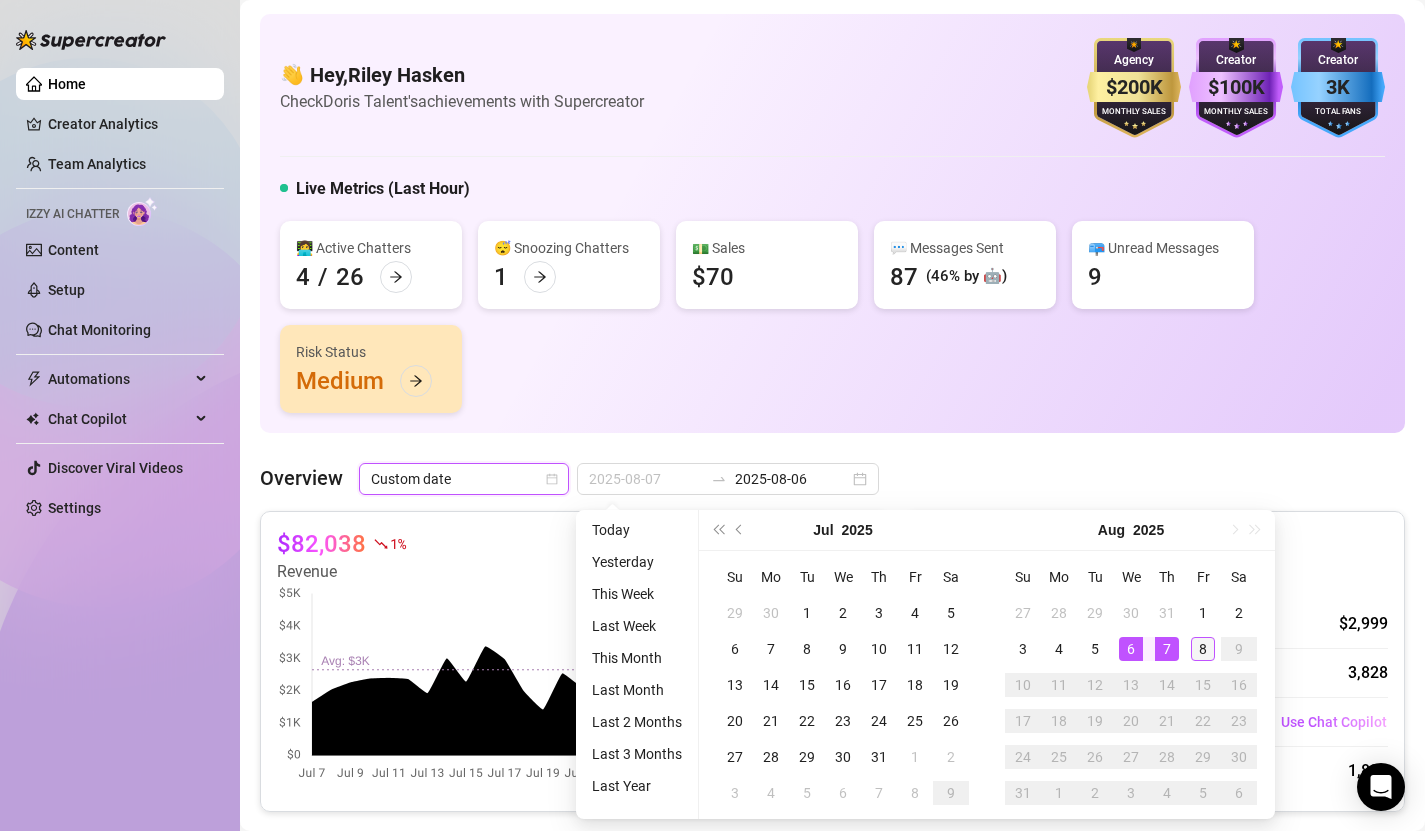 type on "2025-08-08" 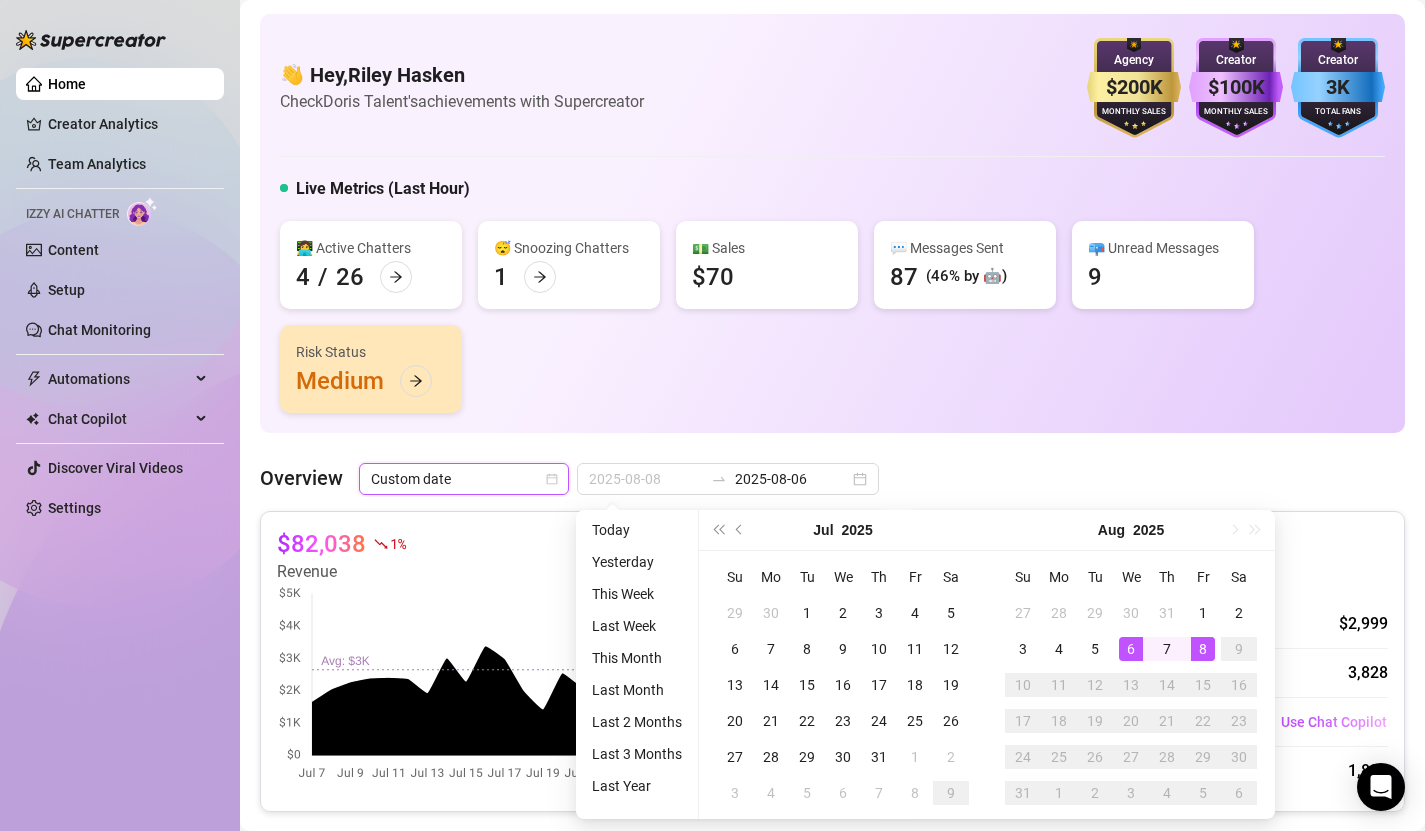 click on "8" at bounding box center (1203, 649) 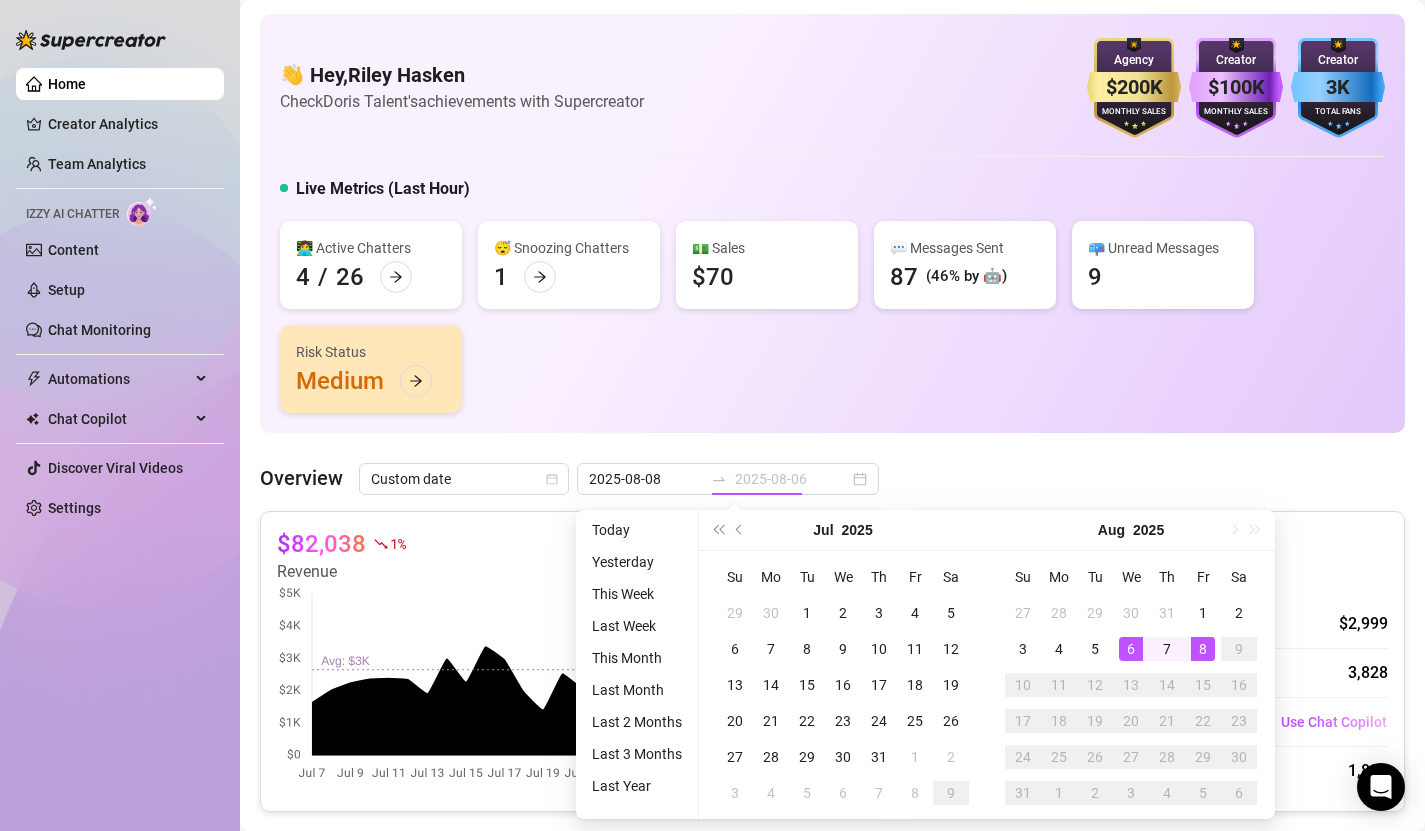 click on "8" at bounding box center (1203, 649) 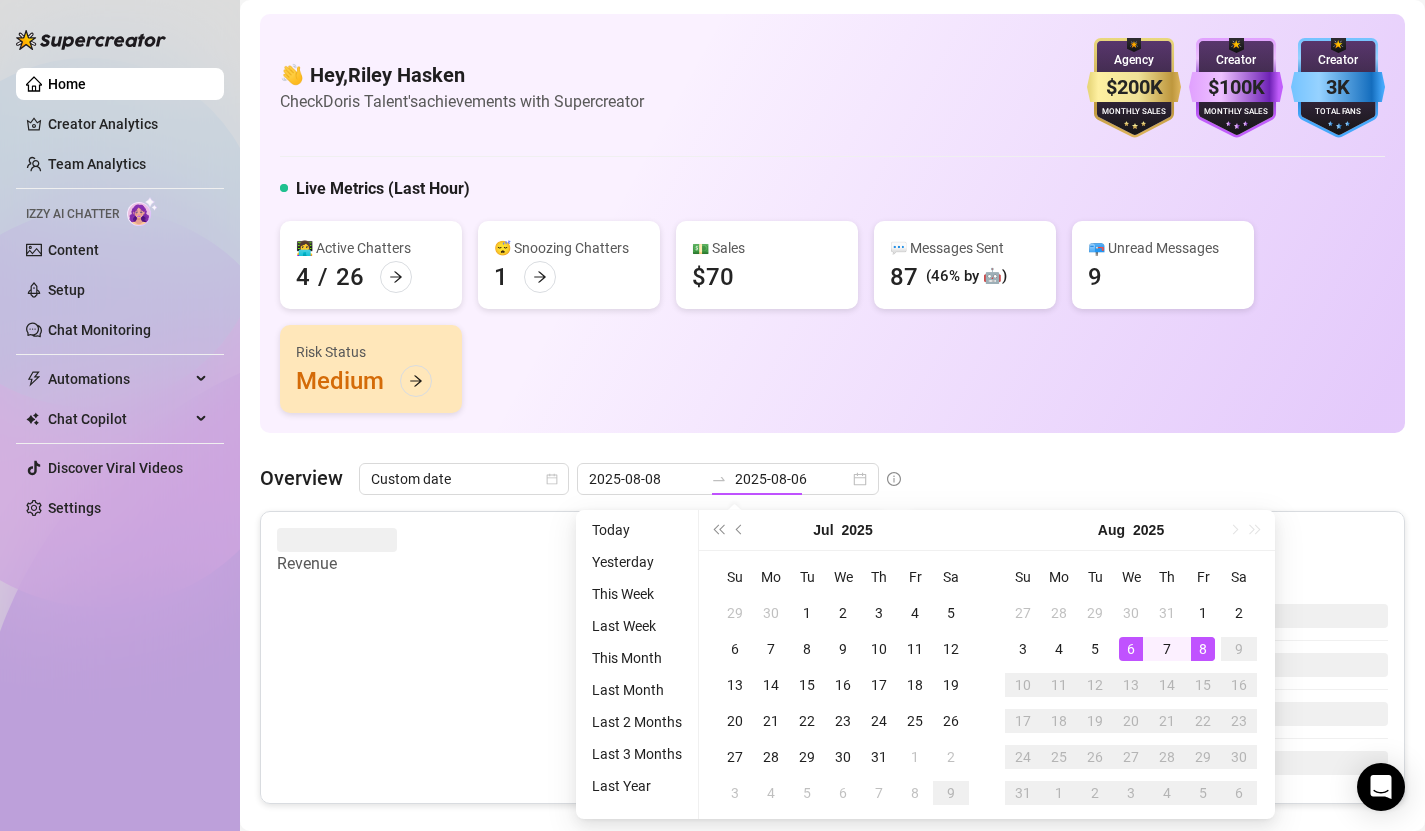 type on "2025-08-08" 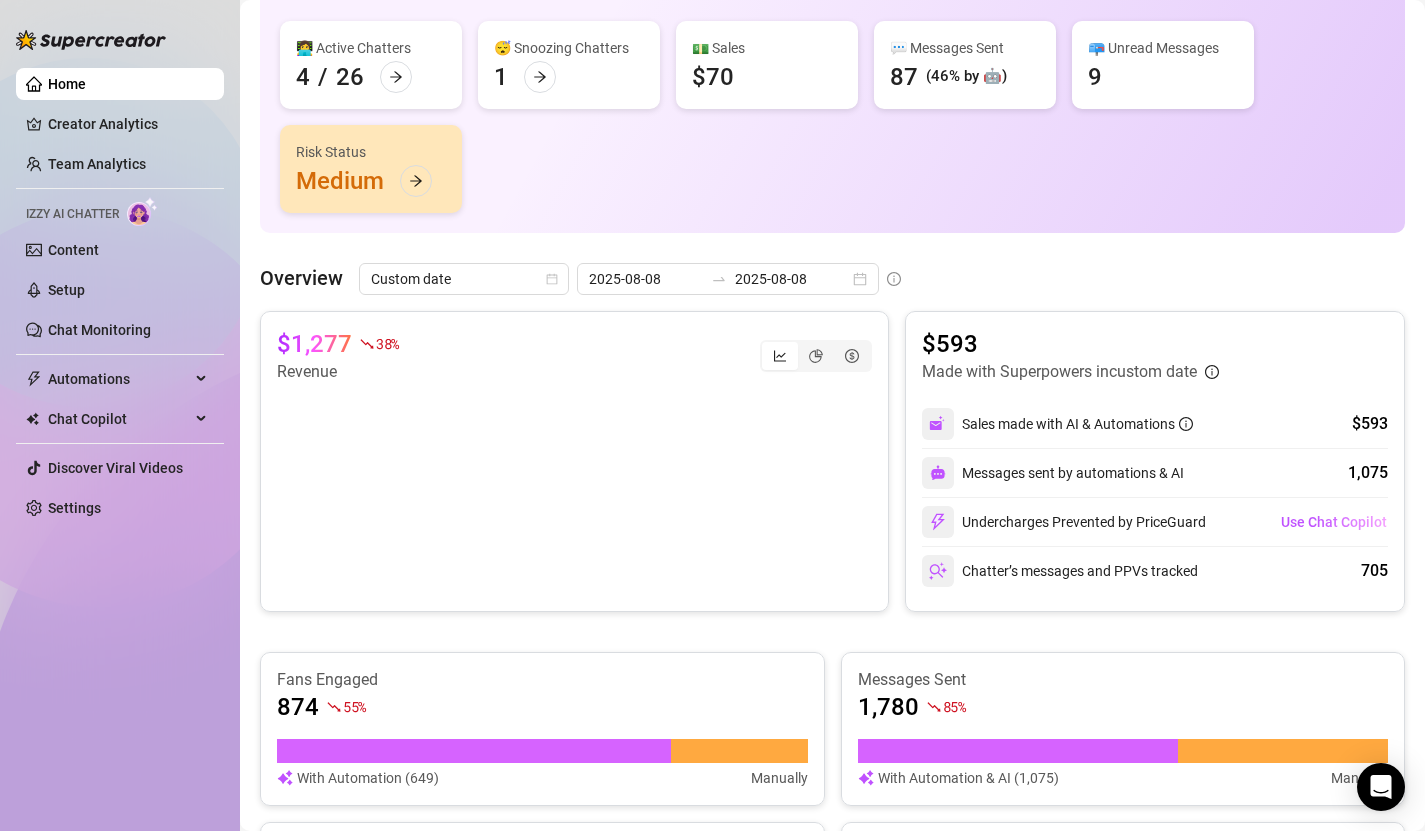 scroll, scrollTop: 258, scrollLeft: 0, axis: vertical 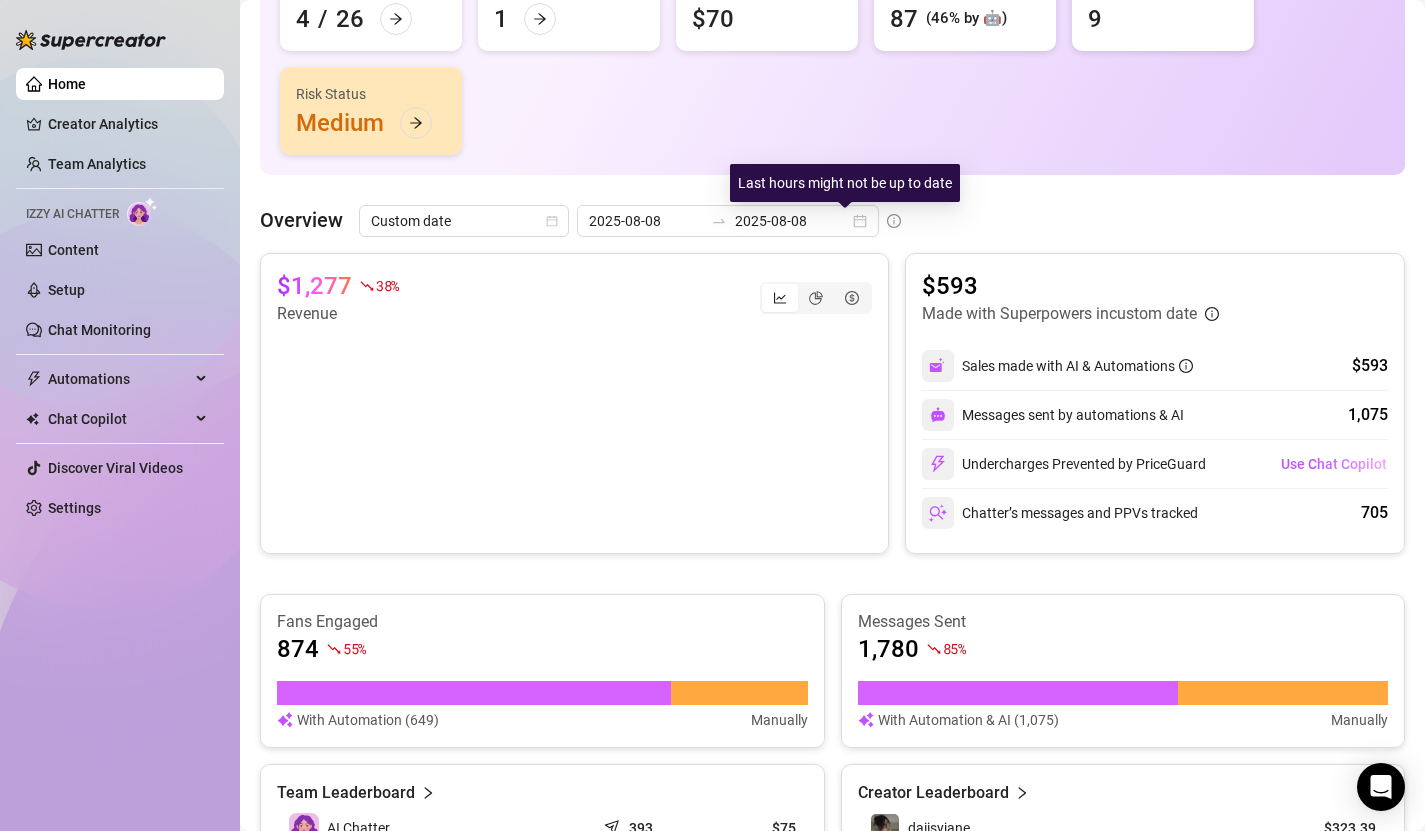 click 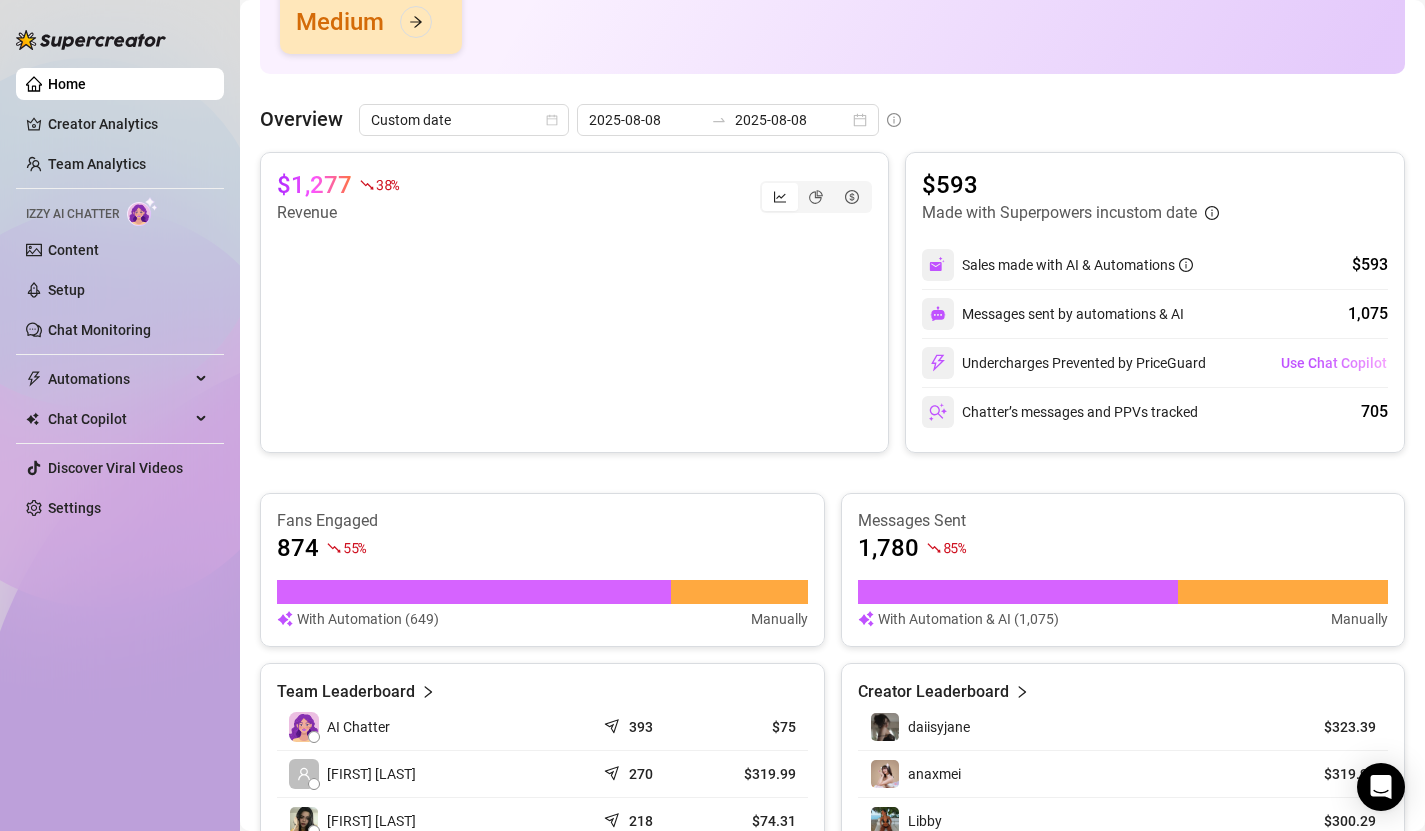 scroll, scrollTop: 305, scrollLeft: 0, axis: vertical 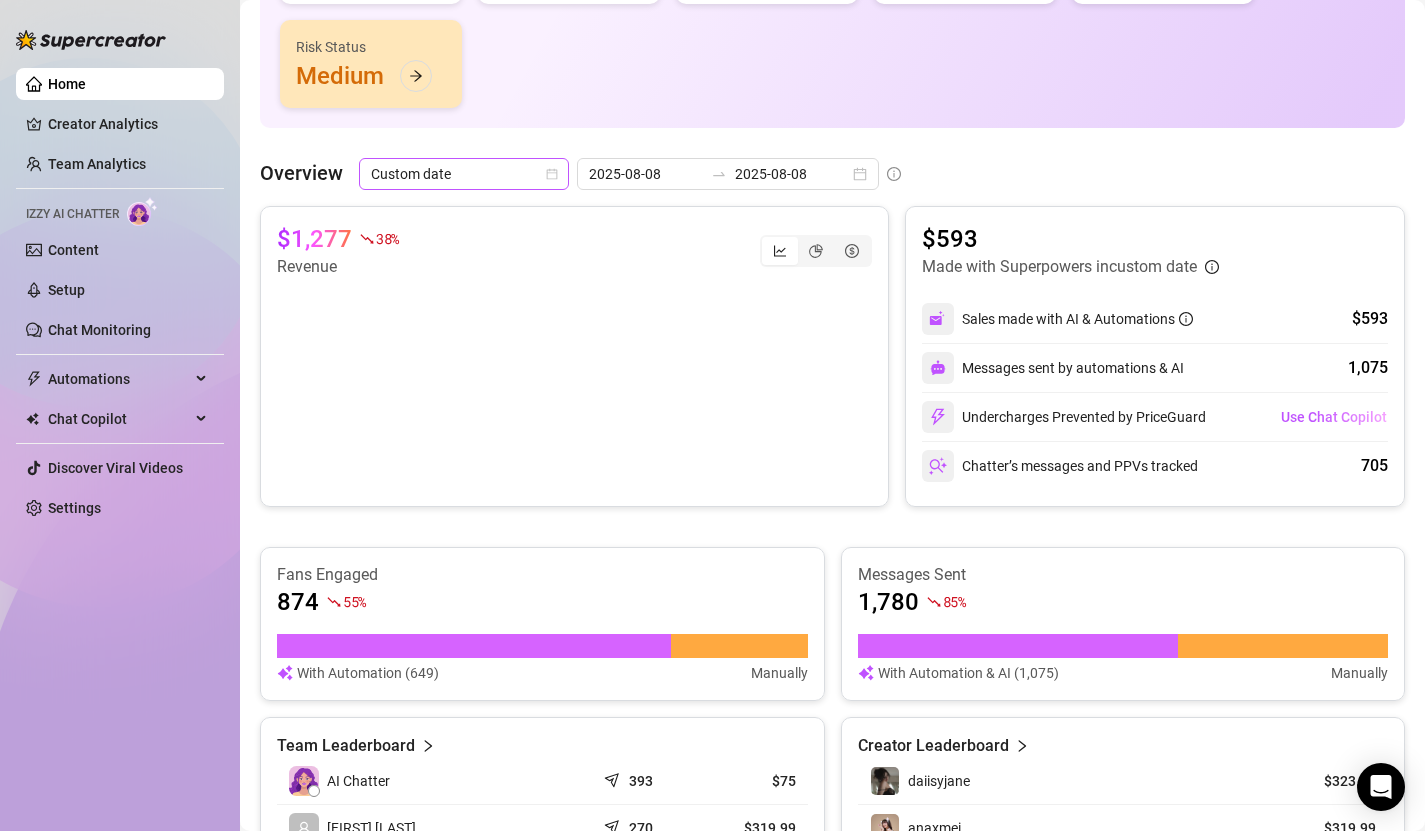 click 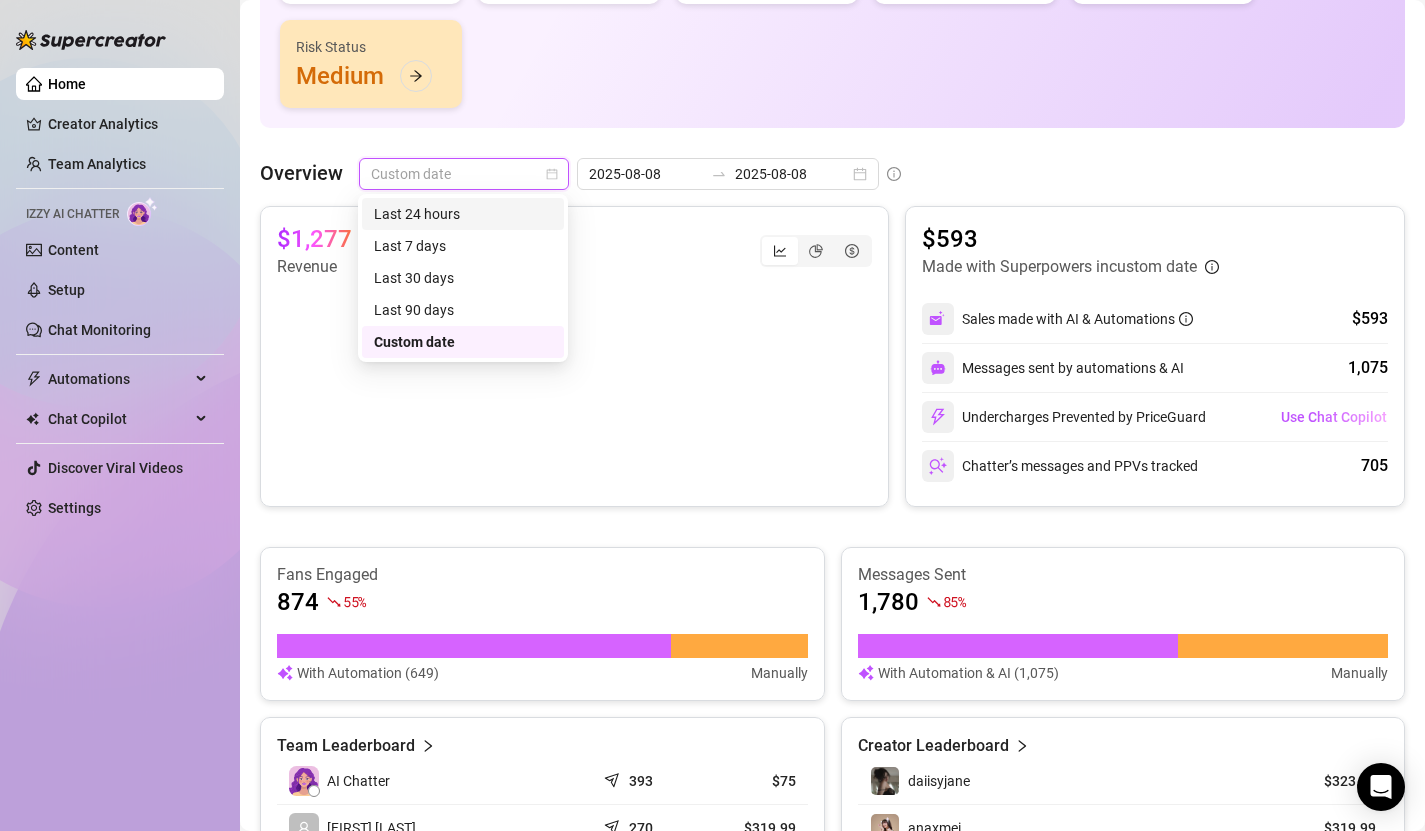 click on "Last 24 hours" at bounding box center [463, 214] 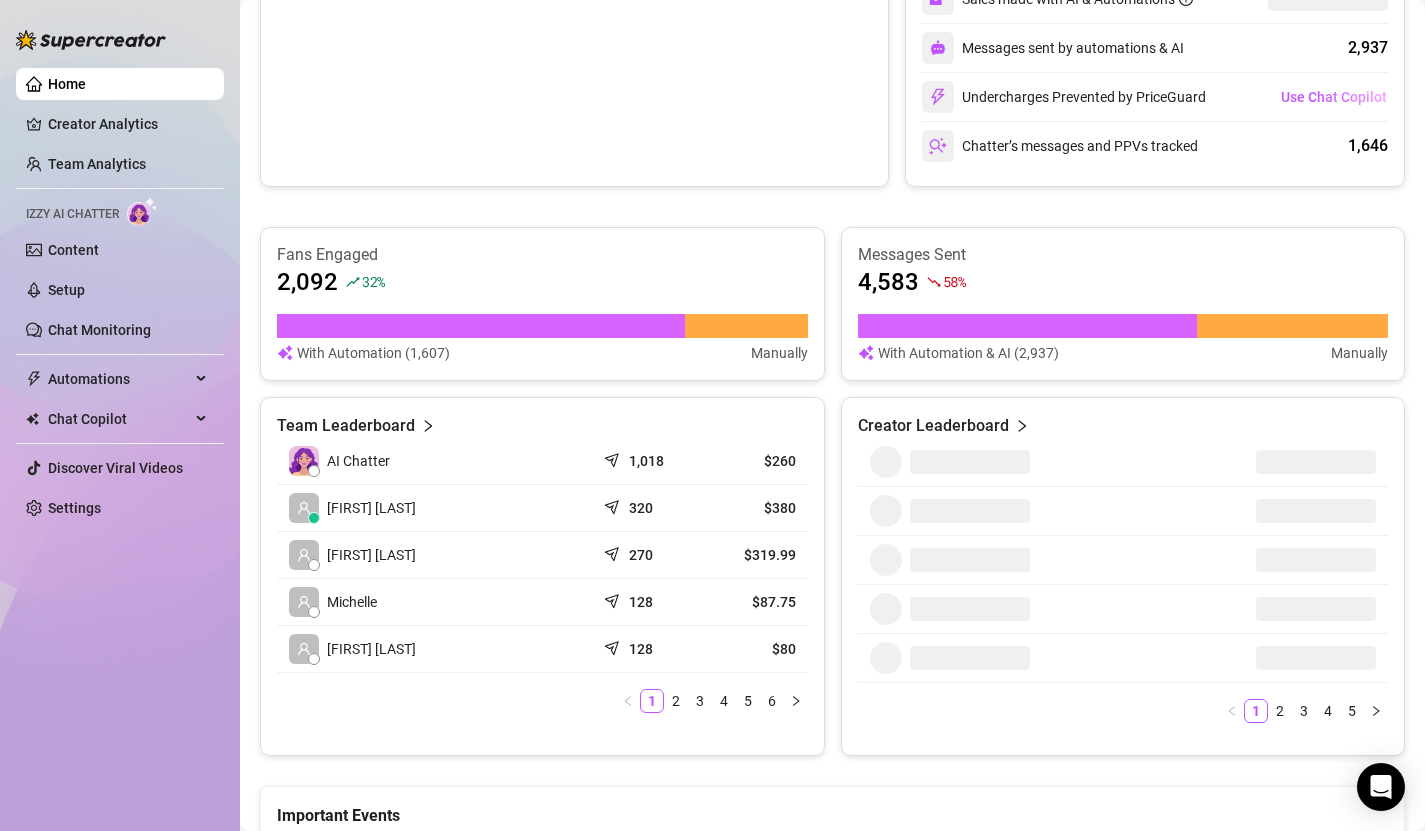 scroll, scrollTop: 652, scrollLeft: 0, axis: vertical 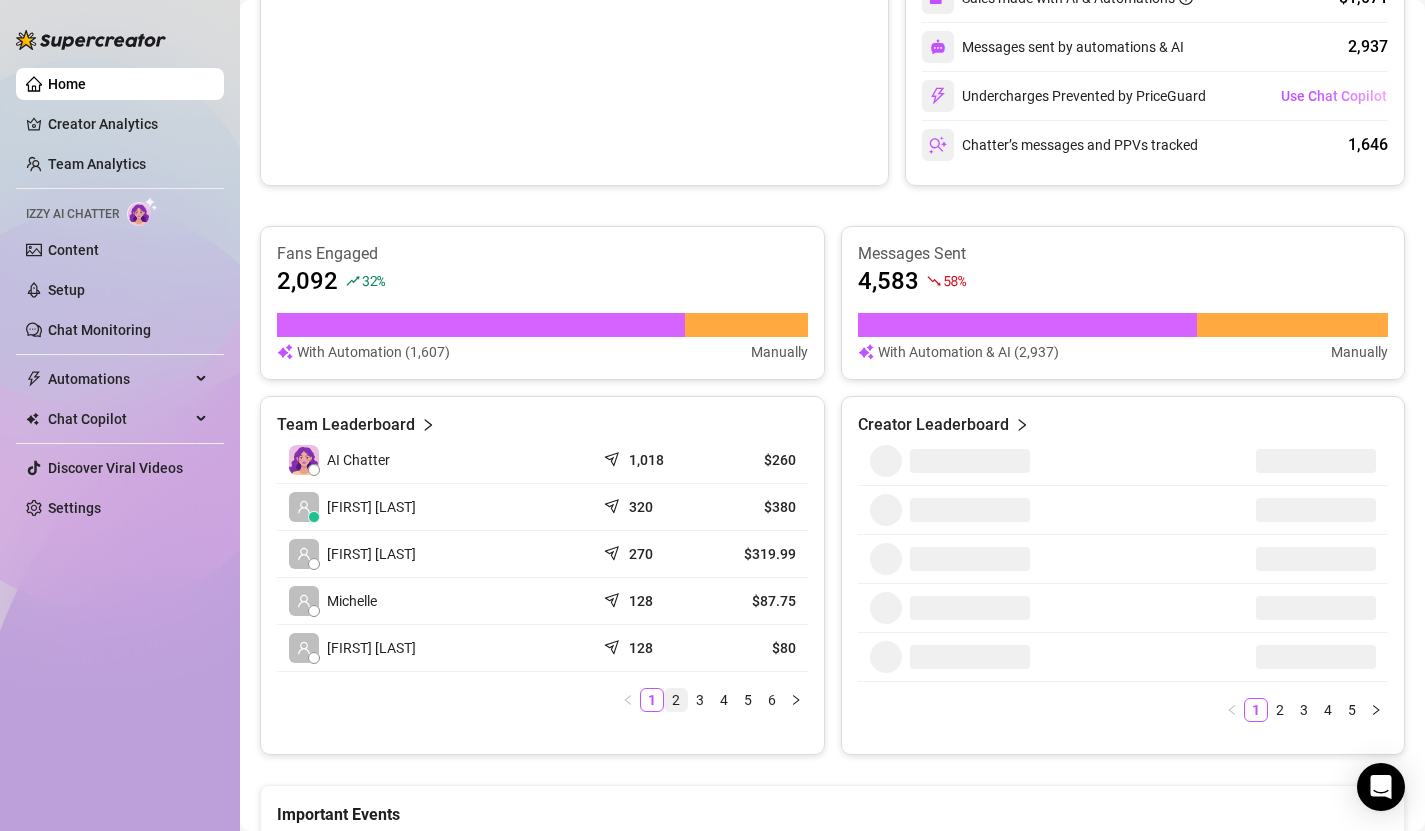 click on "2" at bounding box center [676, 700] 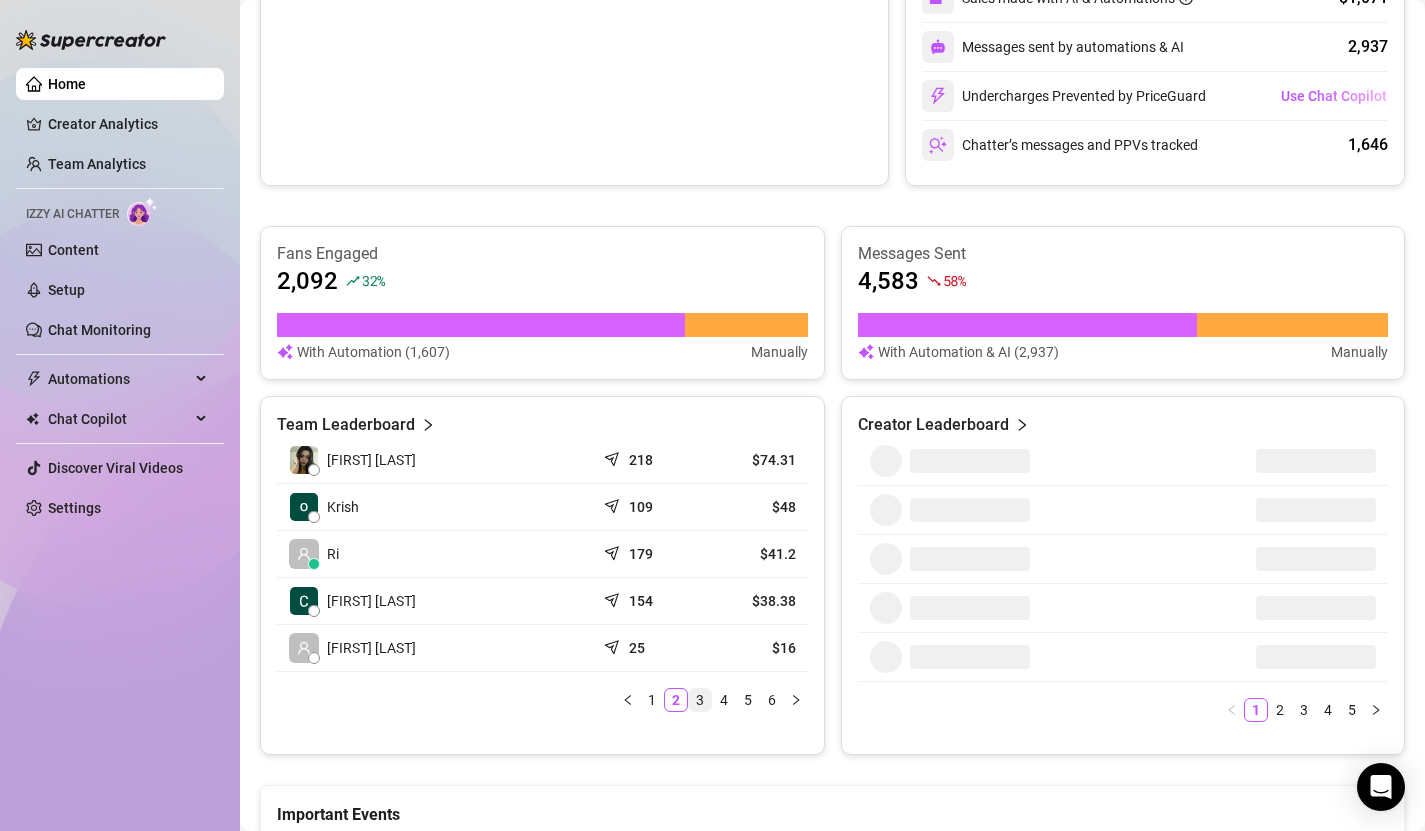 click on "3" at bounding box center [700, 700] 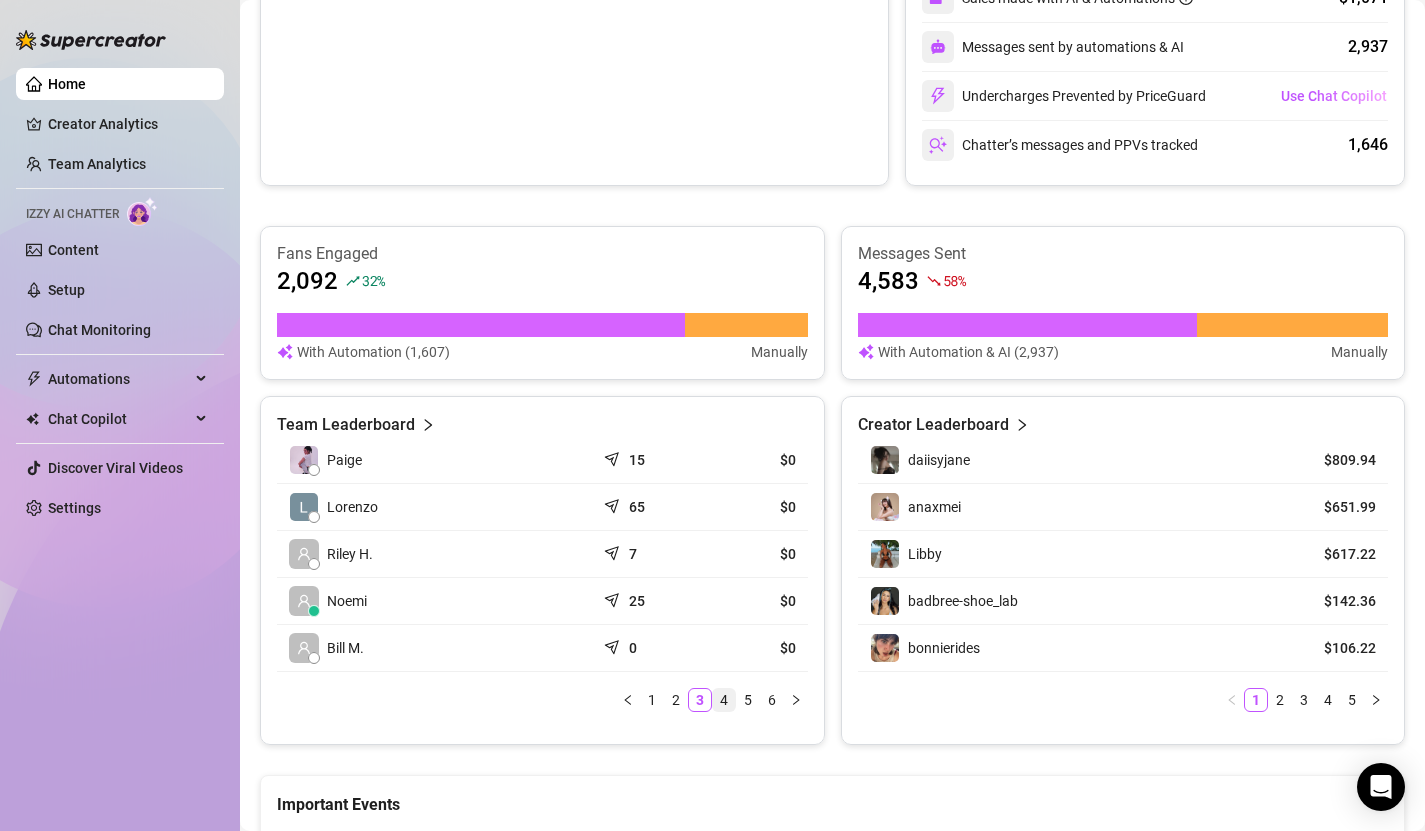 click on "4" at bounding box center [724, 700] 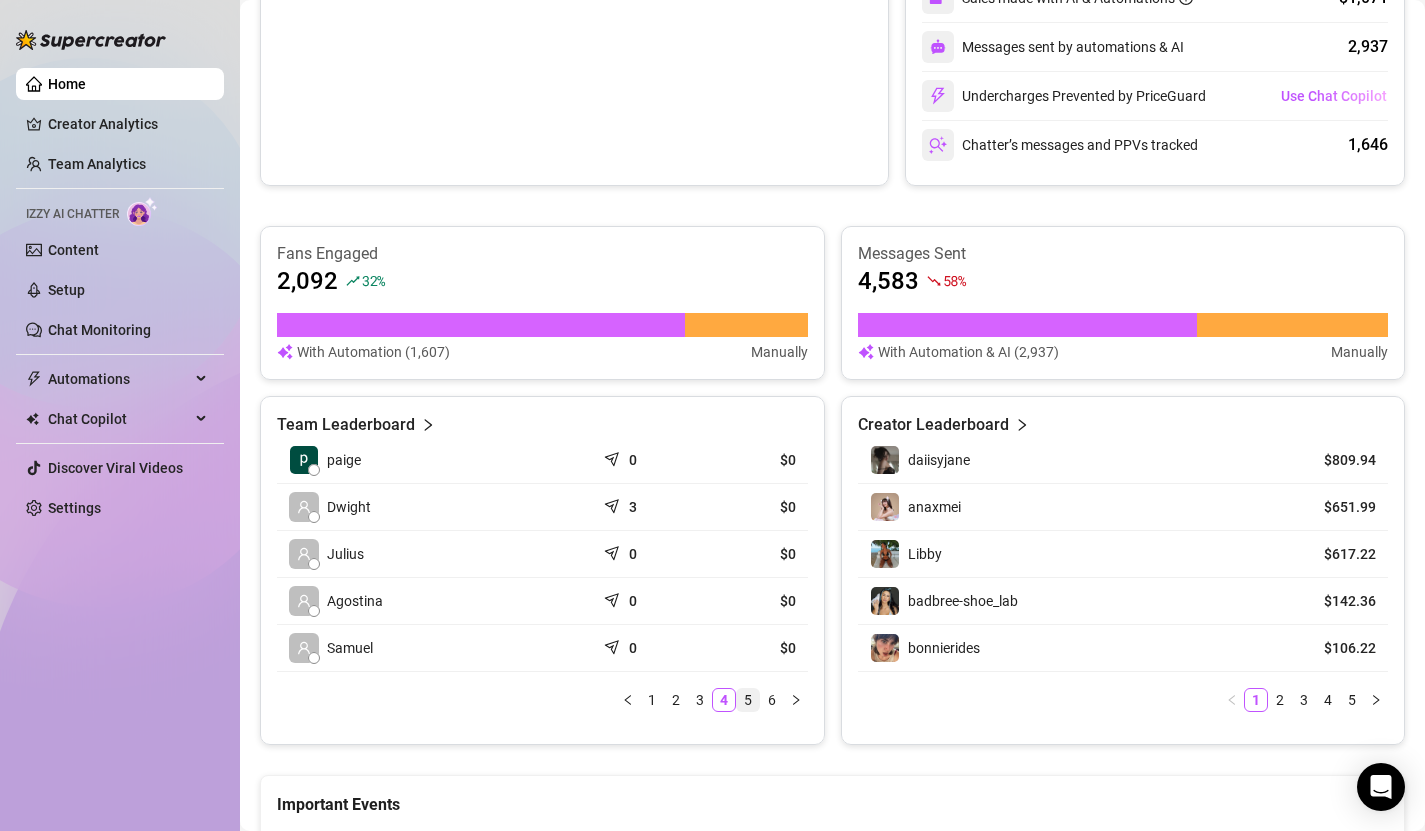 click on "5" at bounding box center (748, 700) 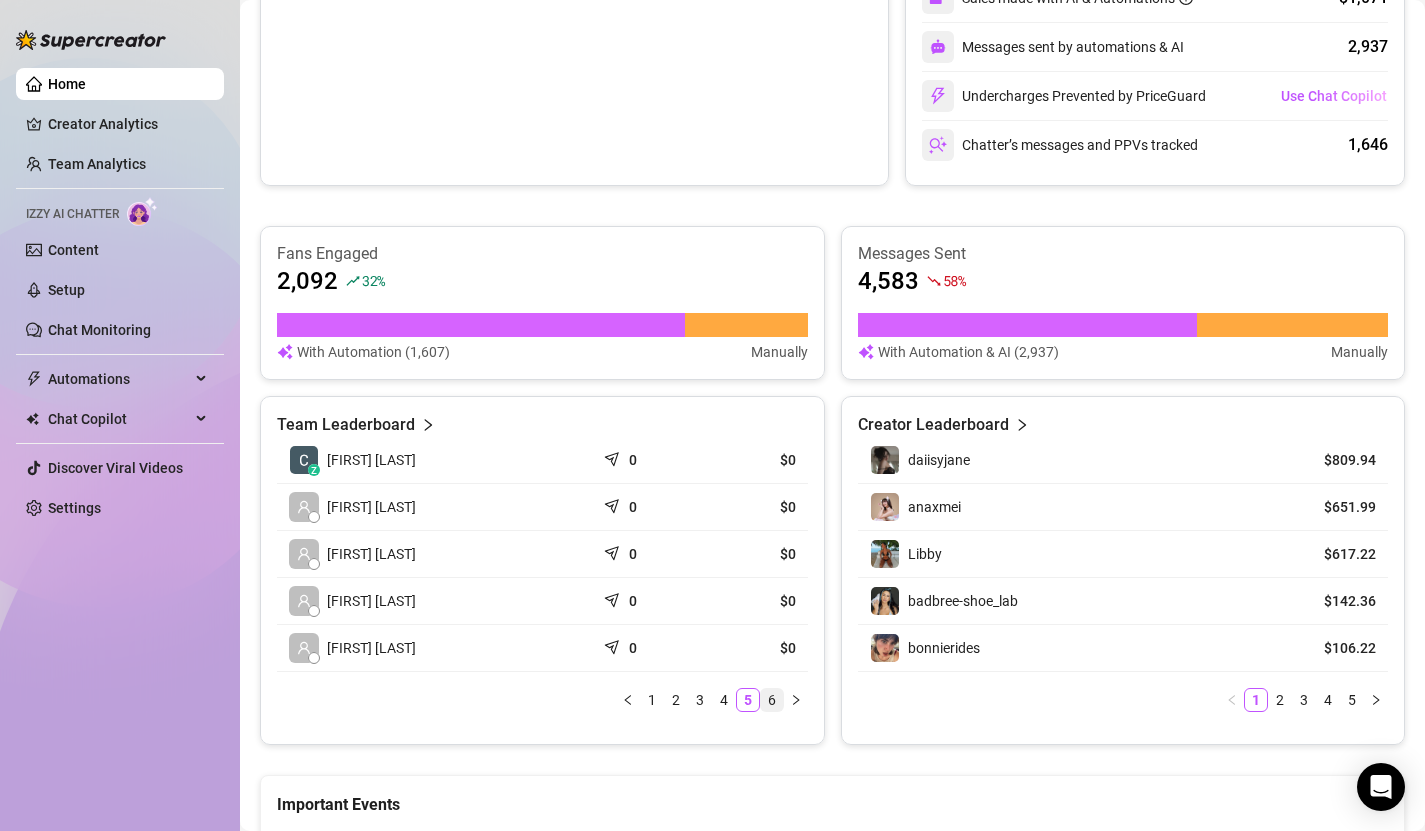 click on "6" at bounding box center (772, 700) 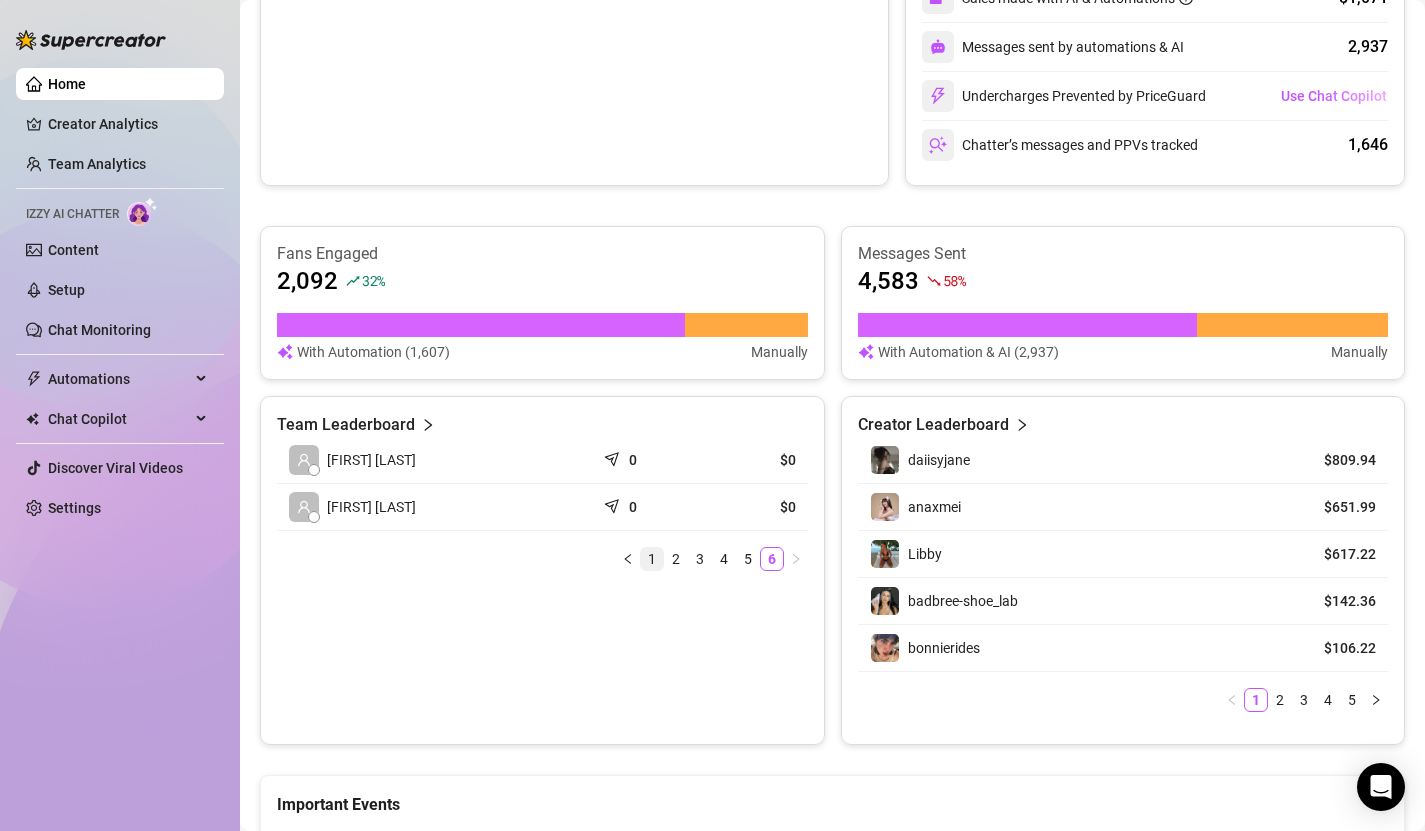 click on "1" at bounding box center [652, 559] 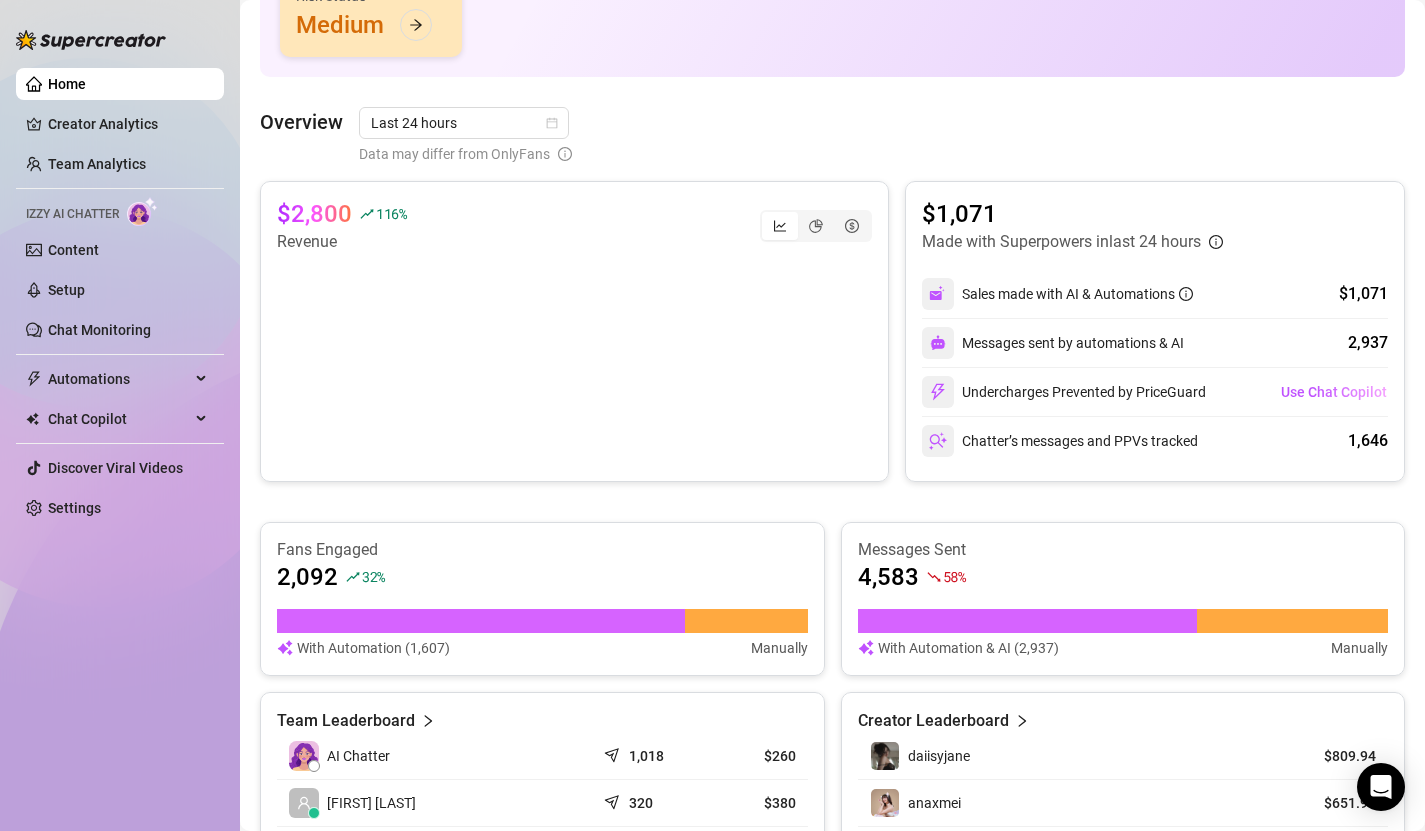 scroll, scrollTop: 355, scrollLeft: 0, axis: vertical 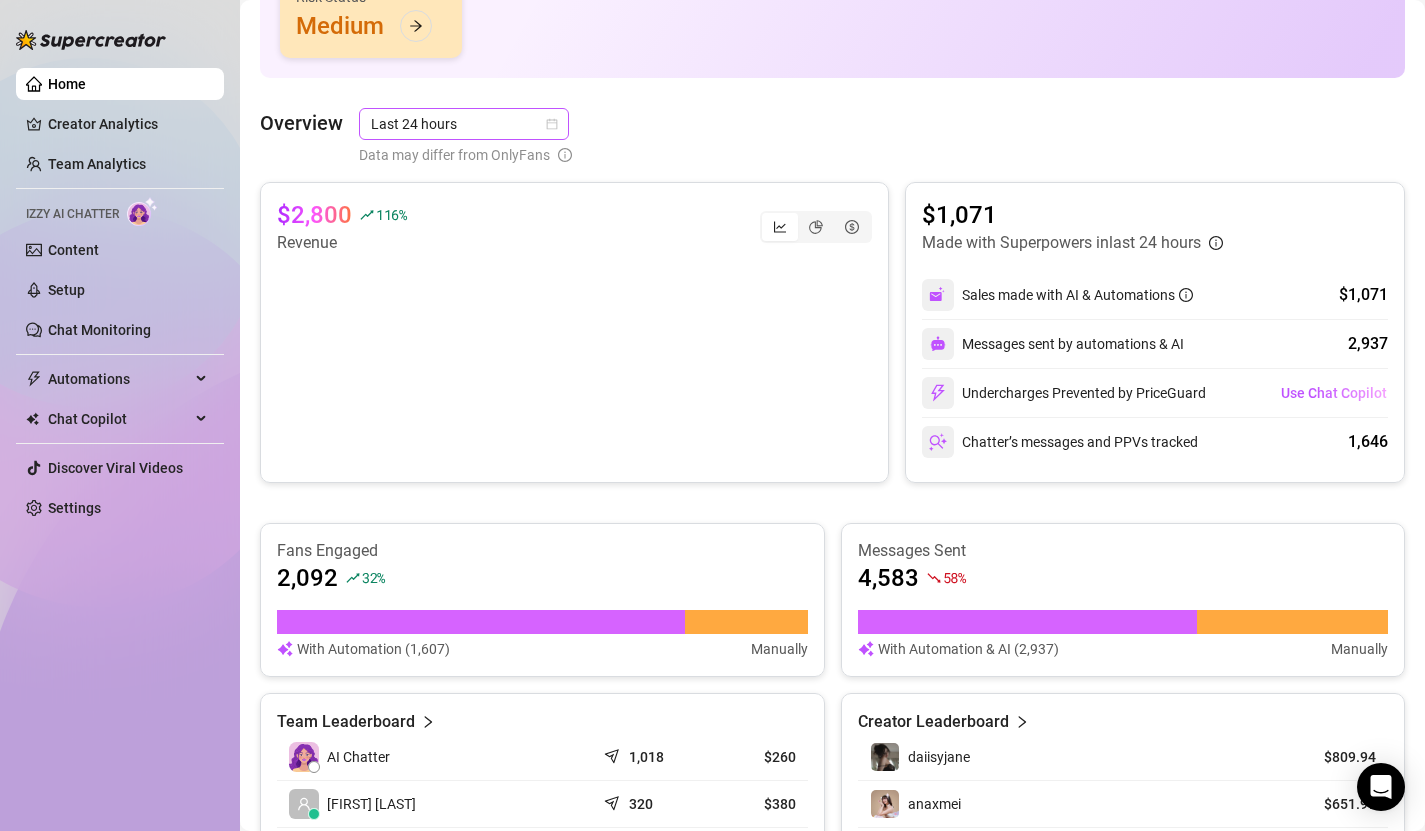 click 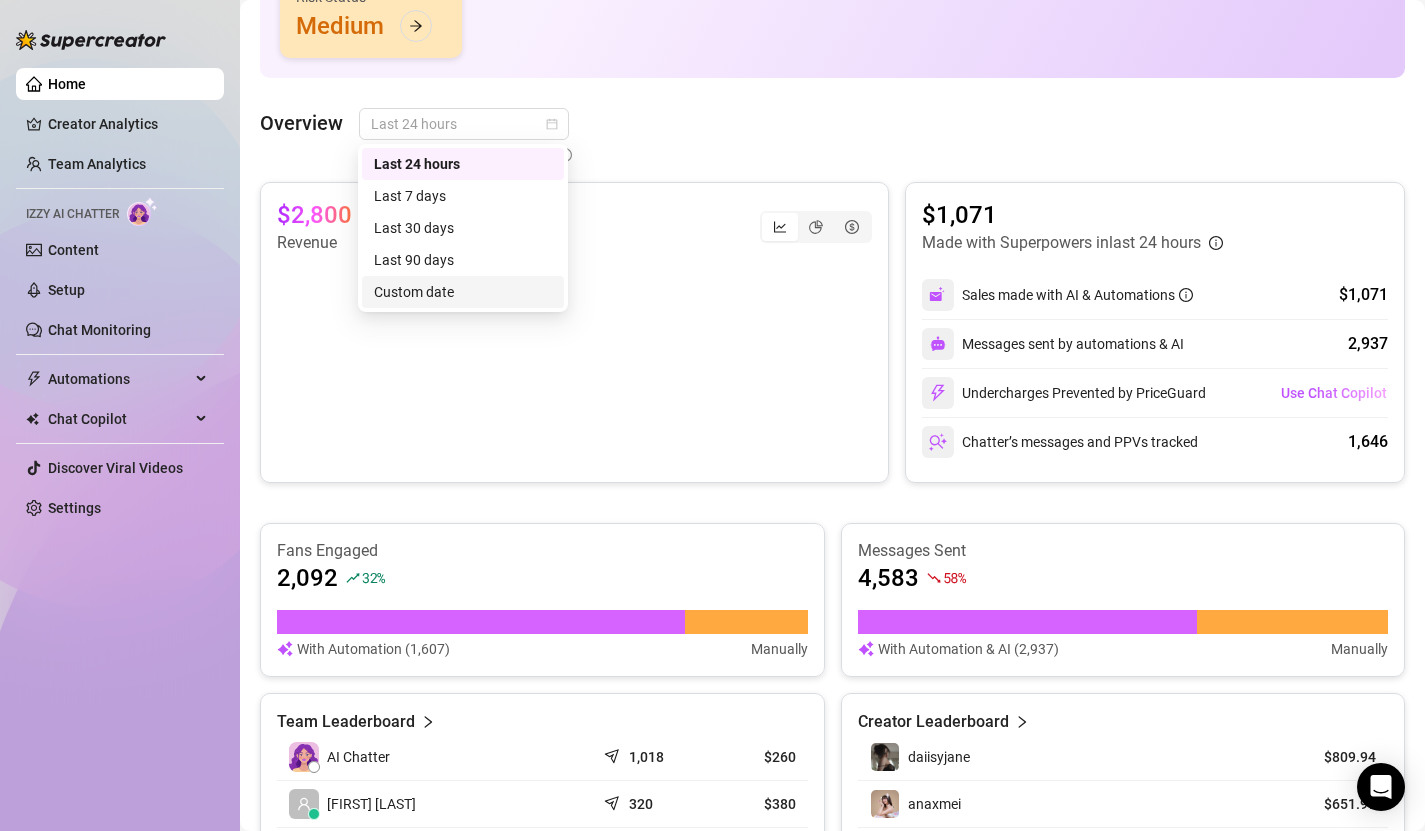 click on "Custom date" at bounding box center (463, 292) 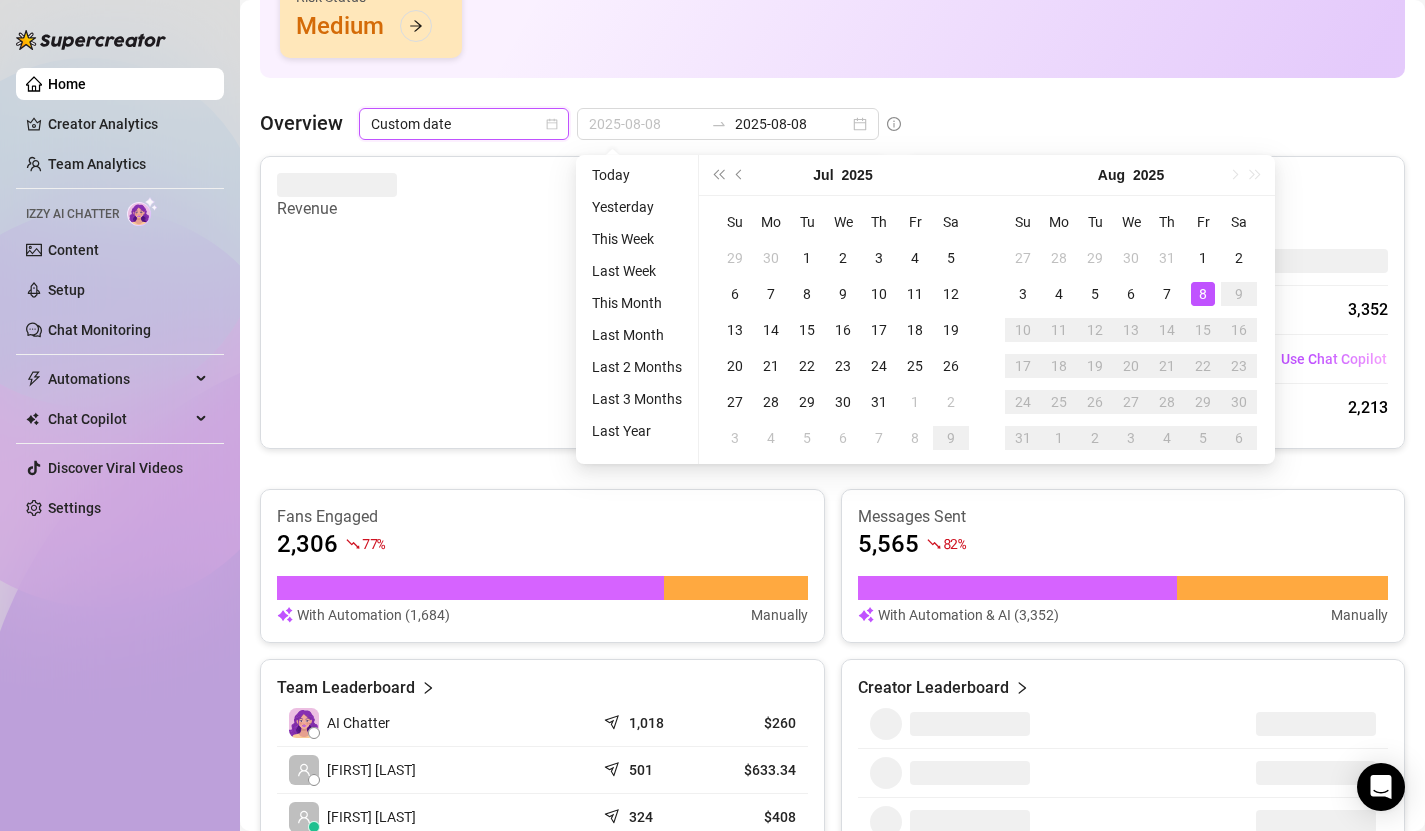 click on "8" at bounding box center (1203, 294) 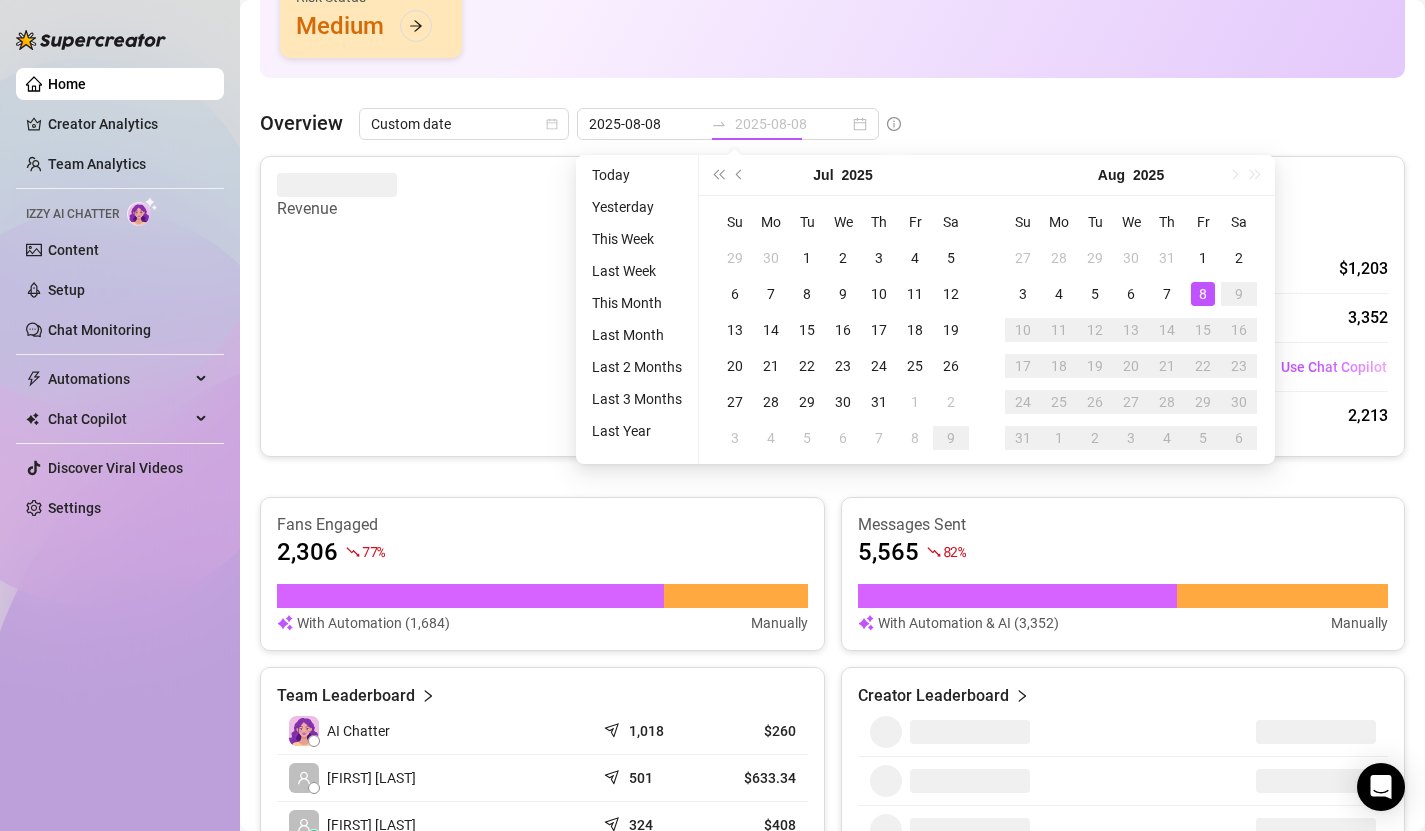 click on "8" at bounding box center [1203, 294] 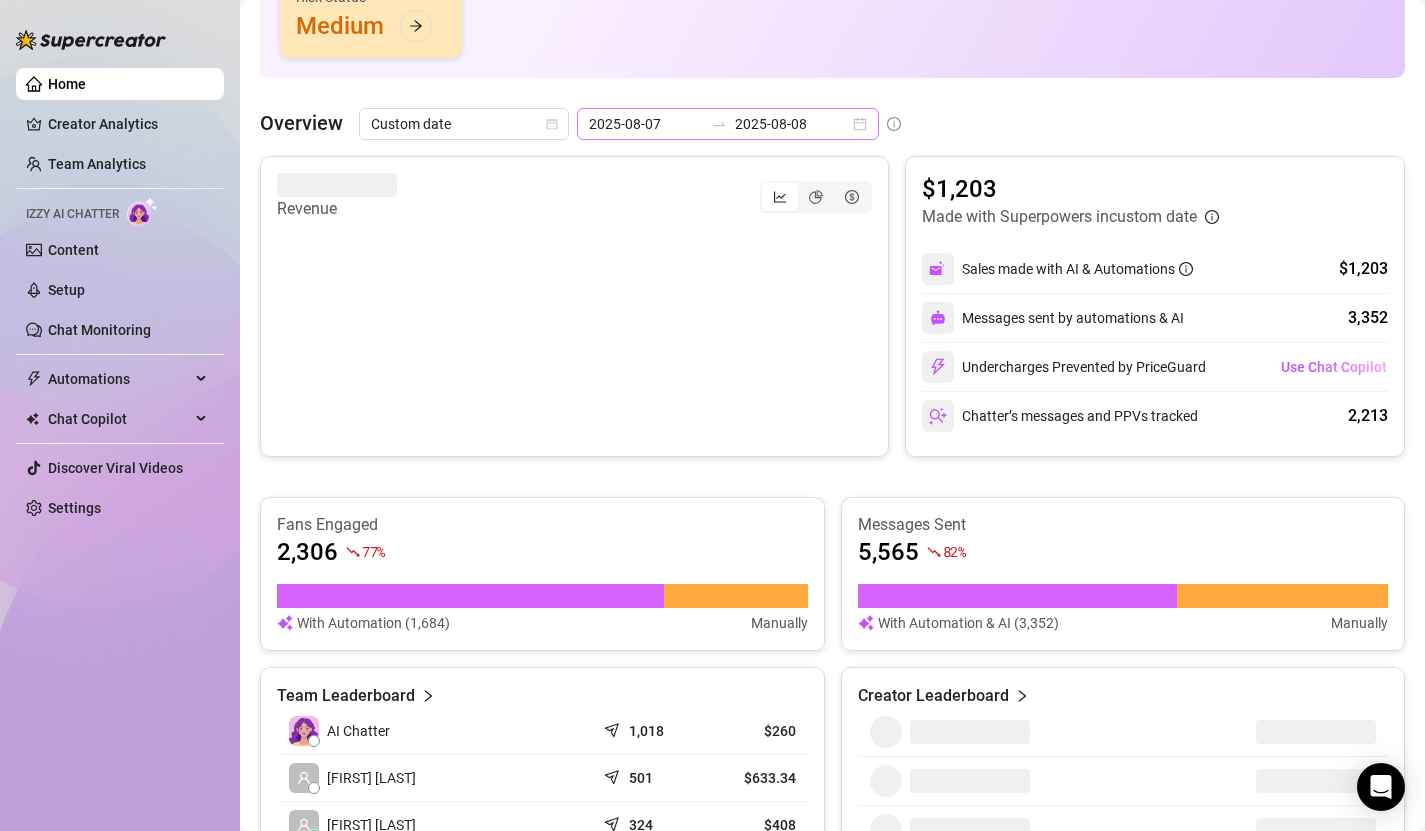 click on "2025-08-07 2025-08-08" at bounding box center (728, 124) 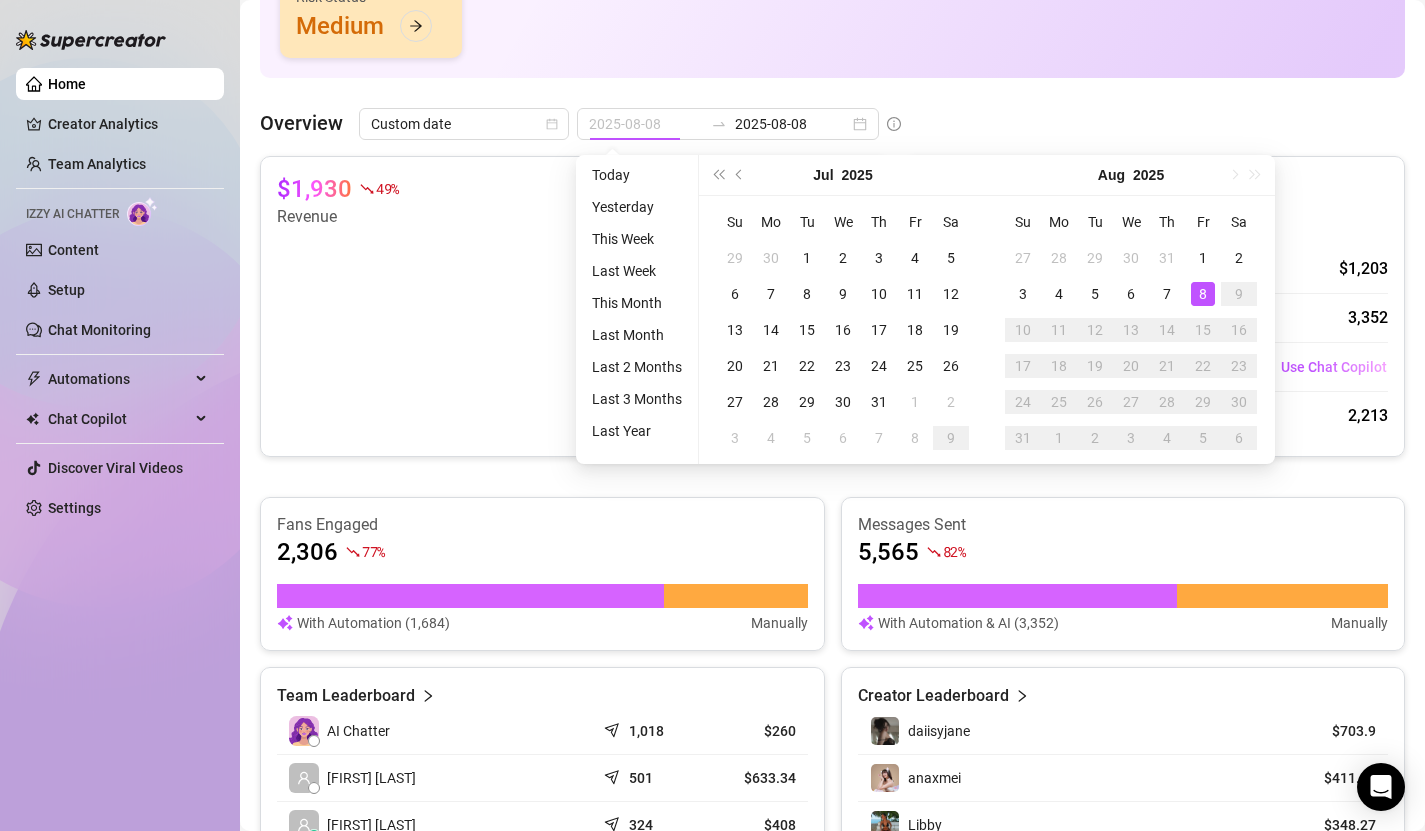 click on "8" at bounding box center (1203, 294) 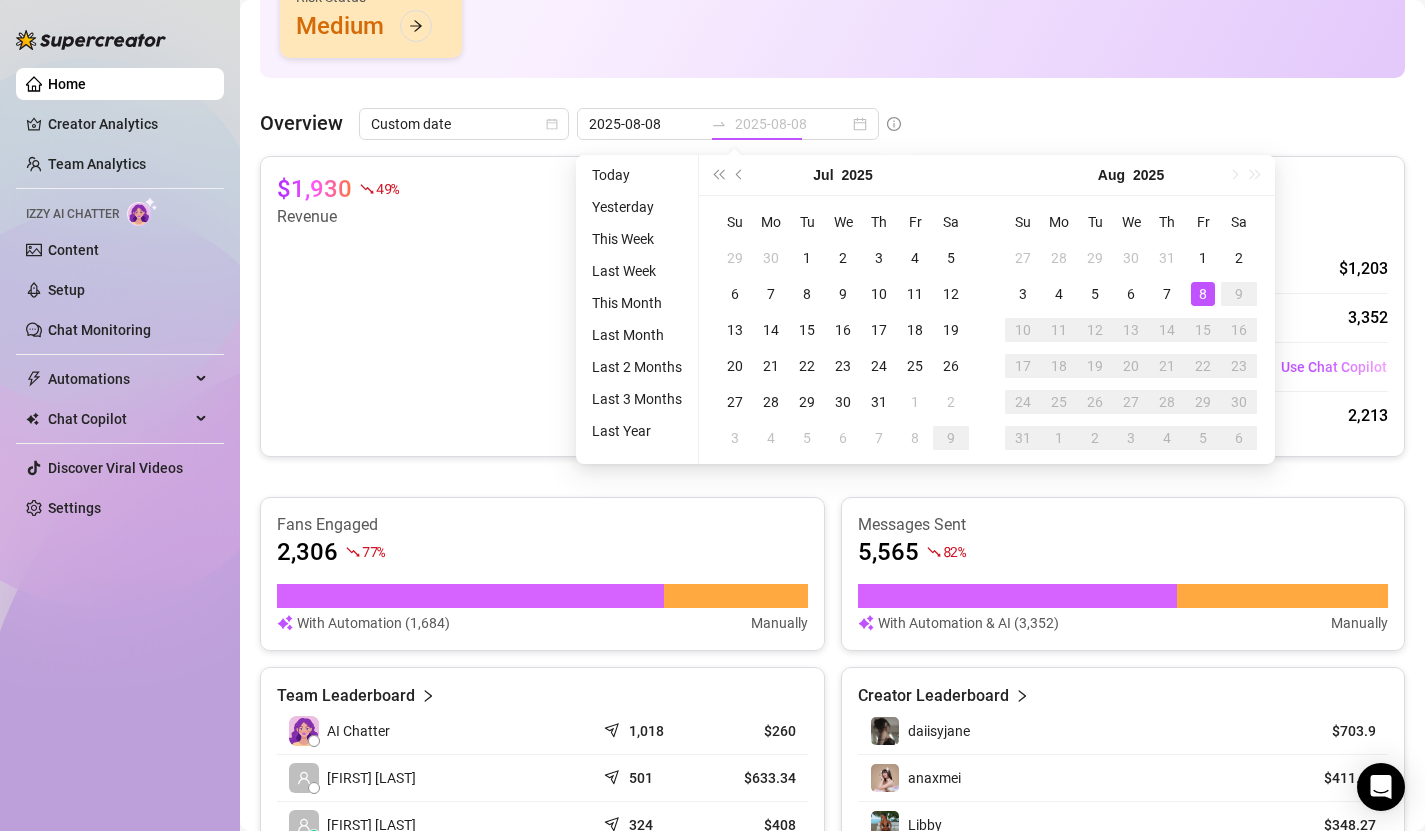 click on "8" at bounding box center (1203, 294) 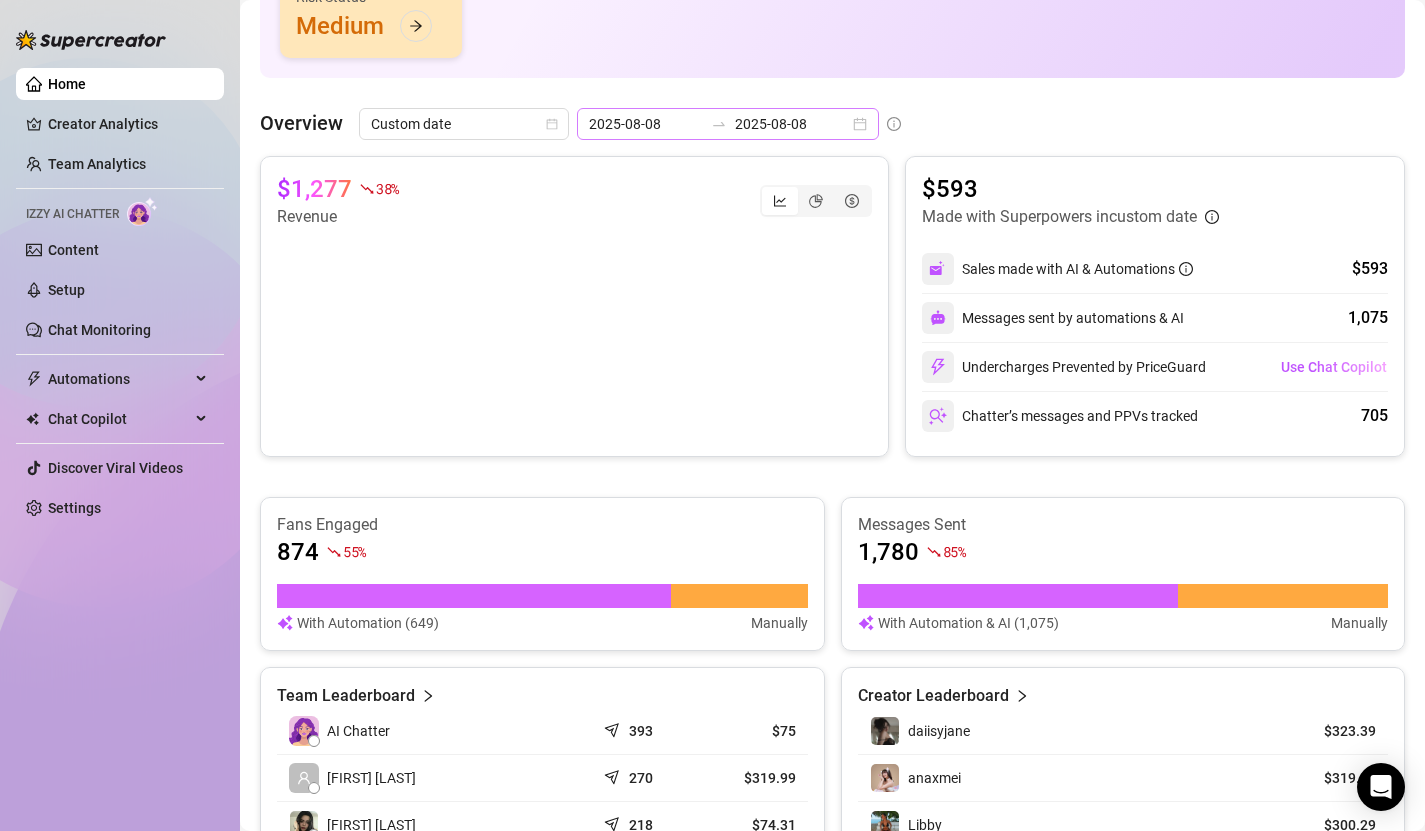 click on "2025-08-08 2025-08-08" at bounding box center (728, 124) 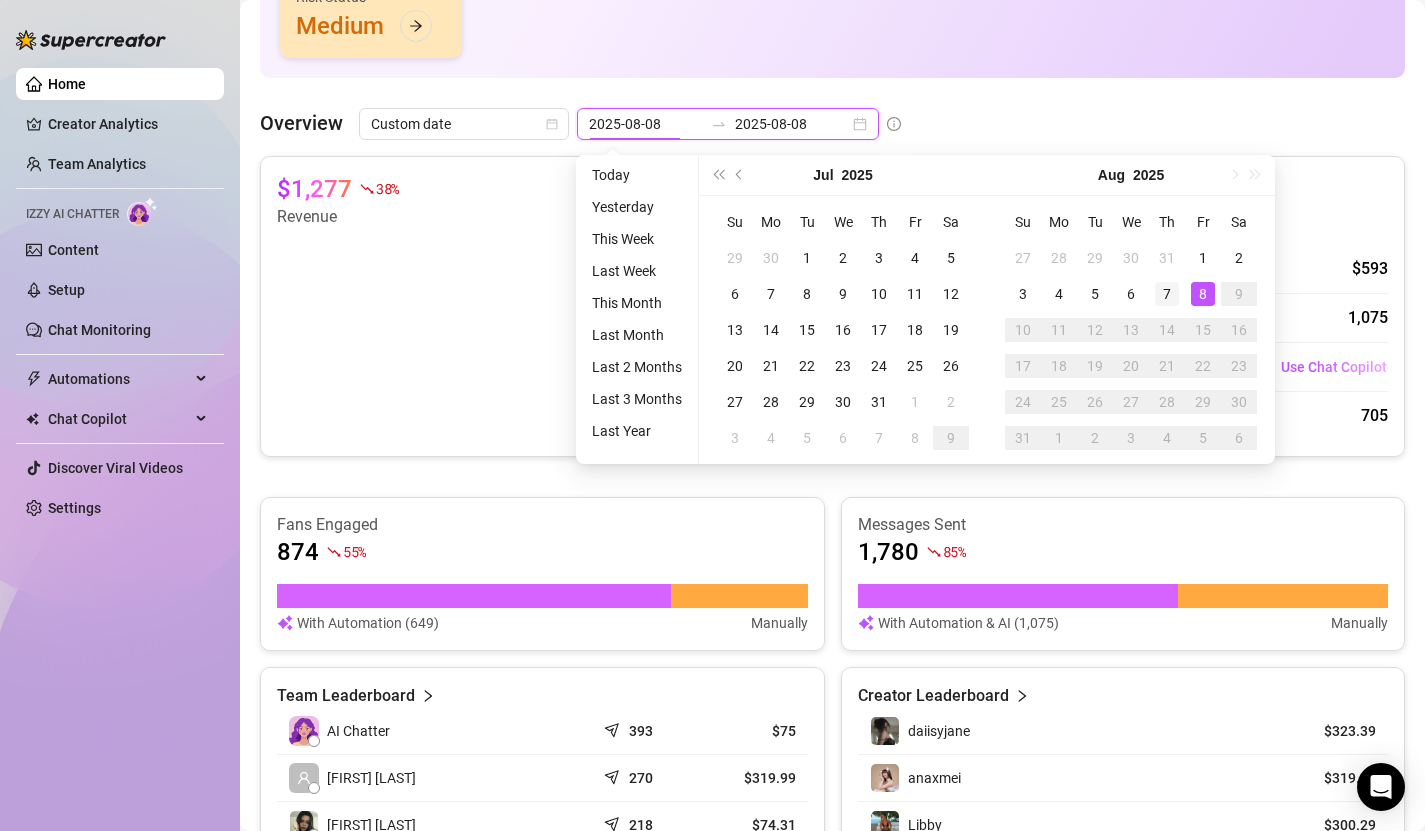 type on "2025-08-07" 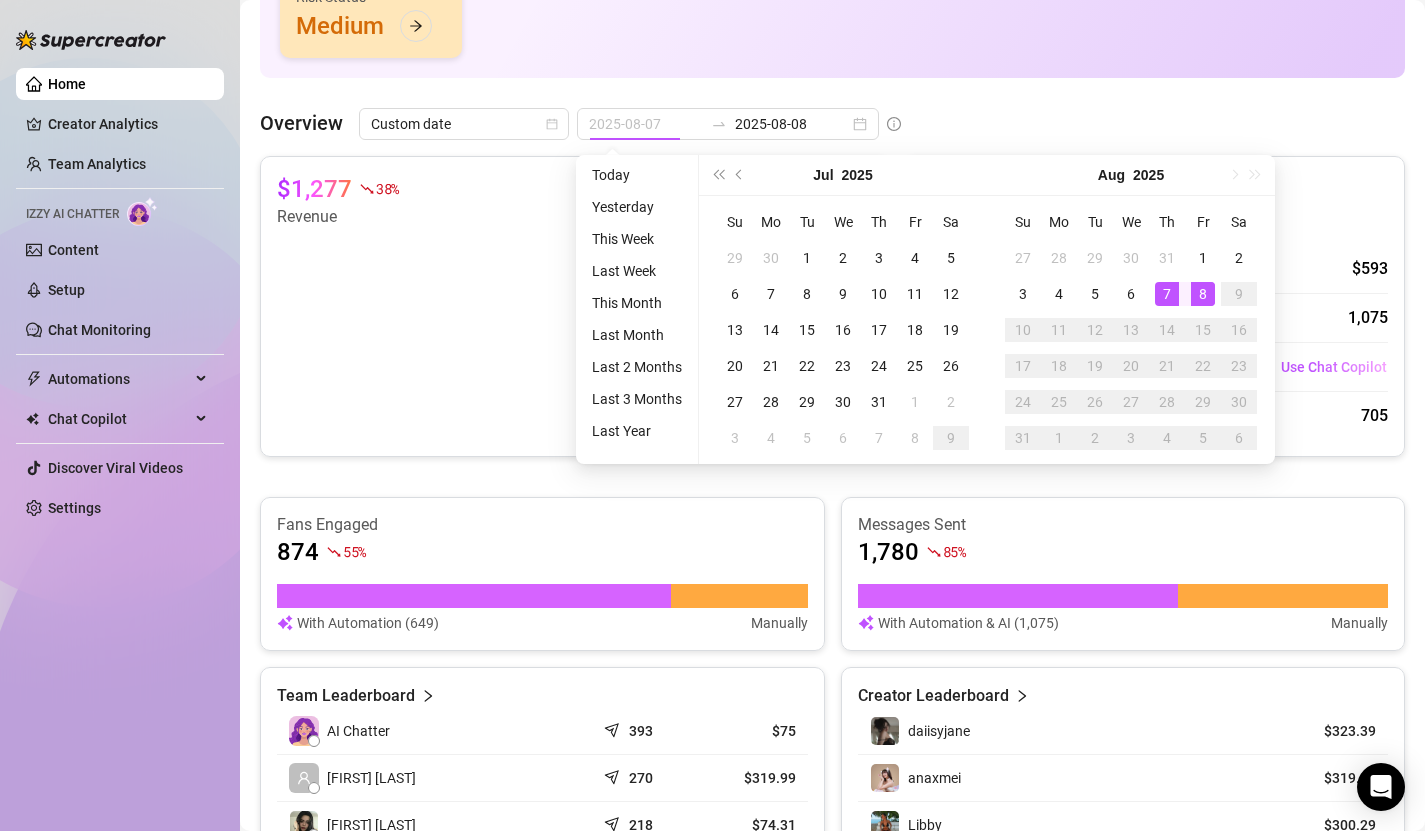 click on "7" at bounding box center [1167, 294] 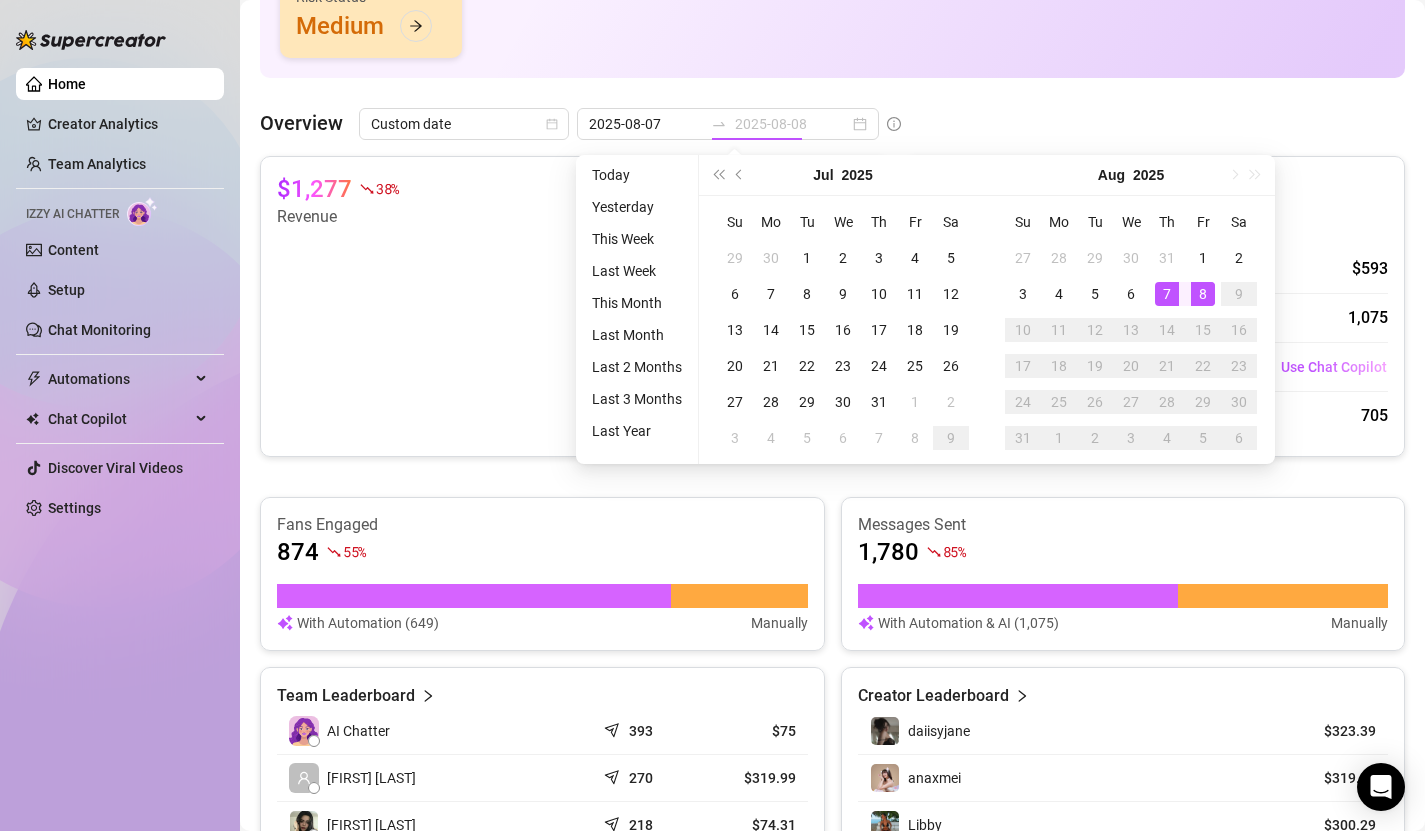 click on "7" at bounding box center [1167, 294] 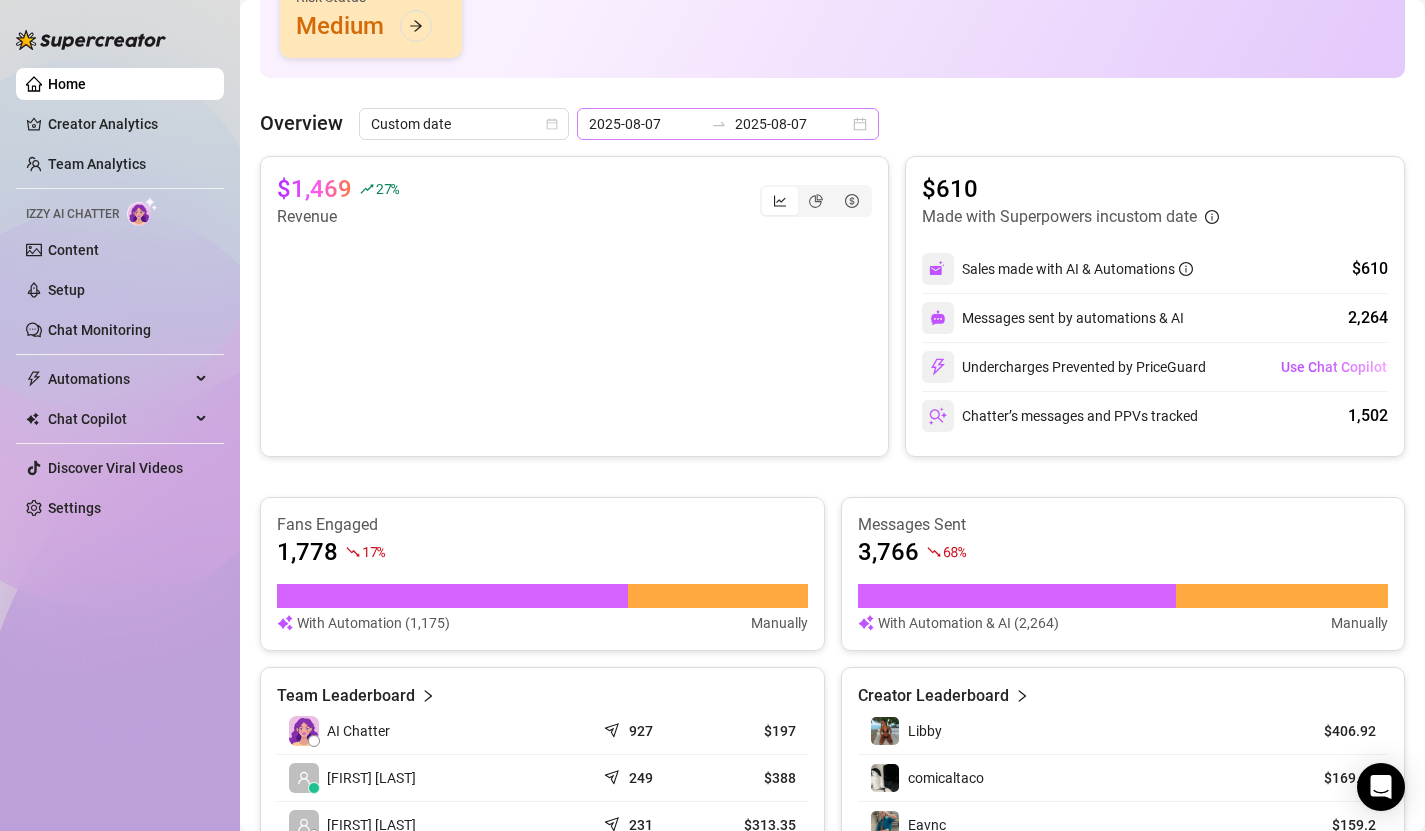 click on "2025-08-07 2025-08-07" at bounding box center [728, 124] 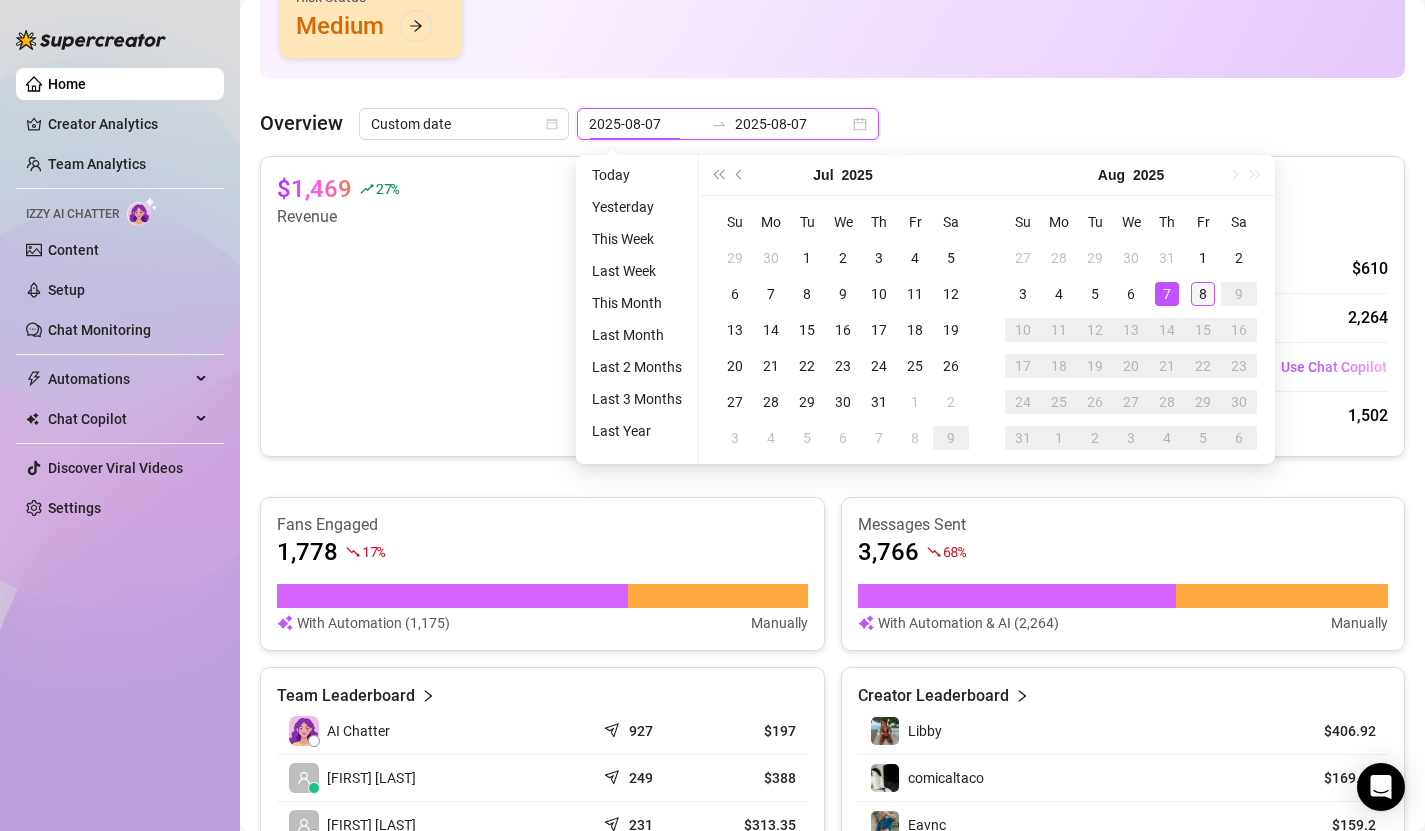 type on "2025-08-08" 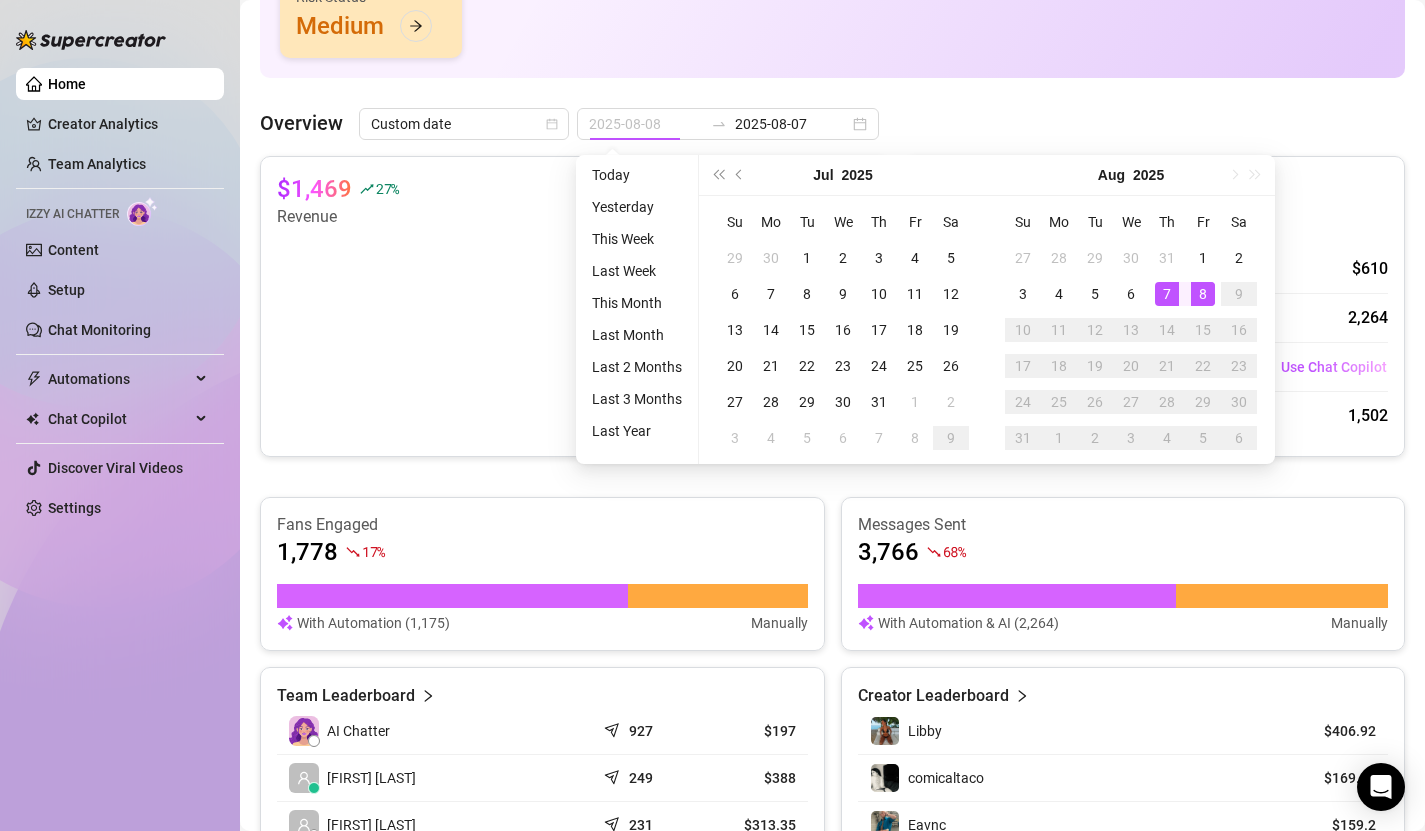 click on "8" at bounding box center [1203, 294] 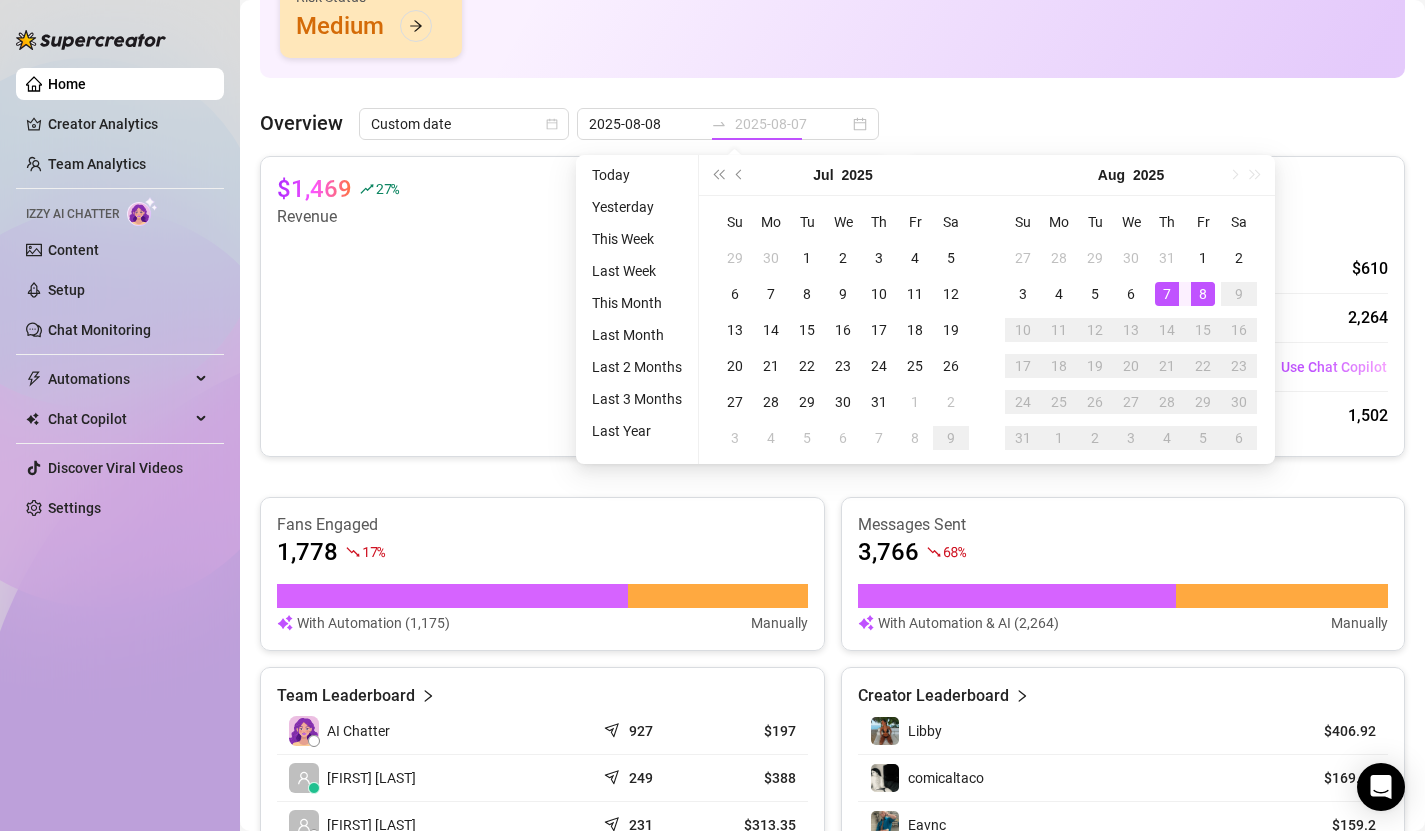 click on "8" at bounding box center (1203, 294) 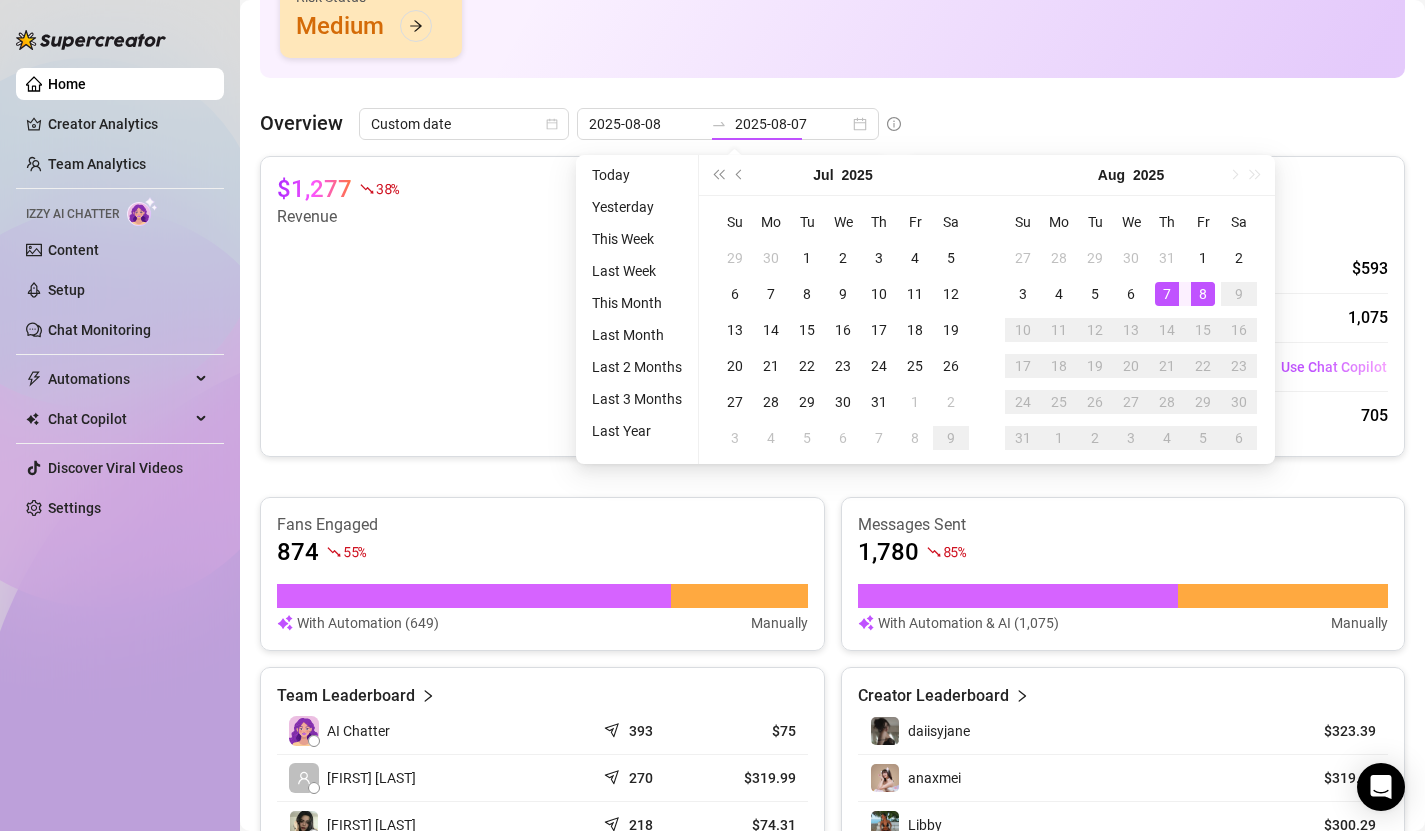 type on "2025-08-08" 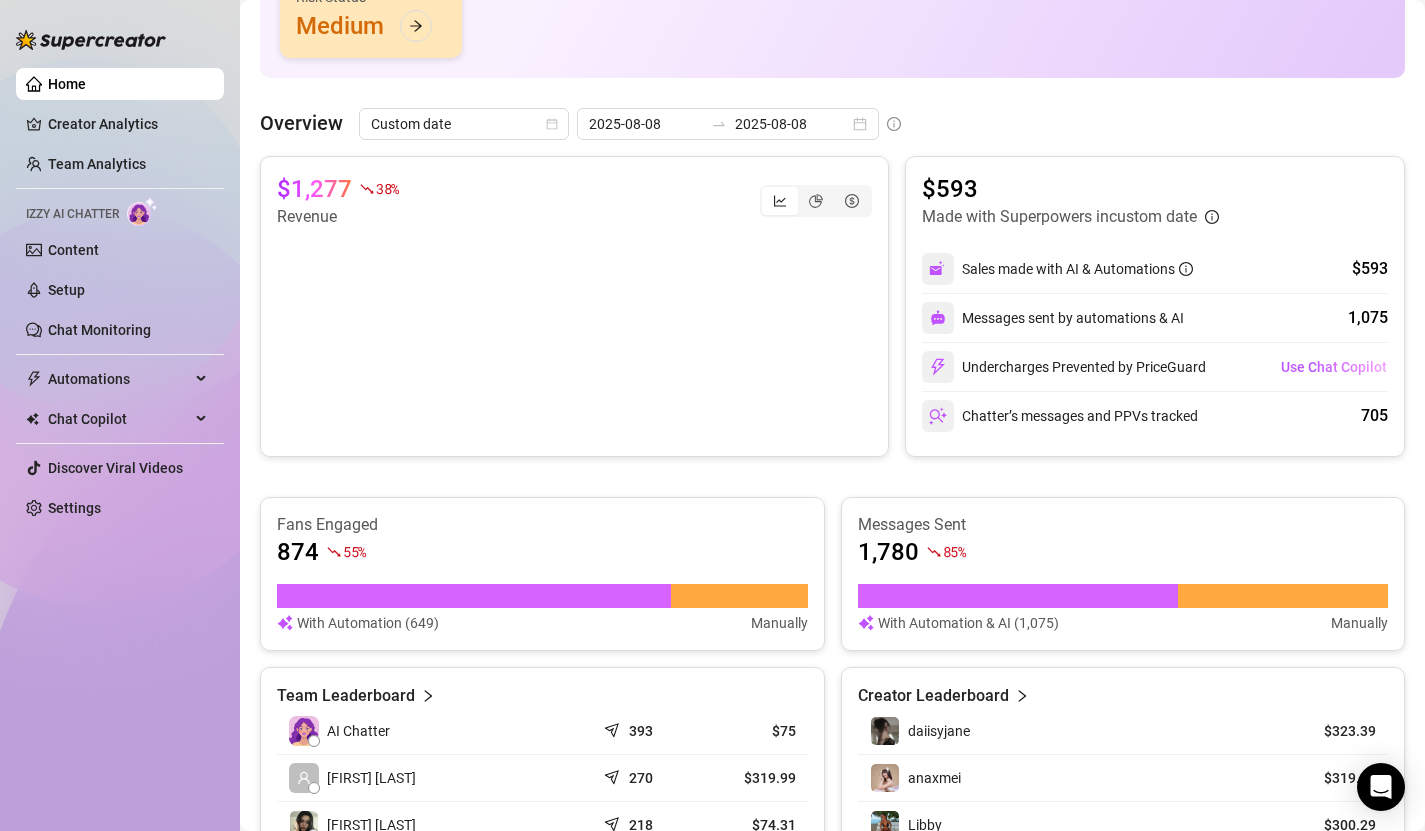 click on "👋 Hey,  Riley Hasken Check  Doris Talent's  achievements with Supercreator $200K Agency Monthly Sales $100K Creator Monthly Sales 3K Creator Total Fans Live Metrics (Last Hour) 👩‍💻 Active Chatters 3 / 26 😴 Snoozing Chatters 1 💵 Sales $95 💬 Messages Sent 90 (53% by 🤖) 📪 Unread Messages 9 Risk Status Medium Overview Custom date 2025-08-08 2025-08-08 $1,277 38 % Revenue $593 Made with Superpowers in  custom date Sales made with AI & Automations $593 Messages sent by automations & AI 1,075 Undercharges Prevented by PriceGuard Use Chat Copilot Chatter’s messages and PPVs tracked 705 Fans Engaged 874 55 % With Automation   (649) Manually Messages Sent 1,780 85 % With Automation & AI   (1,075) Manually Team Leaderboard AI Chatter 393 $75 Irvin P. 270 $319.99 Joy G. 218 $74.31 Nova A. 0 $64 Krish 109 $48 1 2 3 4 5 6 Creator Leaderboard daiisyjane $323.39 anaxmei $319.99 Libby $300.29 badbree-shoe_lab $115.18 comicaltaco $67.98 1 2 3 4 5 Important Events All Risks ( 2 ) Type Alert Account" at bounding box center [832, 496] 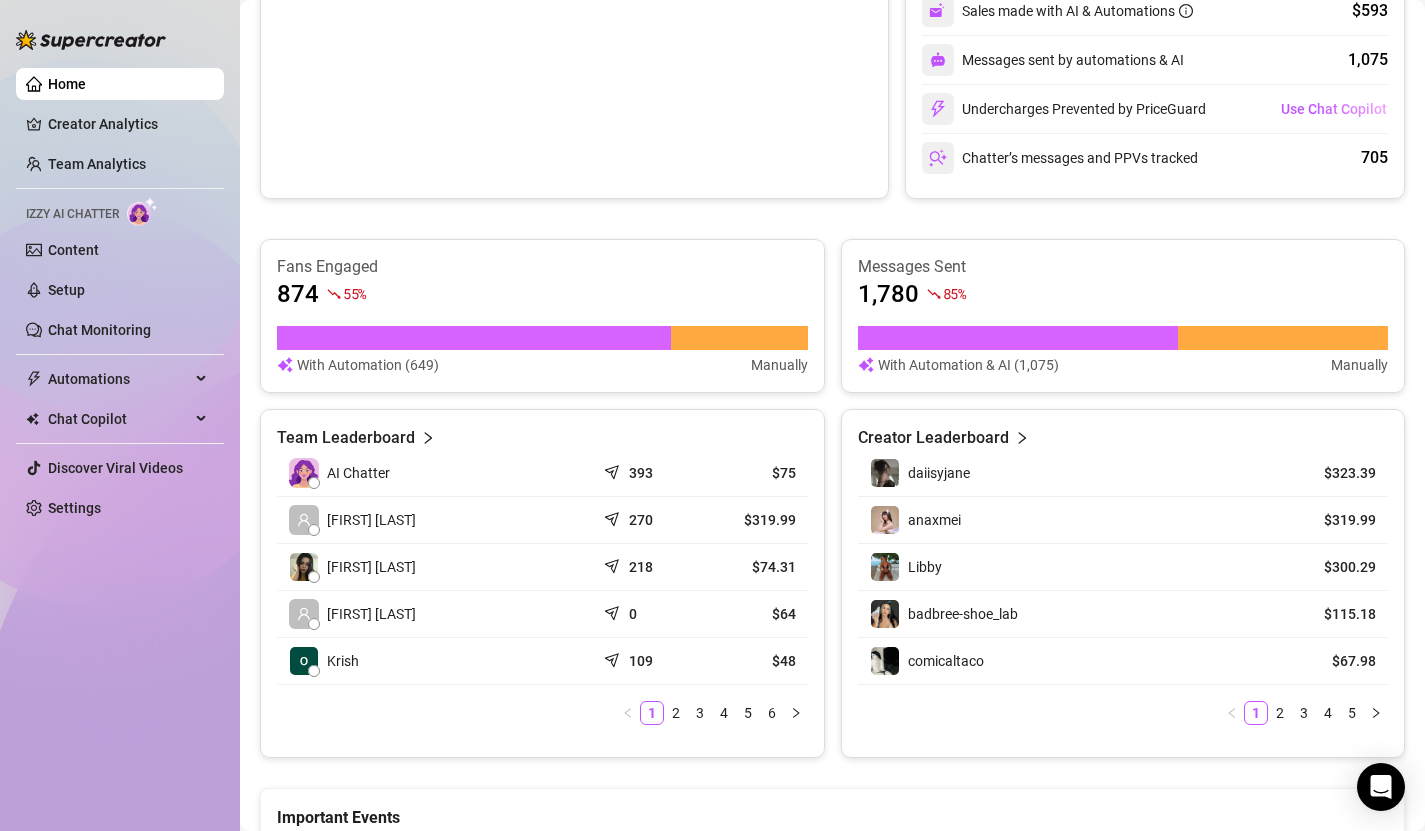 scroll, scrollTop: 616, scrollLeft: 0, axis: vertical 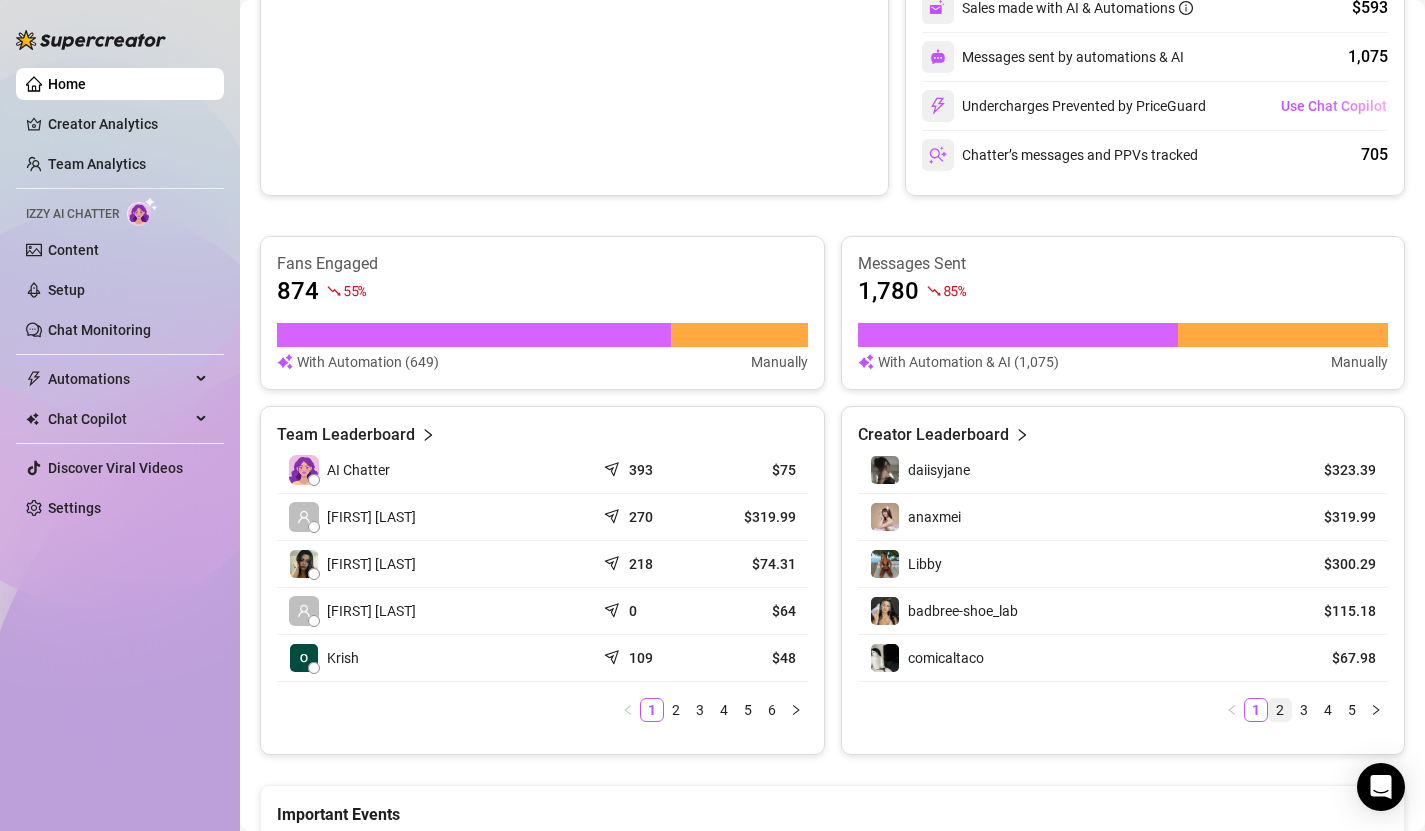 click on "2" at bounding box center [1280, 710] 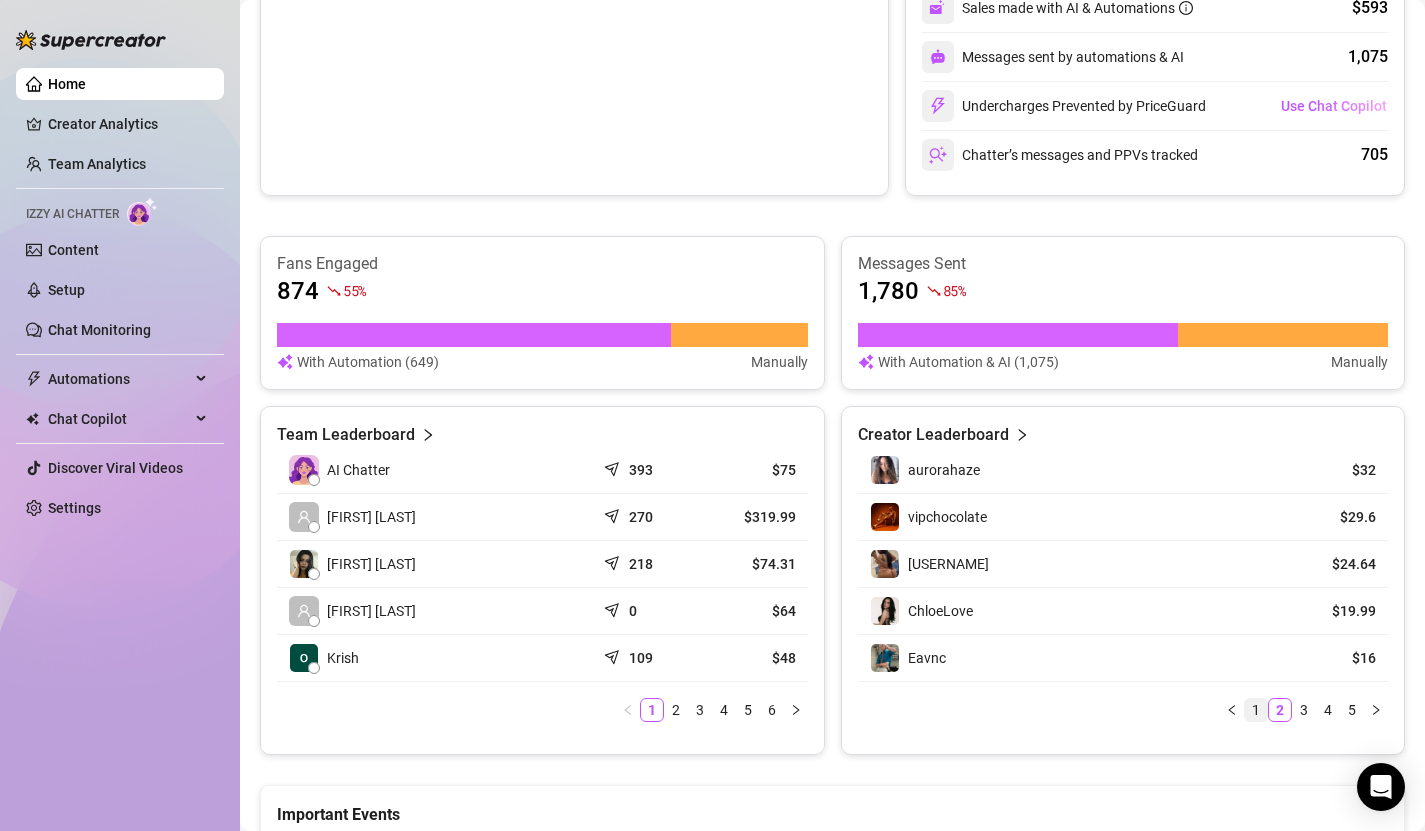 click on "1" at bounding box center (1256, 710) 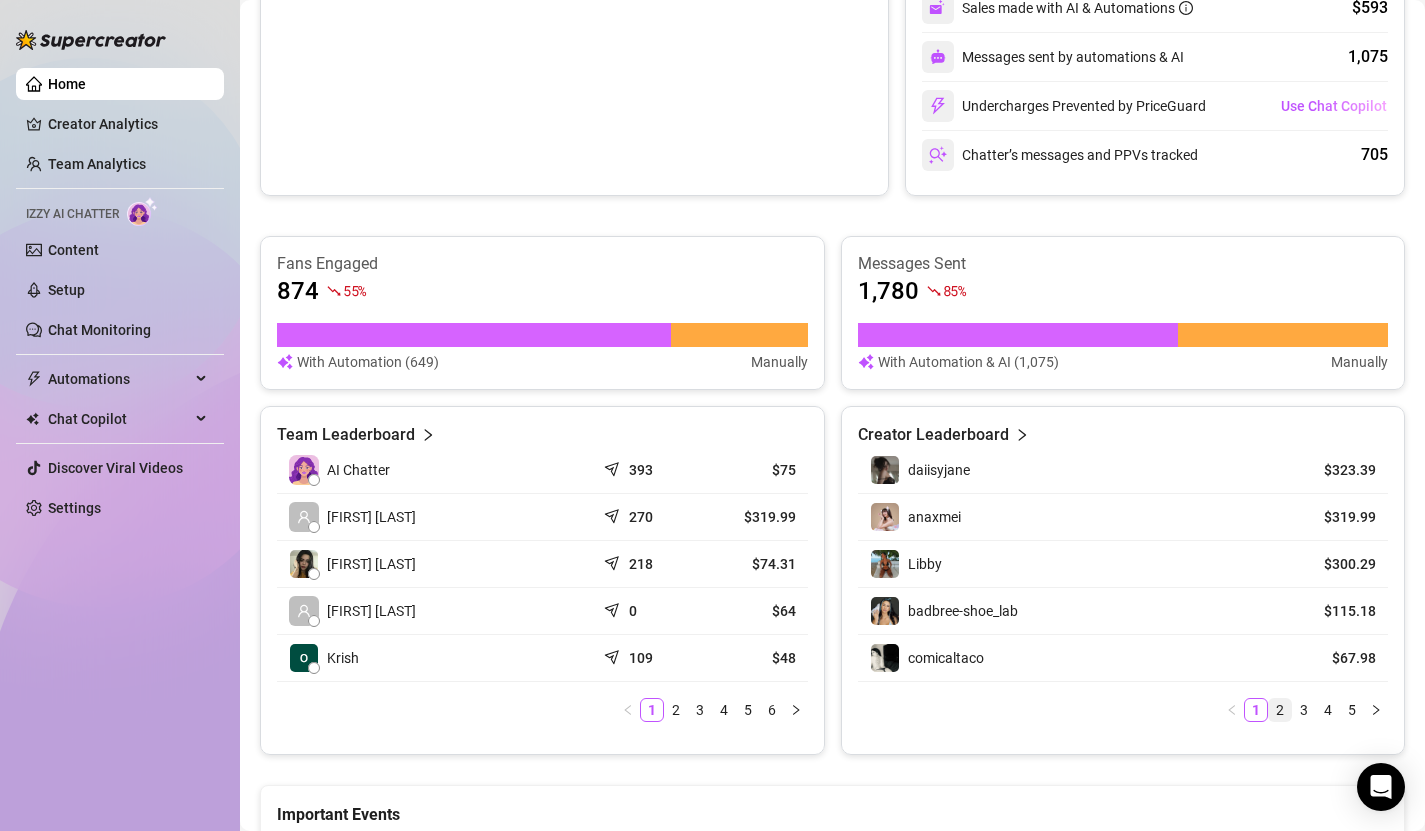 click on "2" at bounding box center (1280, 710) 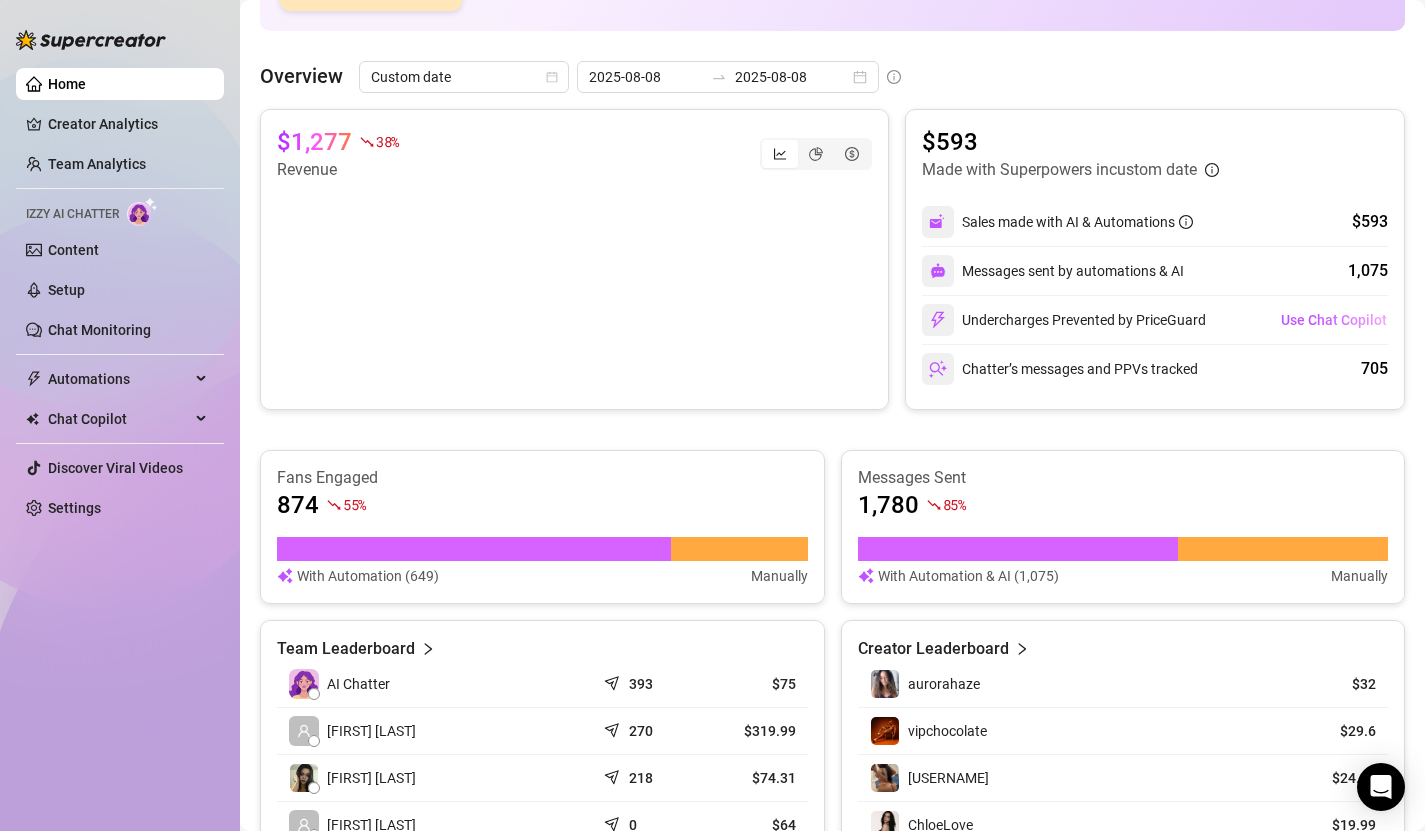 scroll, scrollTop: 597, scrollLeft: 0, axis: vertical 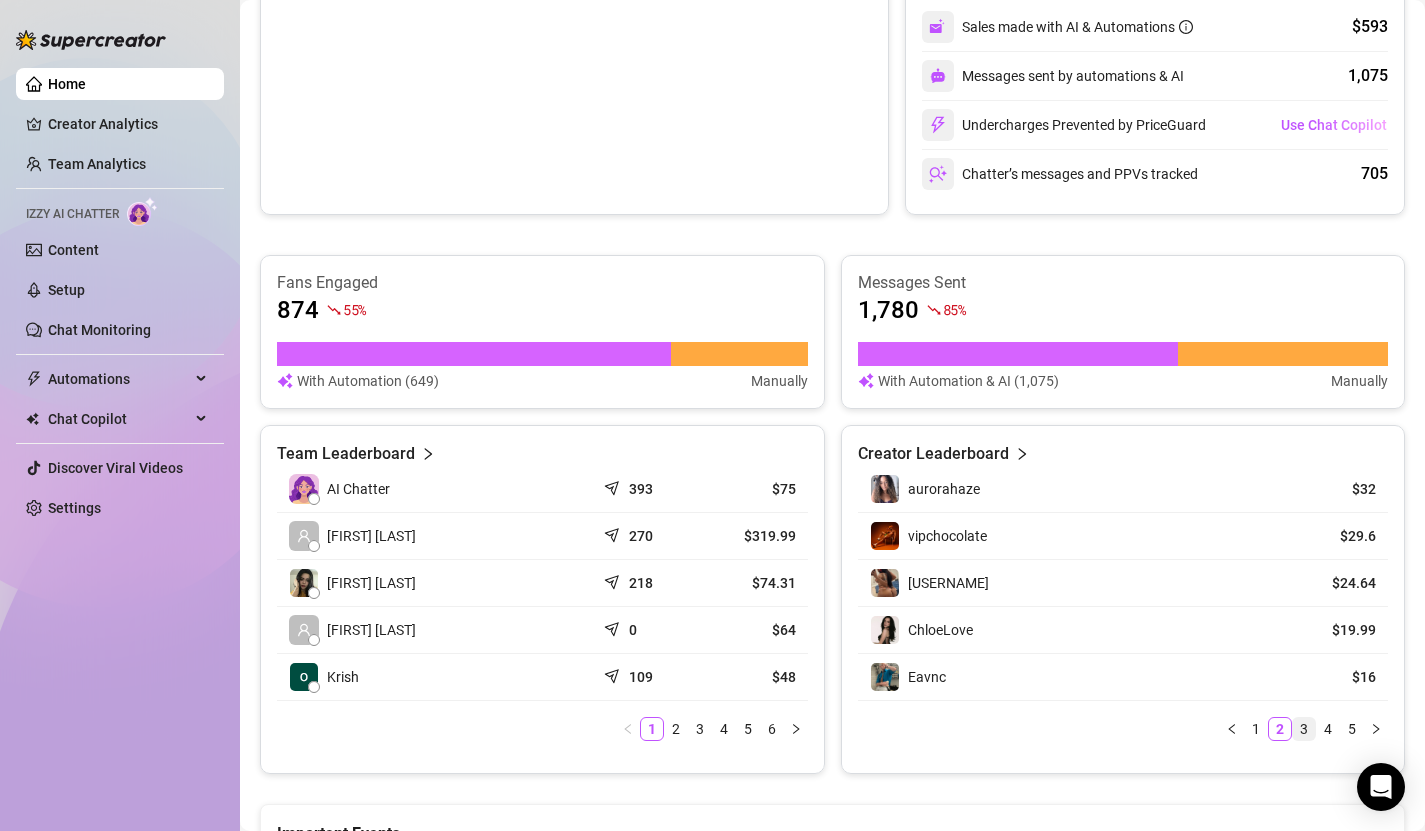 click on "3" at bounding box center (1304, 729) 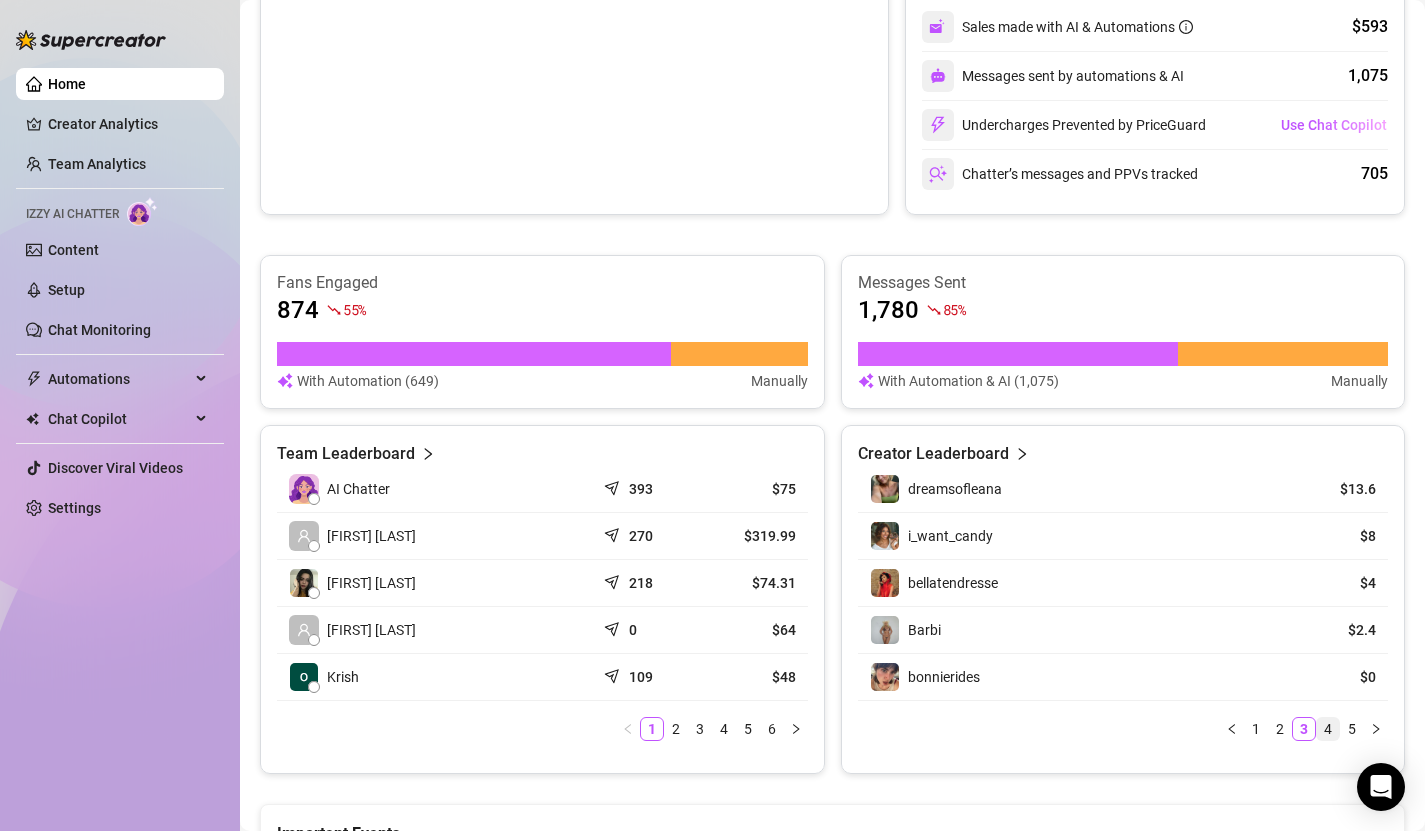 click on "4" at bounding box center (1328, 729) 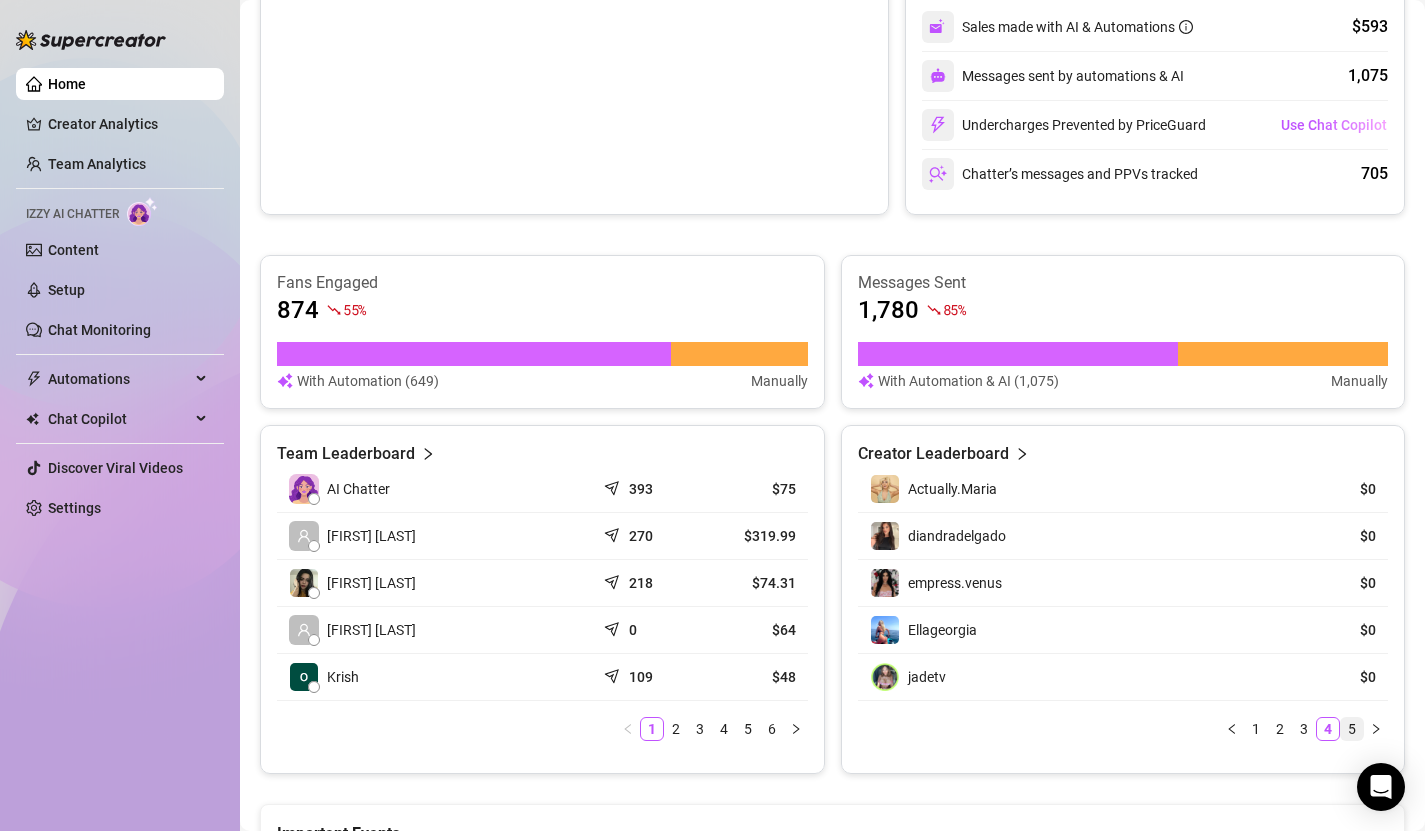 click on "5" at bounding box center (1352, 729) 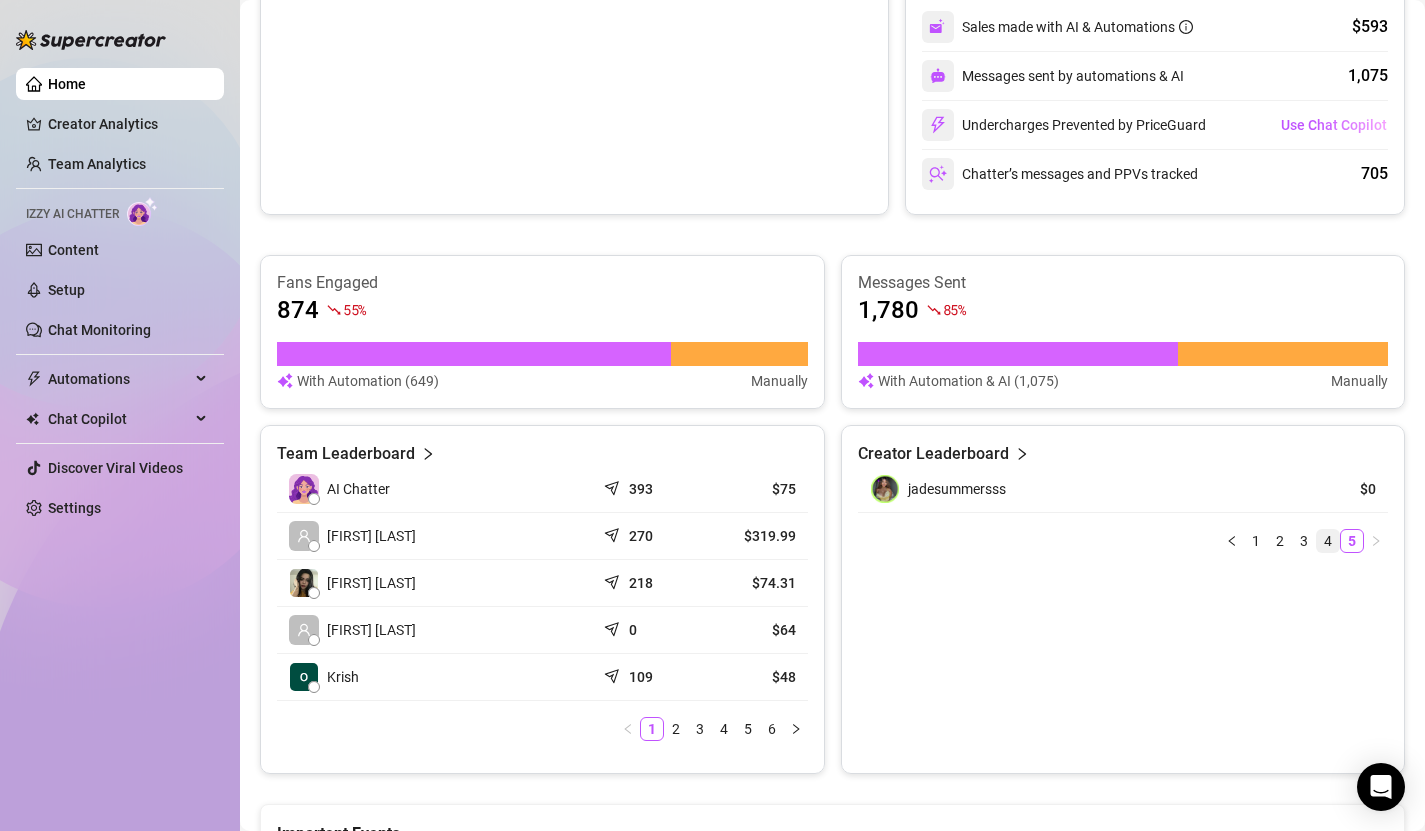 click on "4" at bounding box center (1328, 541) 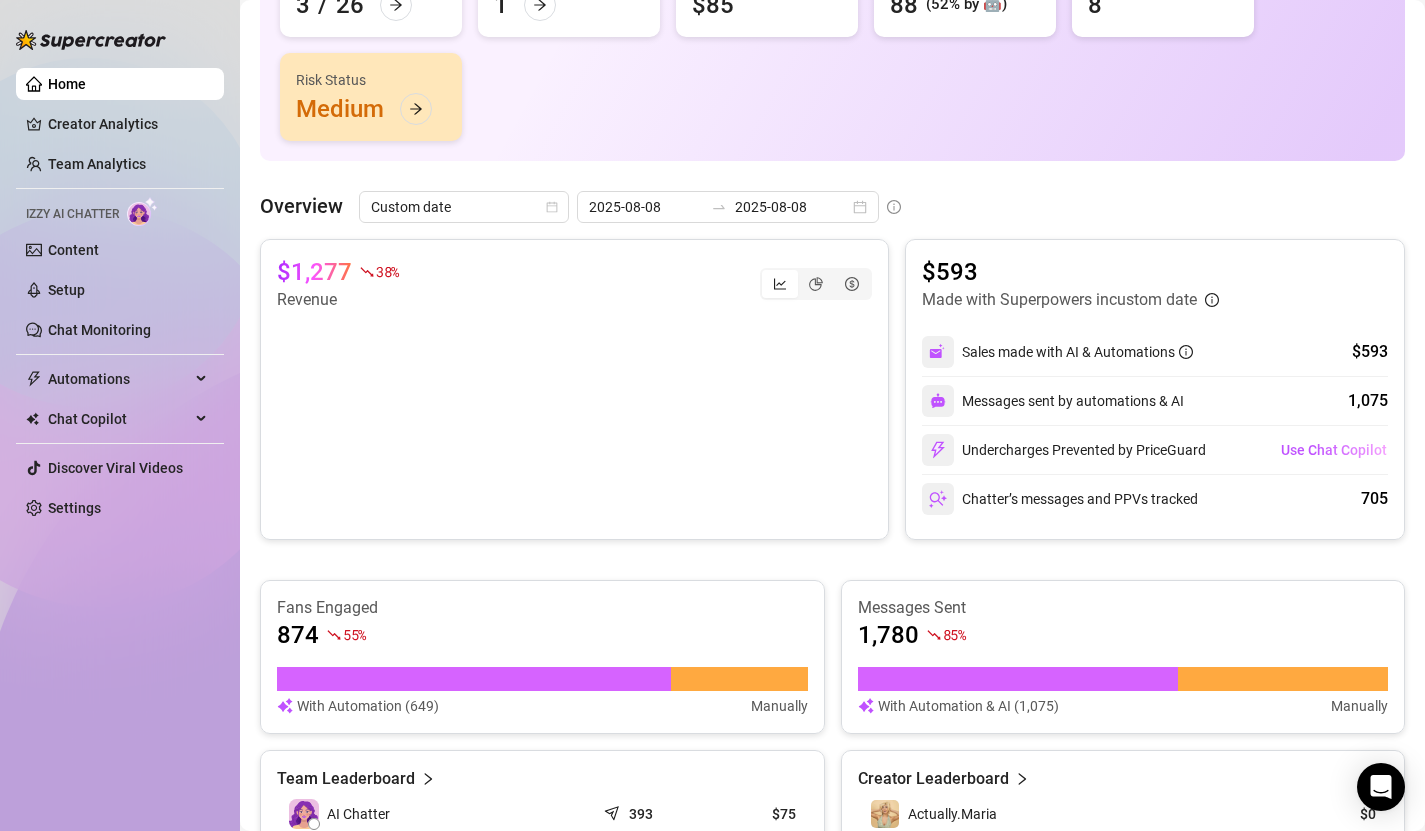 scroll, scrollTop: 117, scrollLeft: 0, axis: vertical 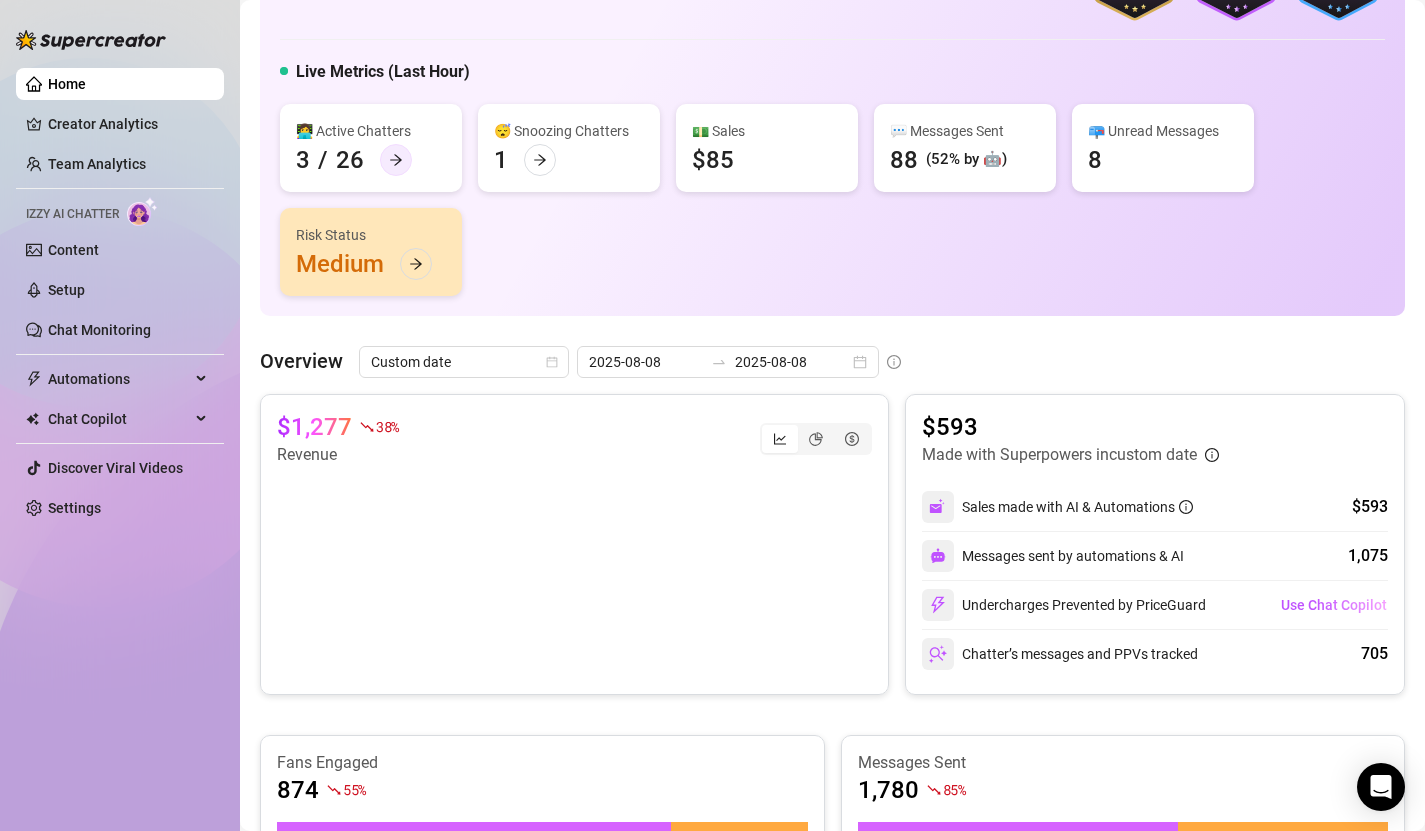 click at bounding box center [396, 160] 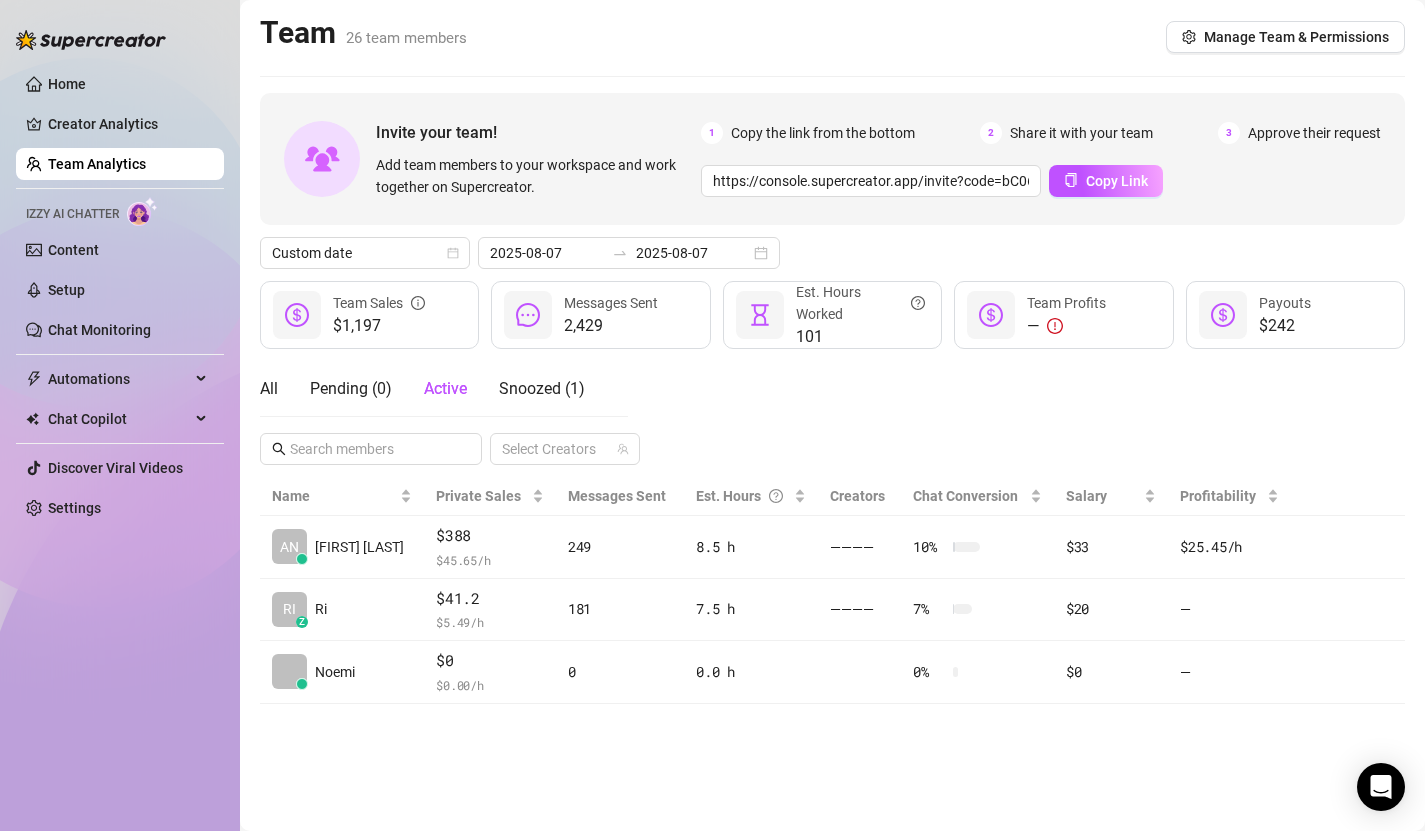 scroll, scrollTop: 0, scrollLeft: 0, axis: both 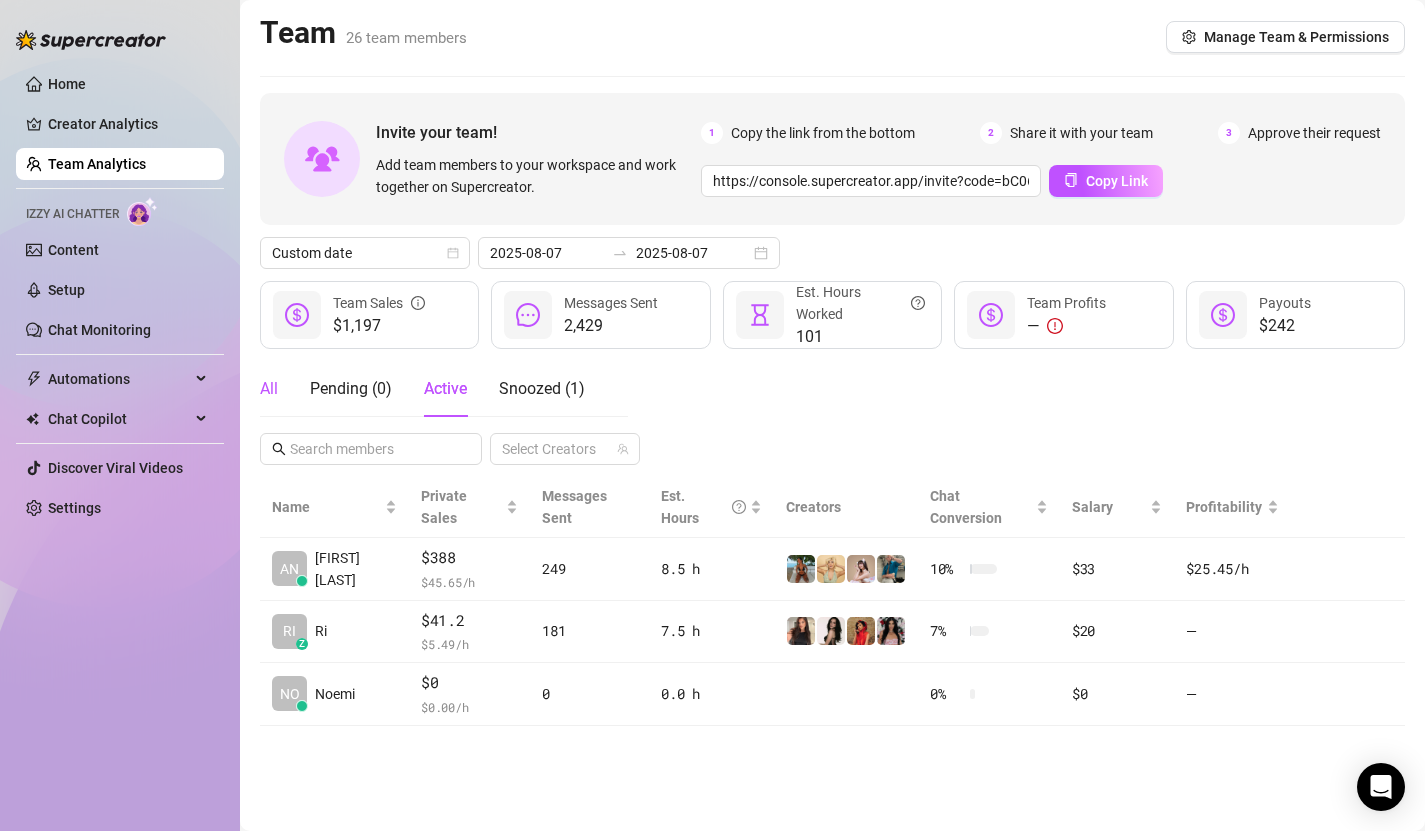 click on "All" at bounding box center [269, 389] 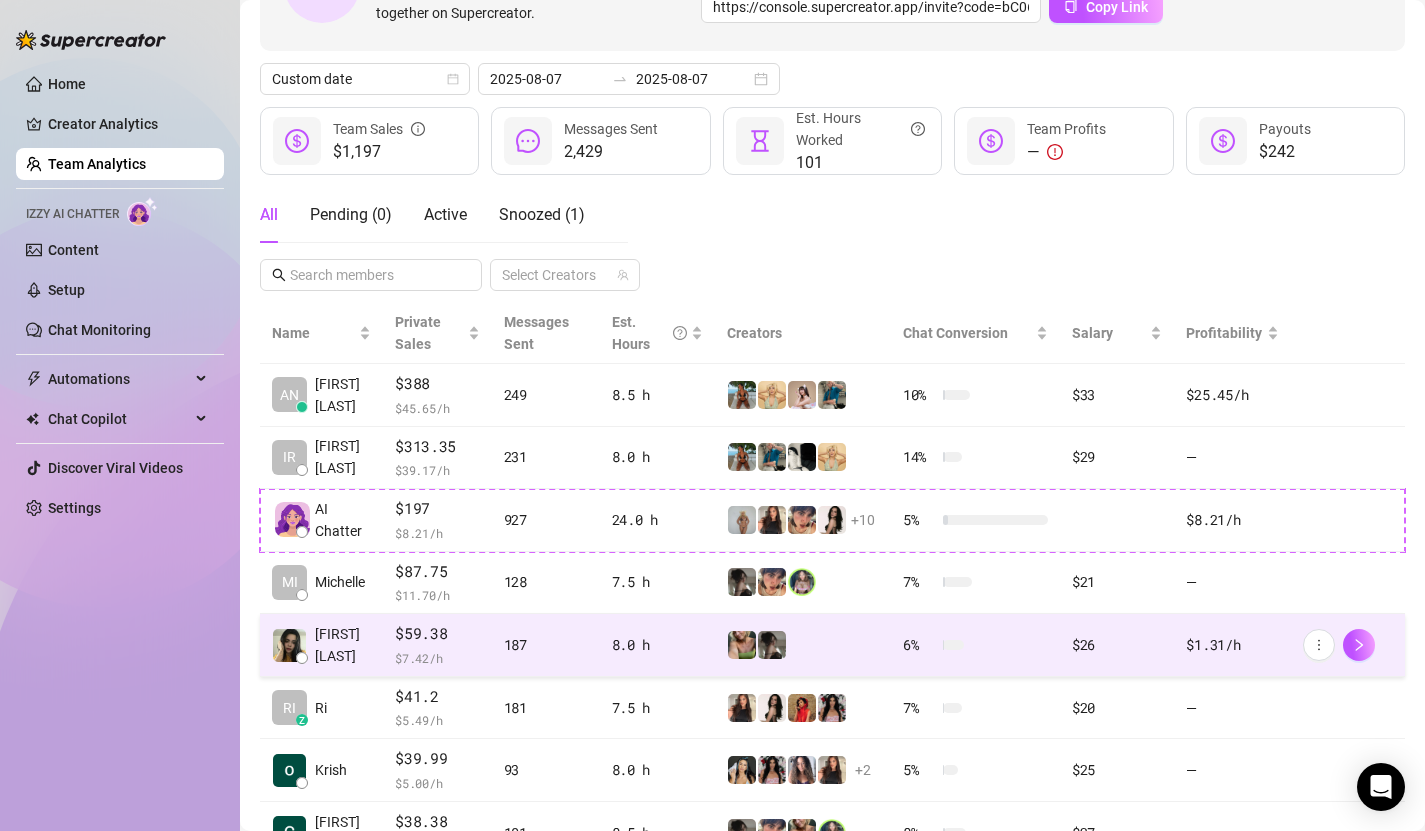 scroll, scrollTop: 0, scrollLeft: 0, axis: both 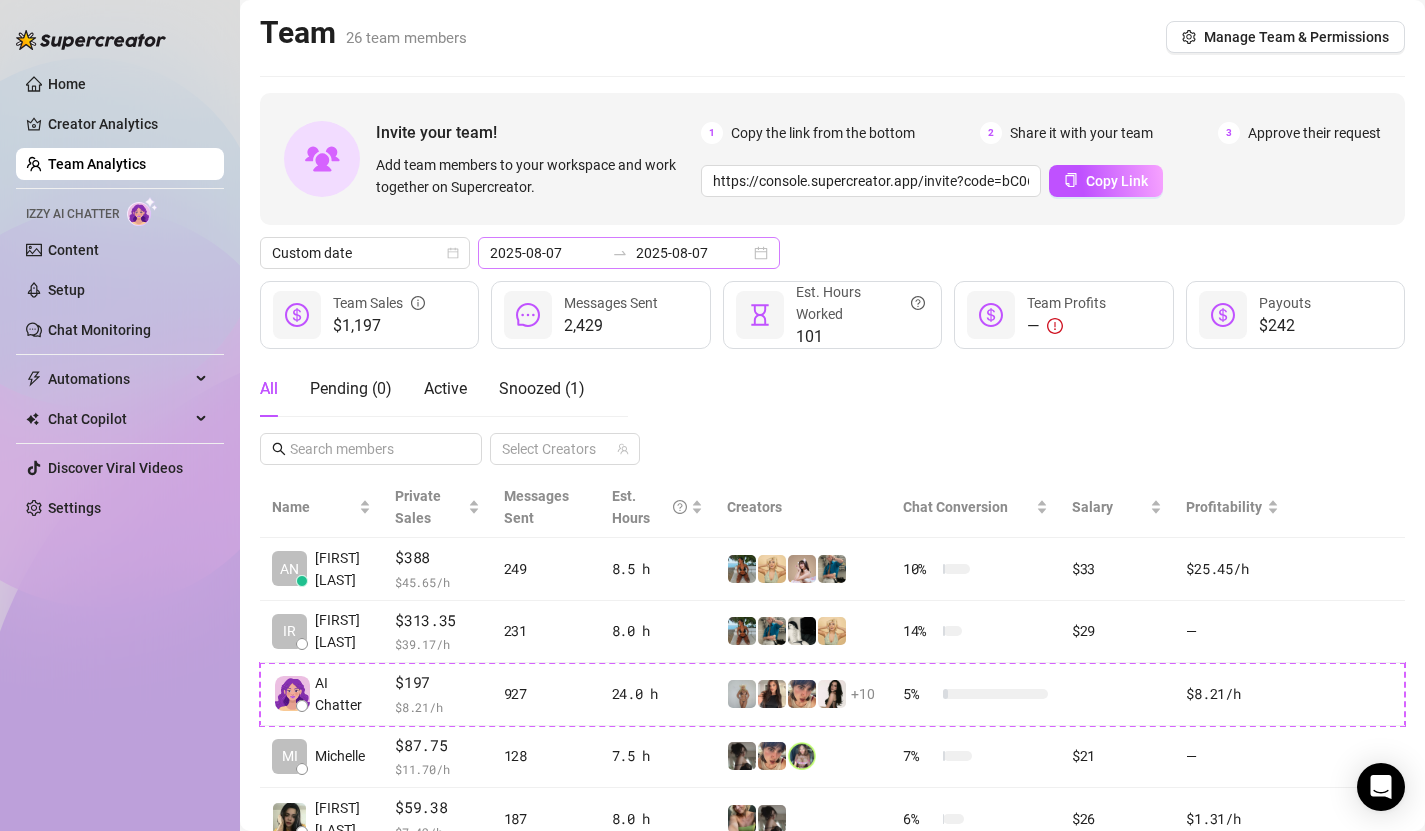 click on "2025-08-07 2025-08-07" at bounding box center [629, 253] 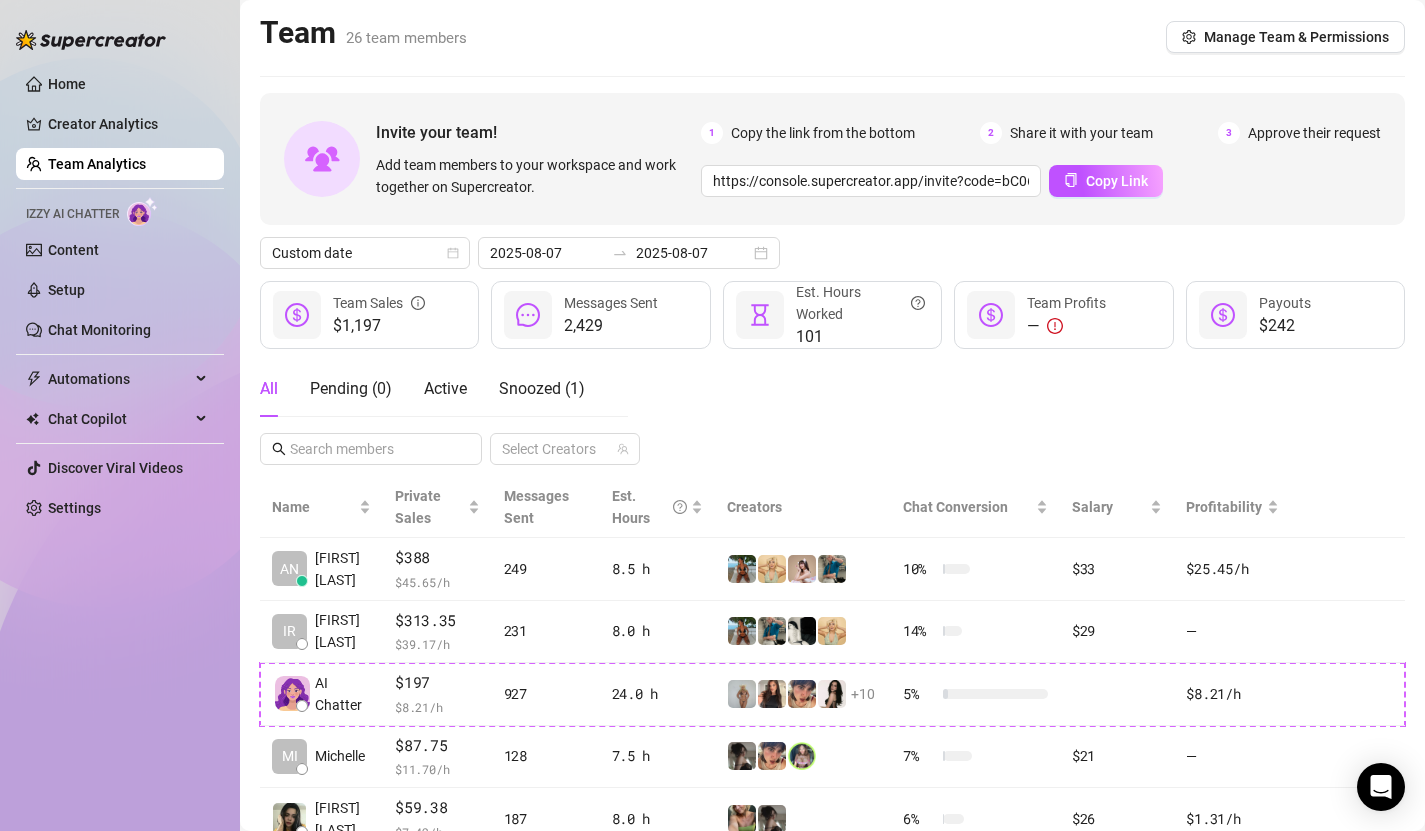 click on "Custom date 2025-08-07 2025-08-07" at bounding box center [832, 253] 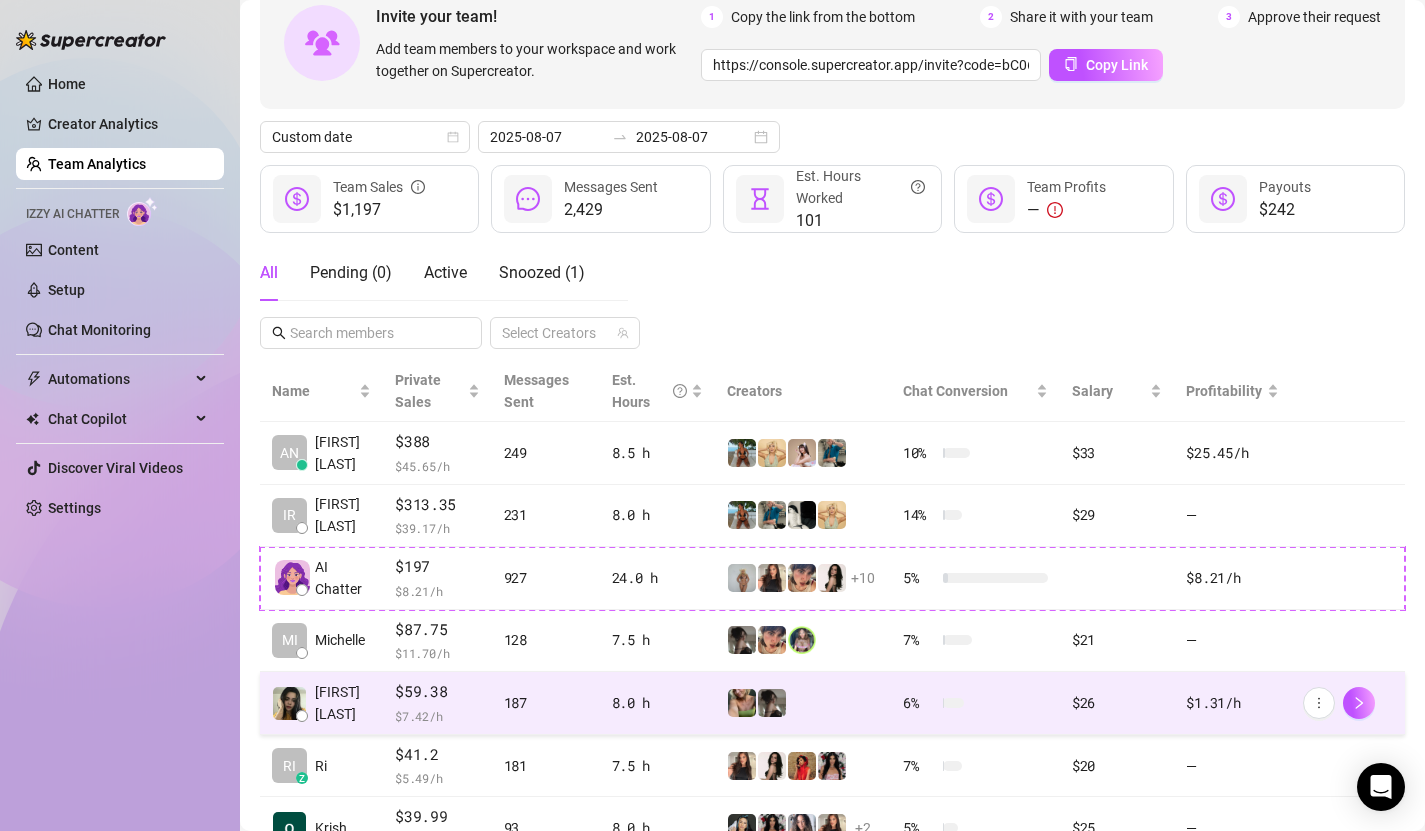 scroll, scrollTop: 0, scrollLeft: 0, axis: both 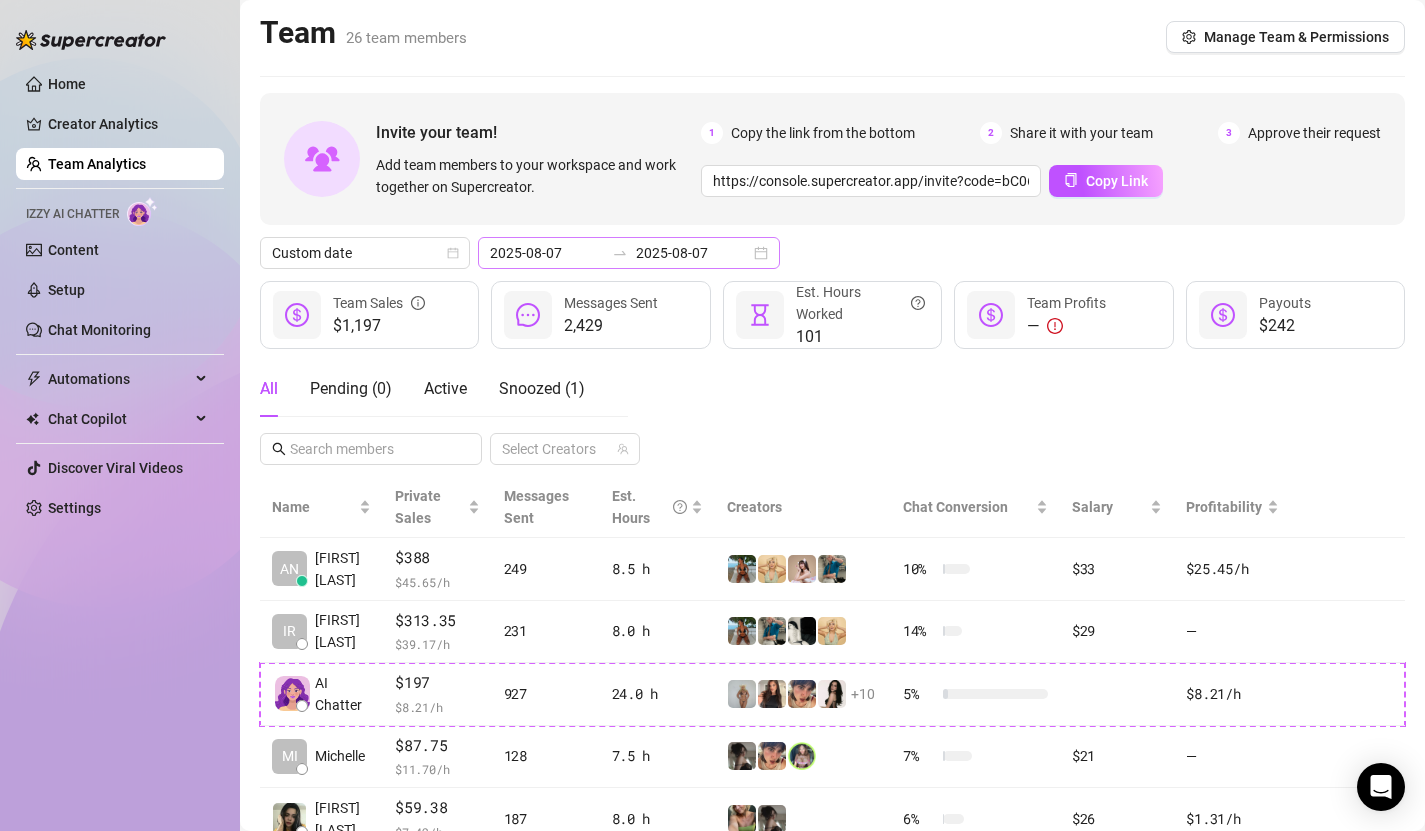 click on "2025-08-07 2025-08-07" at bounding box center [629, 253] 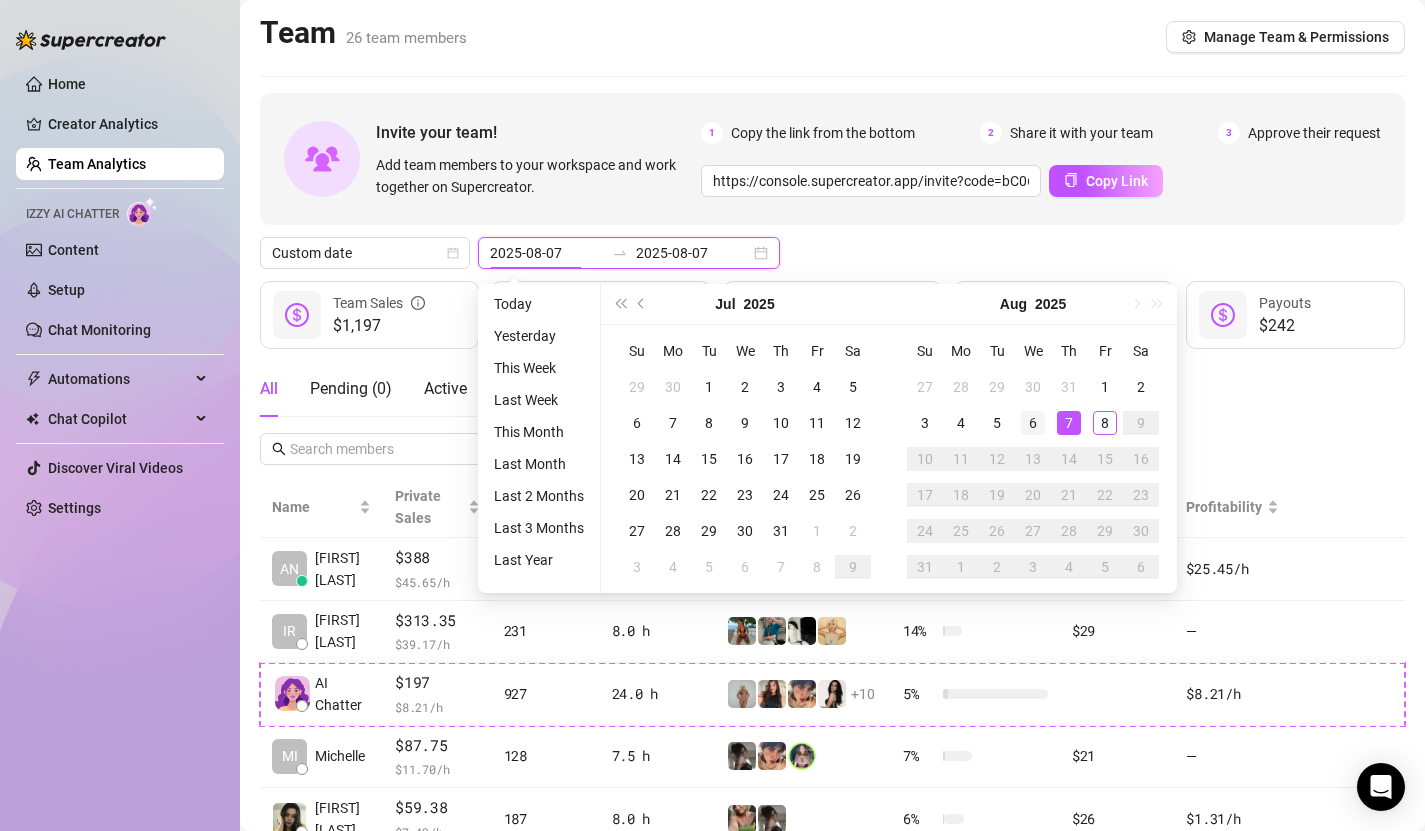 type on "2025-08-06" 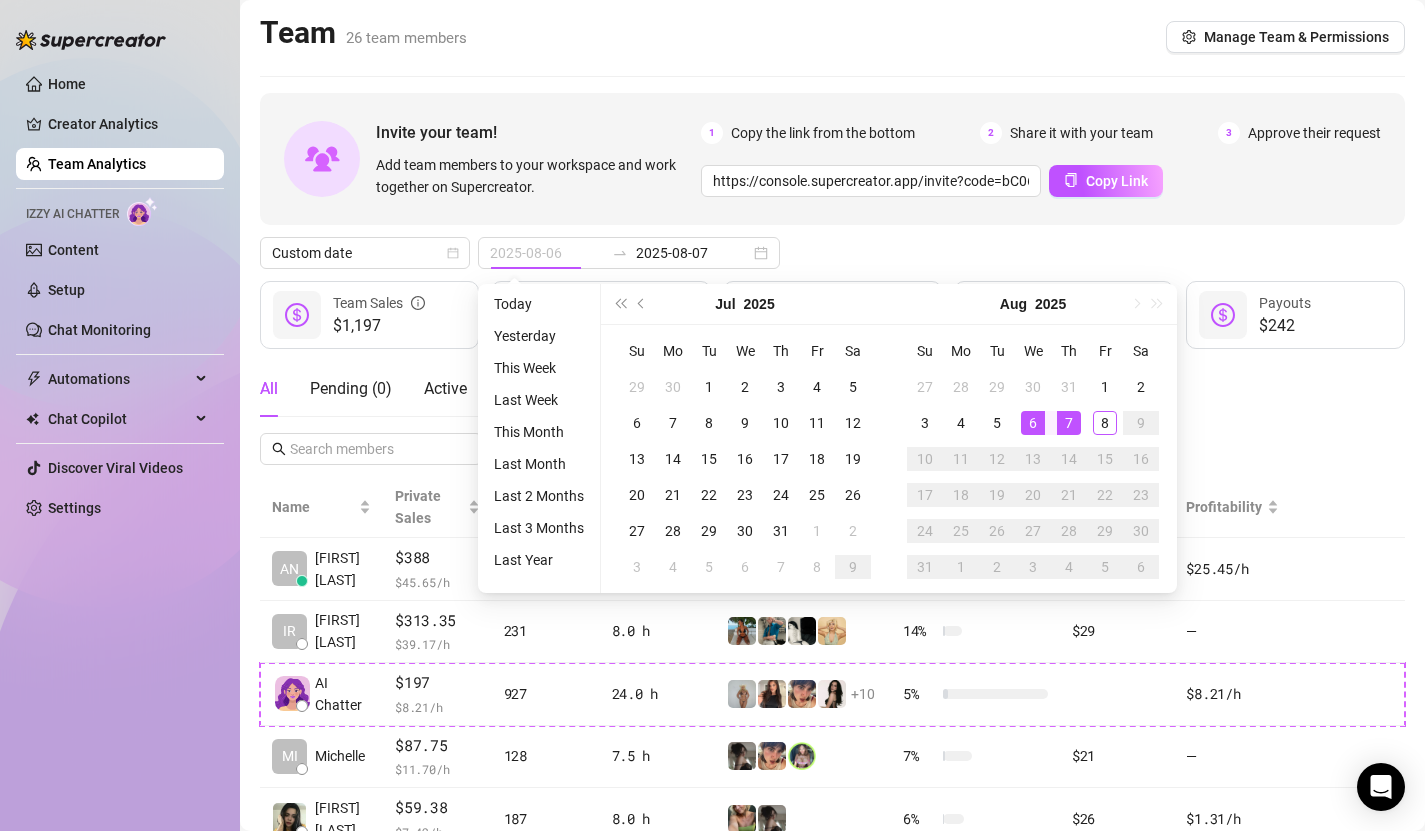 click on "6" at bounding box center (1033, 423) 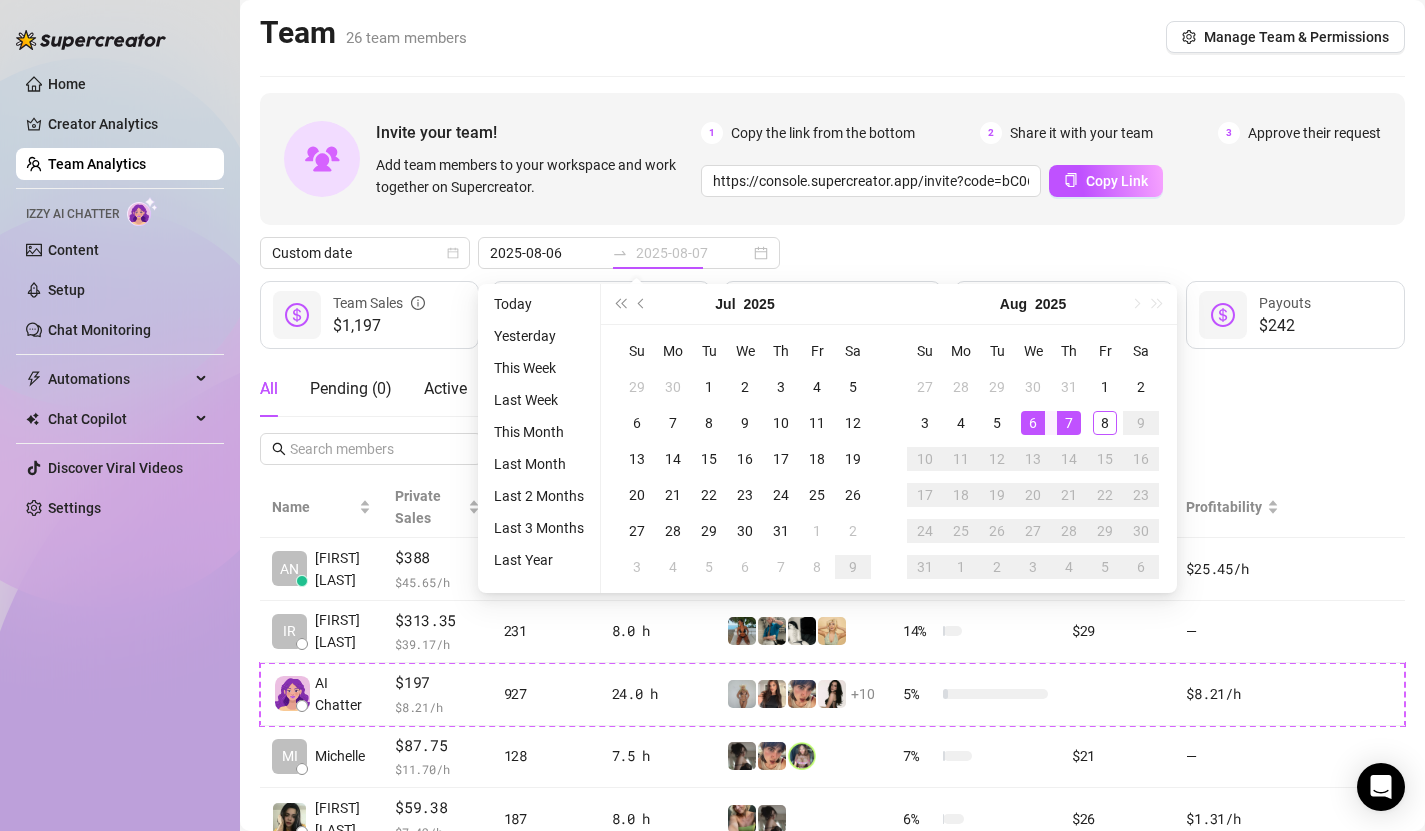 click on "6" at bounding box center [1033, 423] 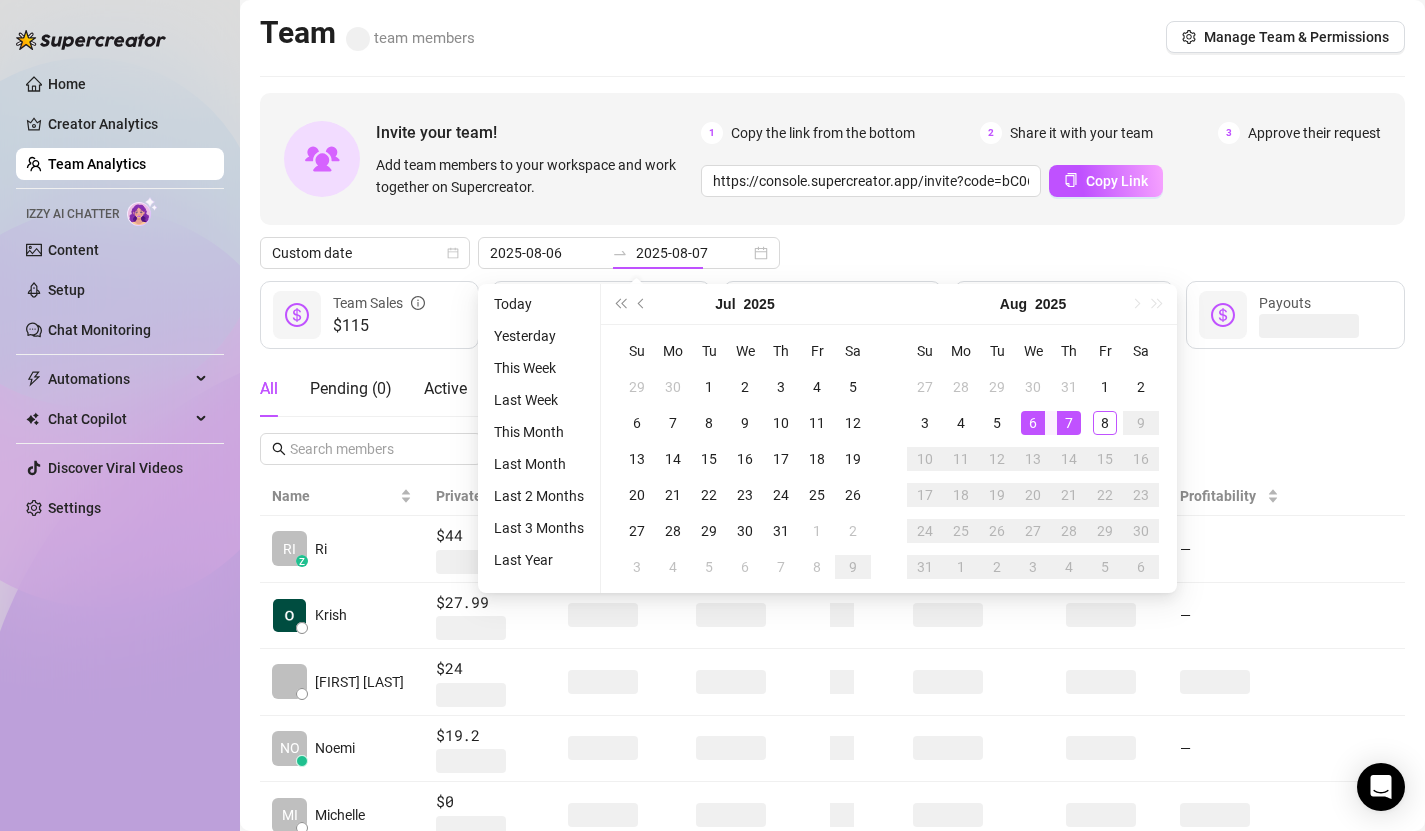 type on "2025-08-06" 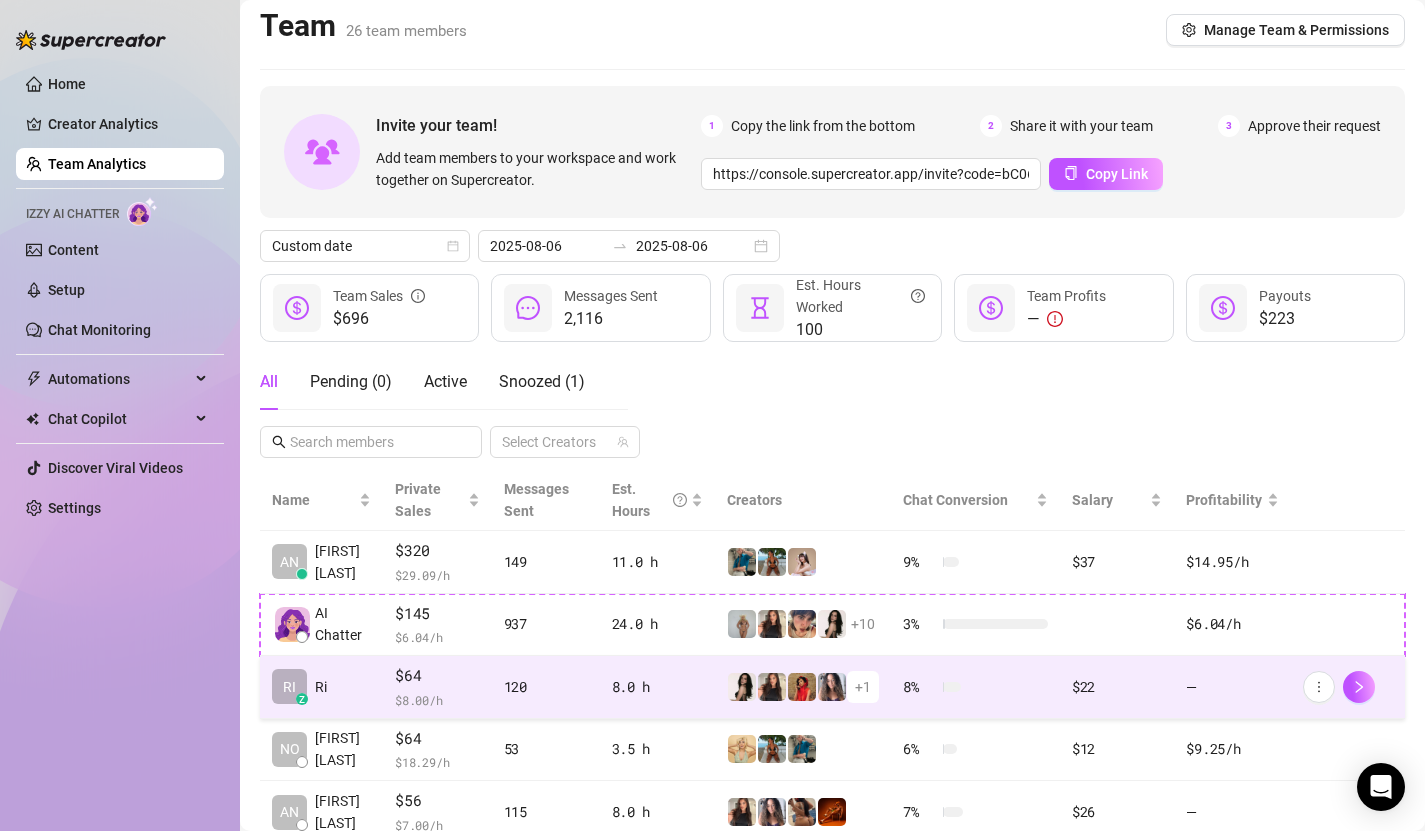 scroll, scrollTop: 0, scrollLeft: 0, axis: both 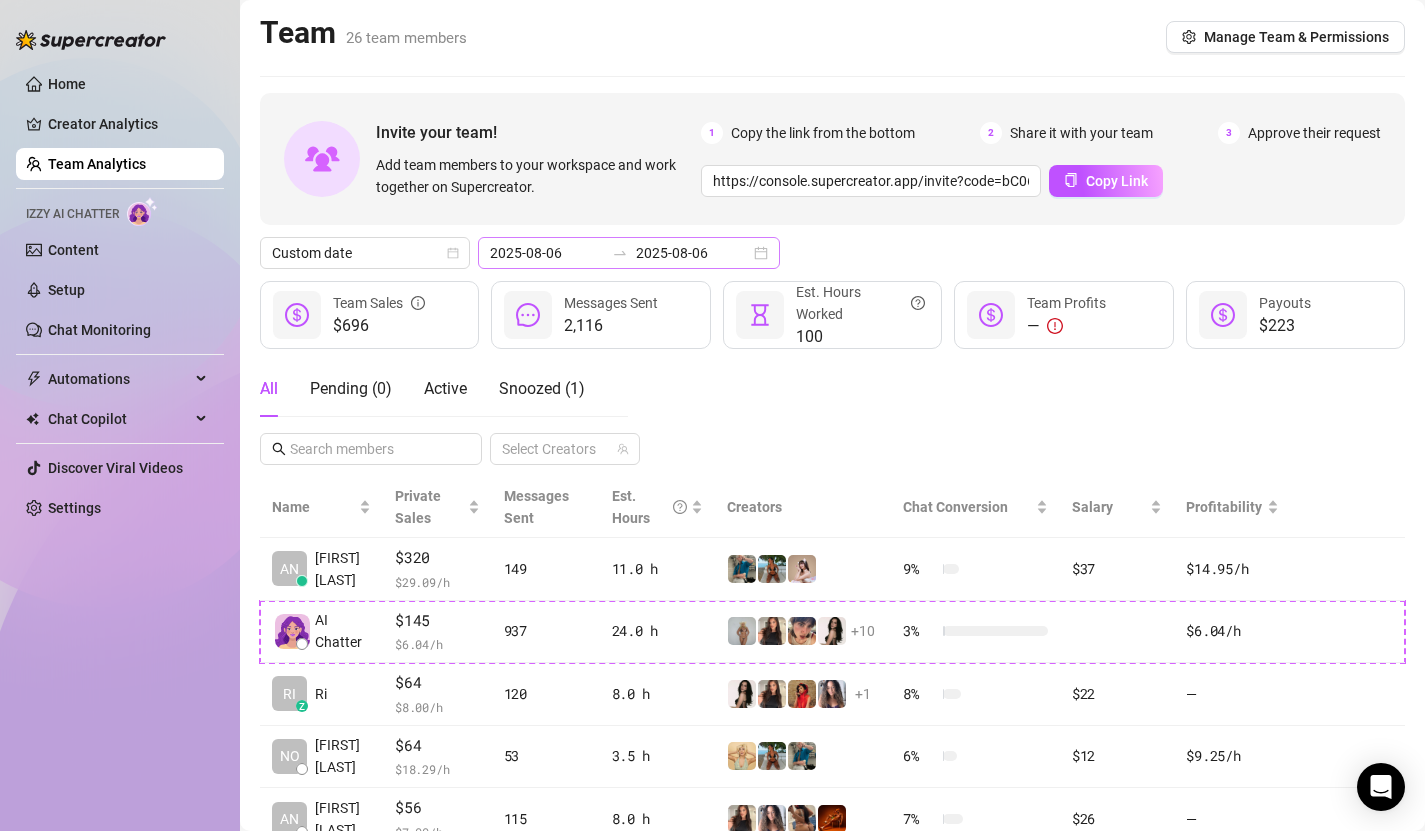 click on "2025-08-06 2025-08-06" at bounding box center [629, 253] 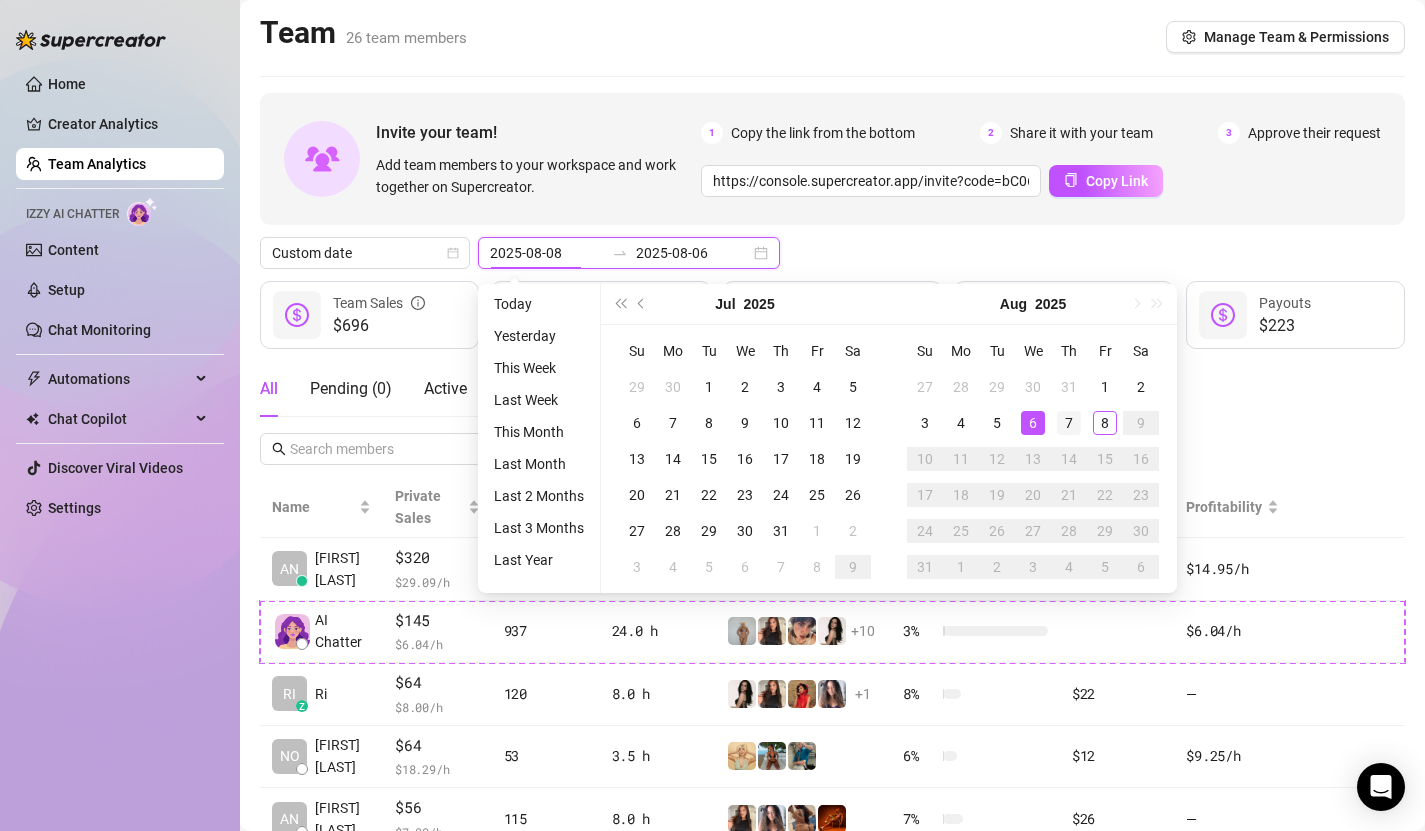 type on "2025-08-07" 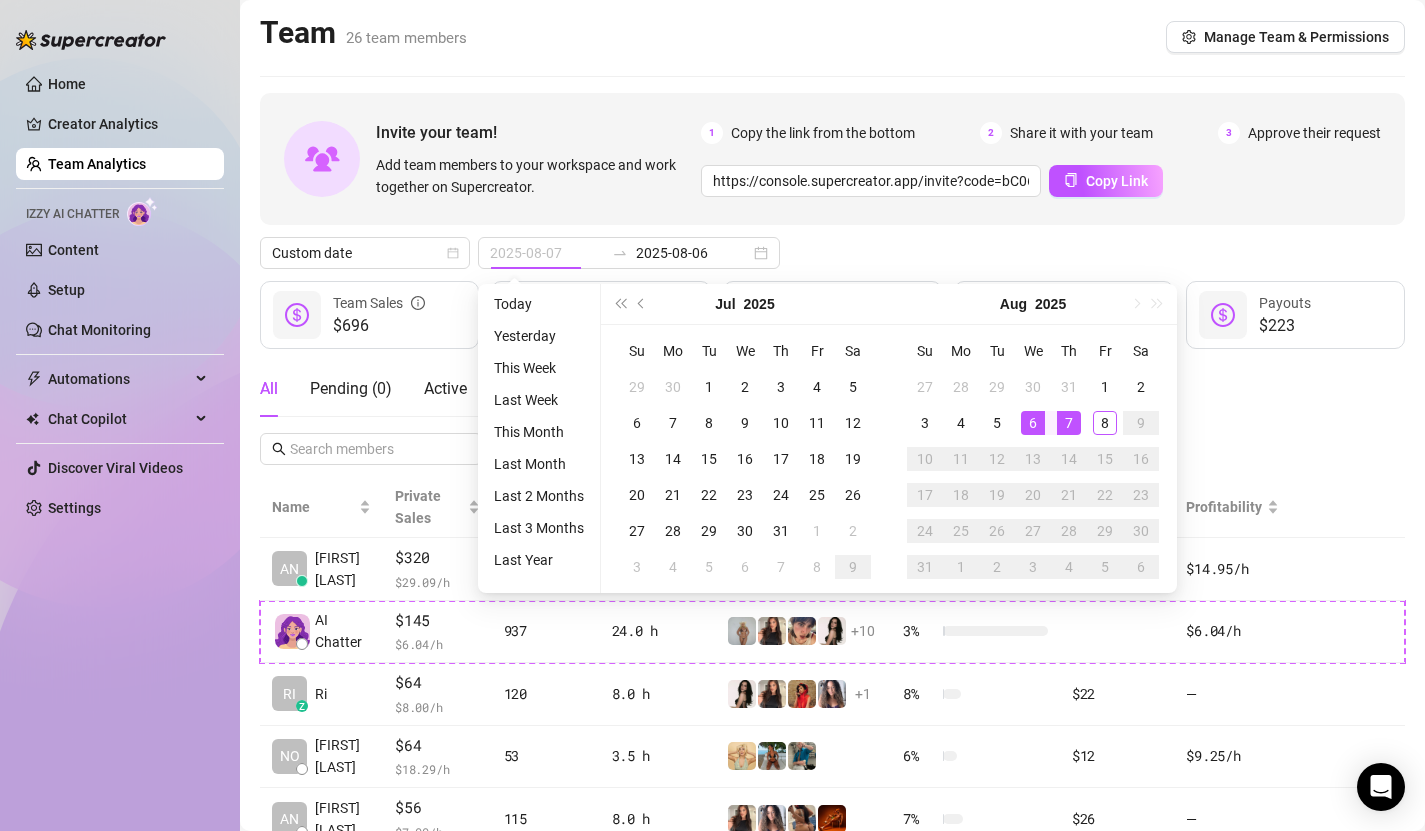 click on "7" at bounding box center (1069, 423) 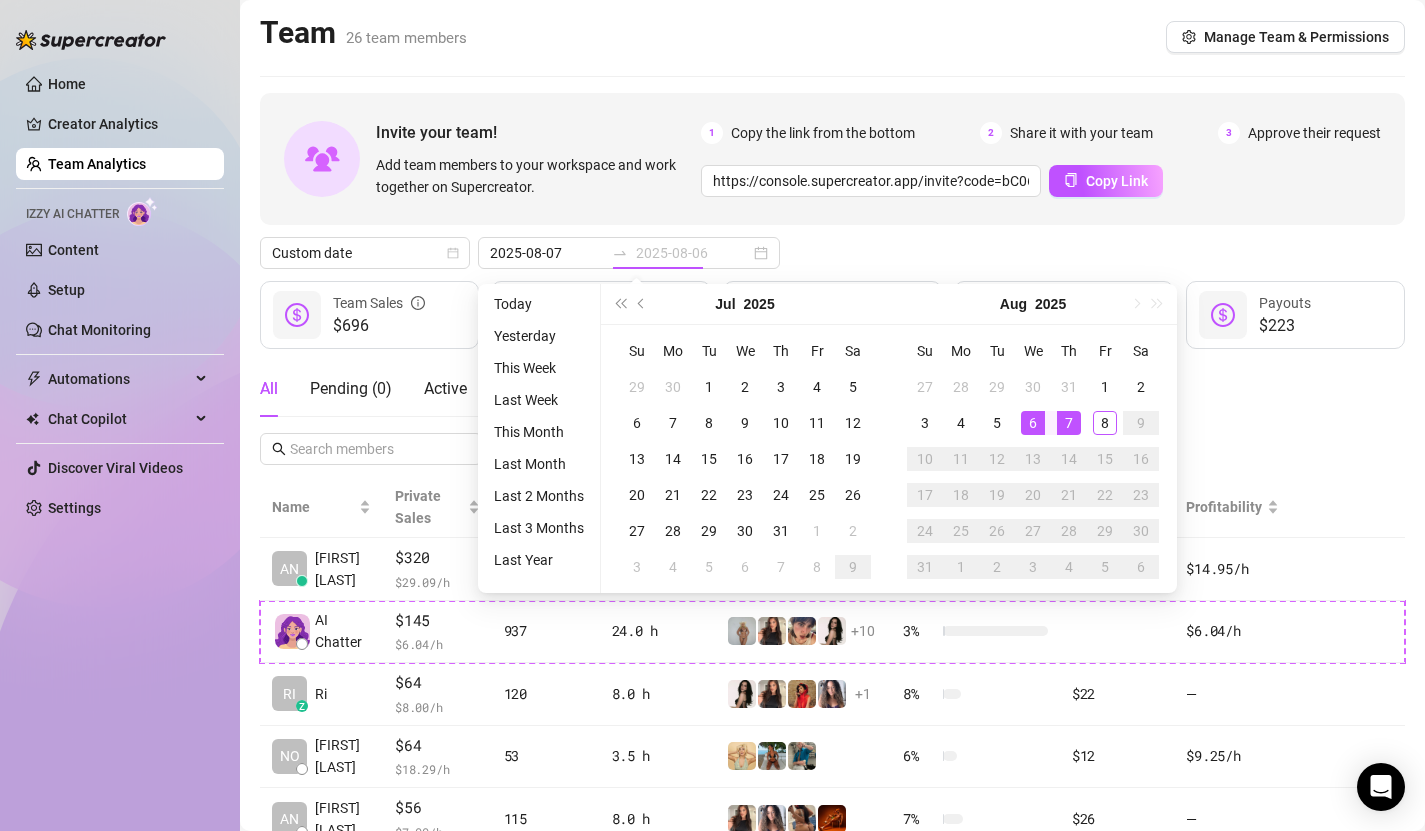 click on "7" at bounding box center (1069, 423) 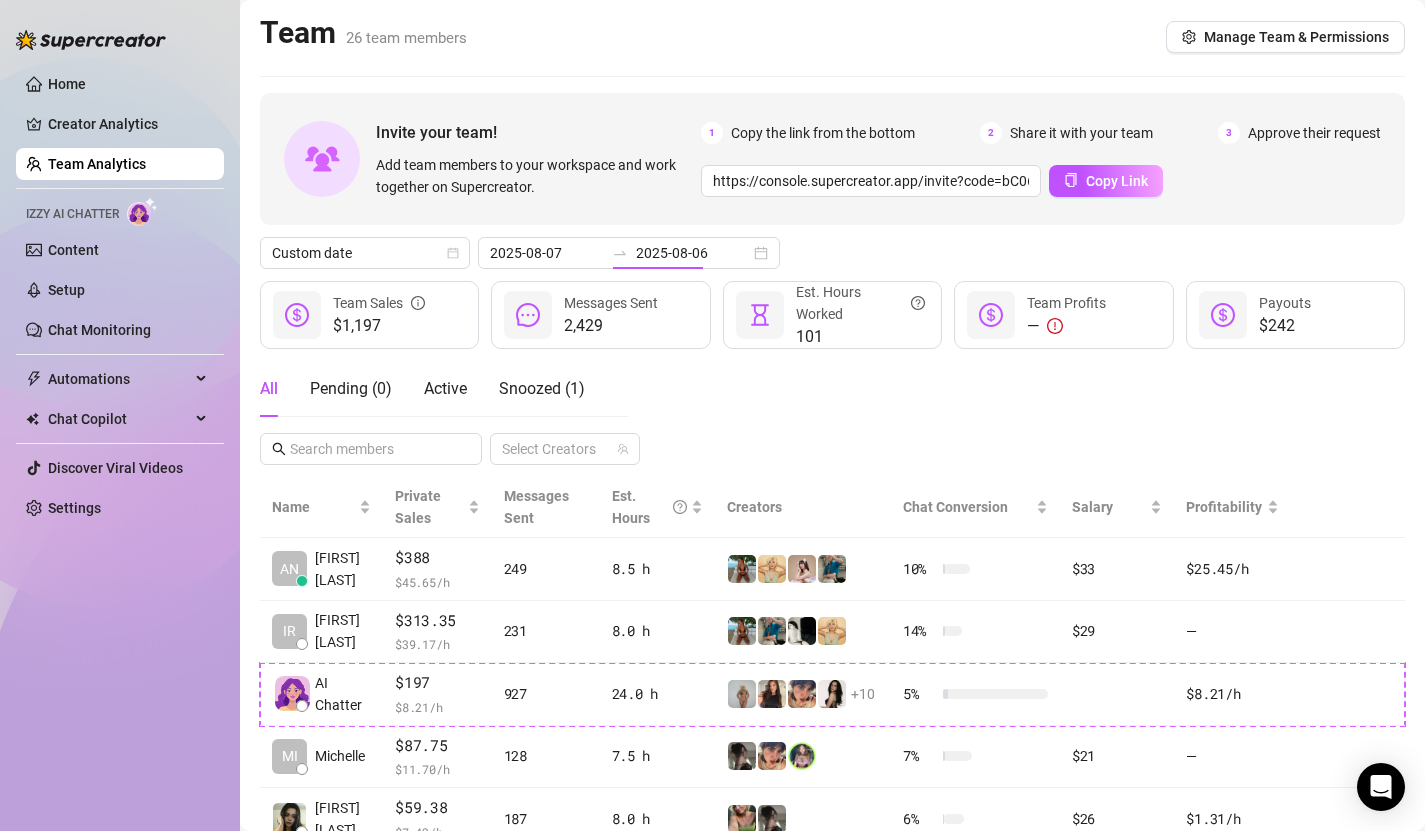 type on "2025-08-07" 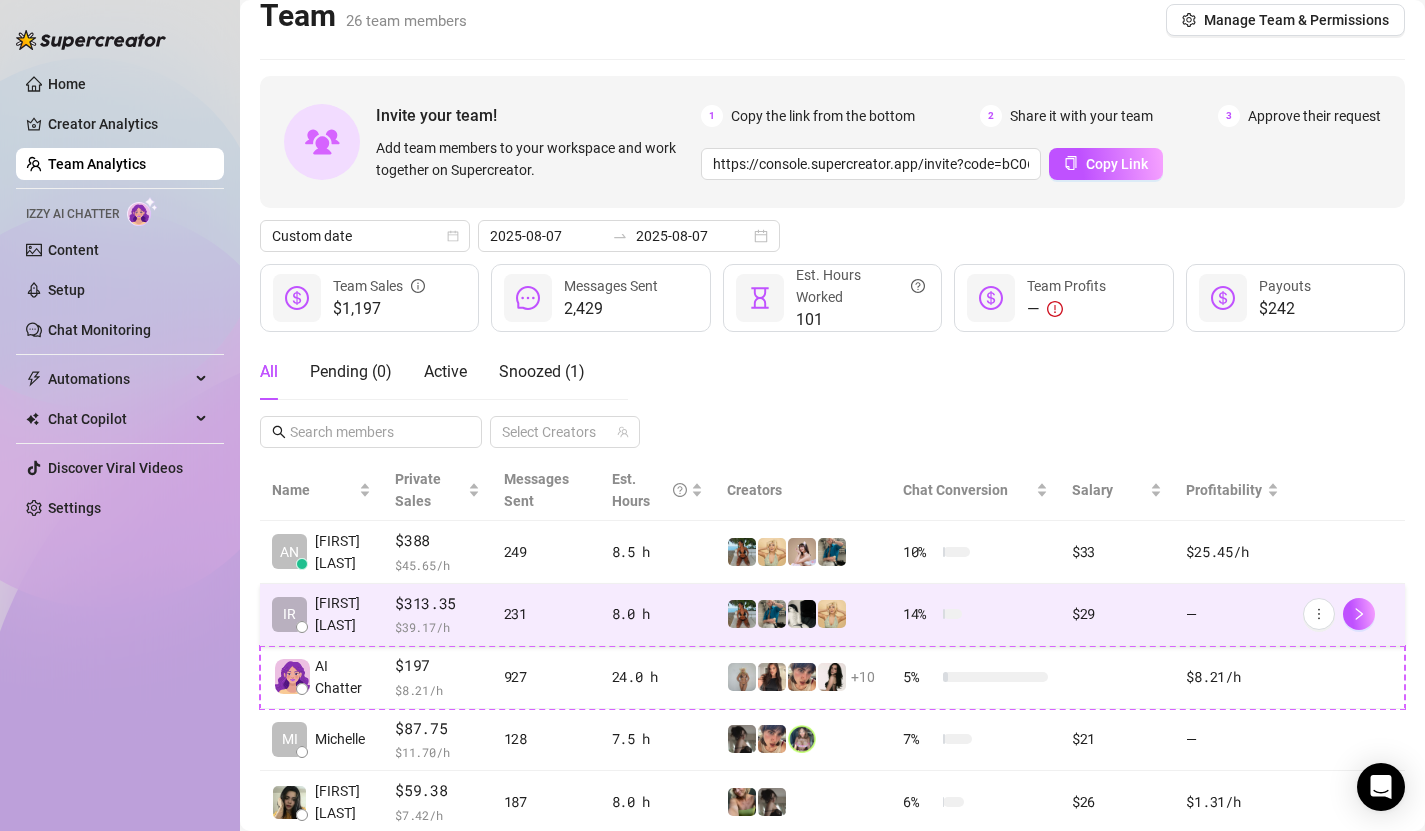 scroll, scrollTop: 0, scrollLeft: 0, axis: both 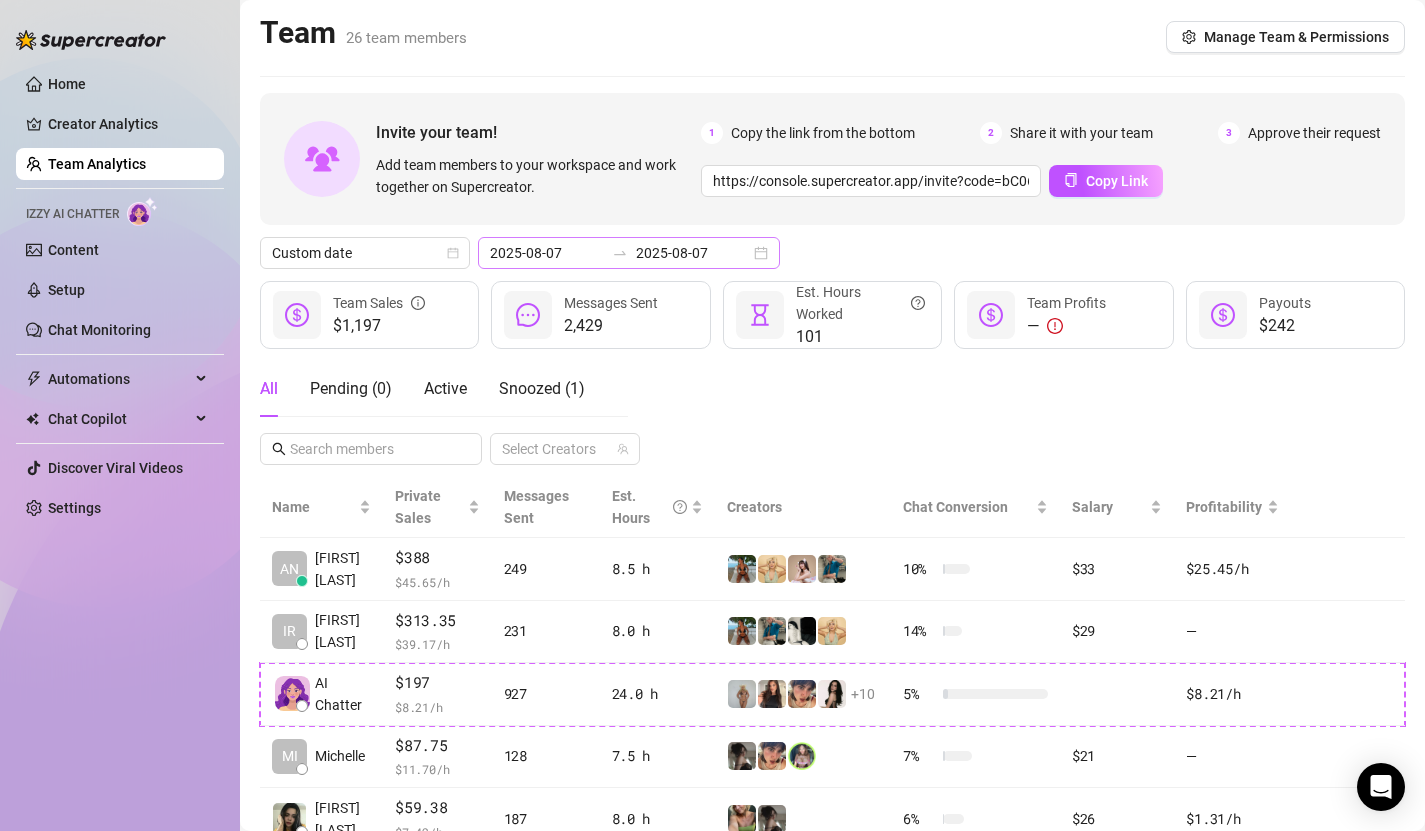 click on "2025-08-07 2025-08-07" at bounding box center [629, 253] 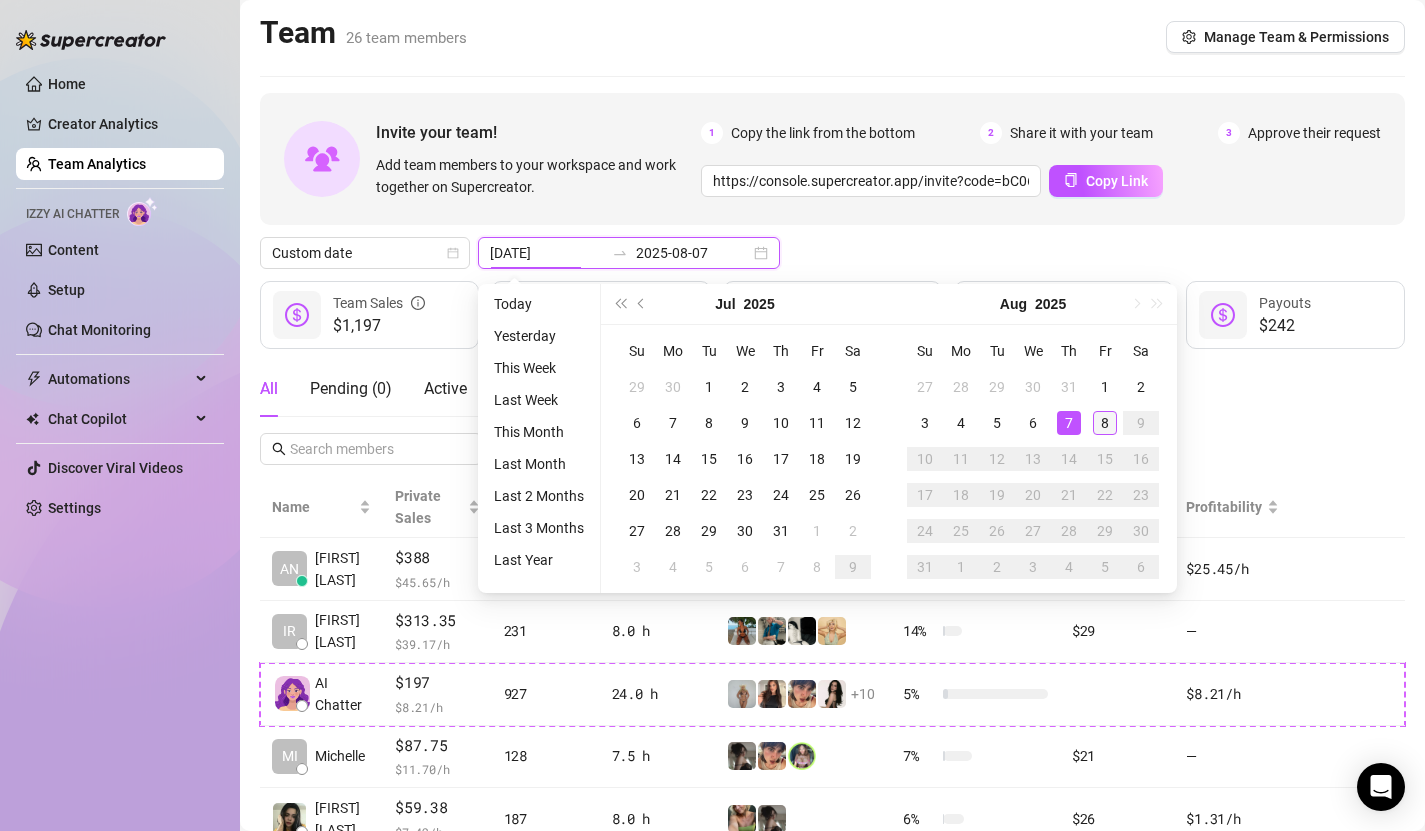 type on "2025-08-08" 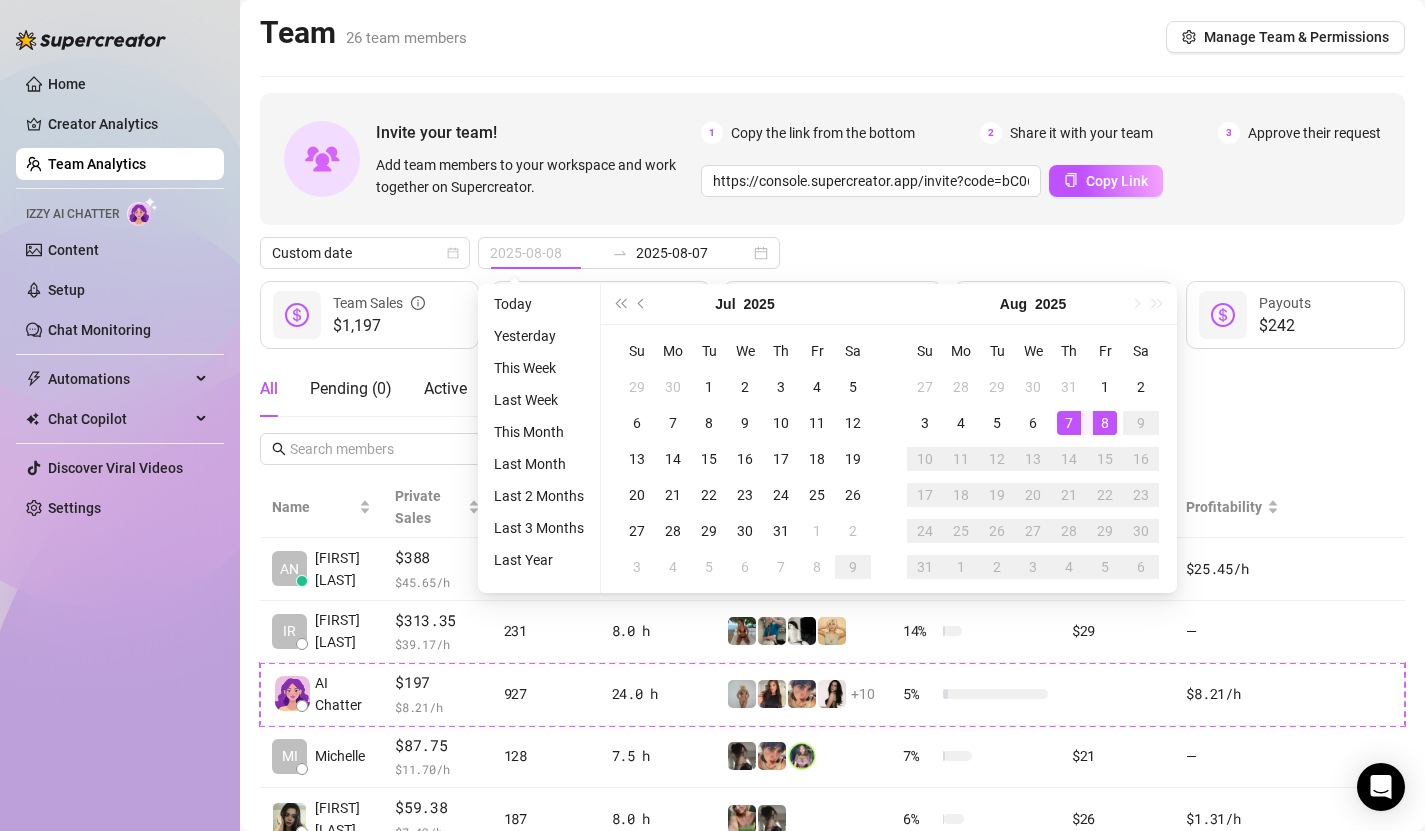 click on "8" at bounding box center (1105, 423) 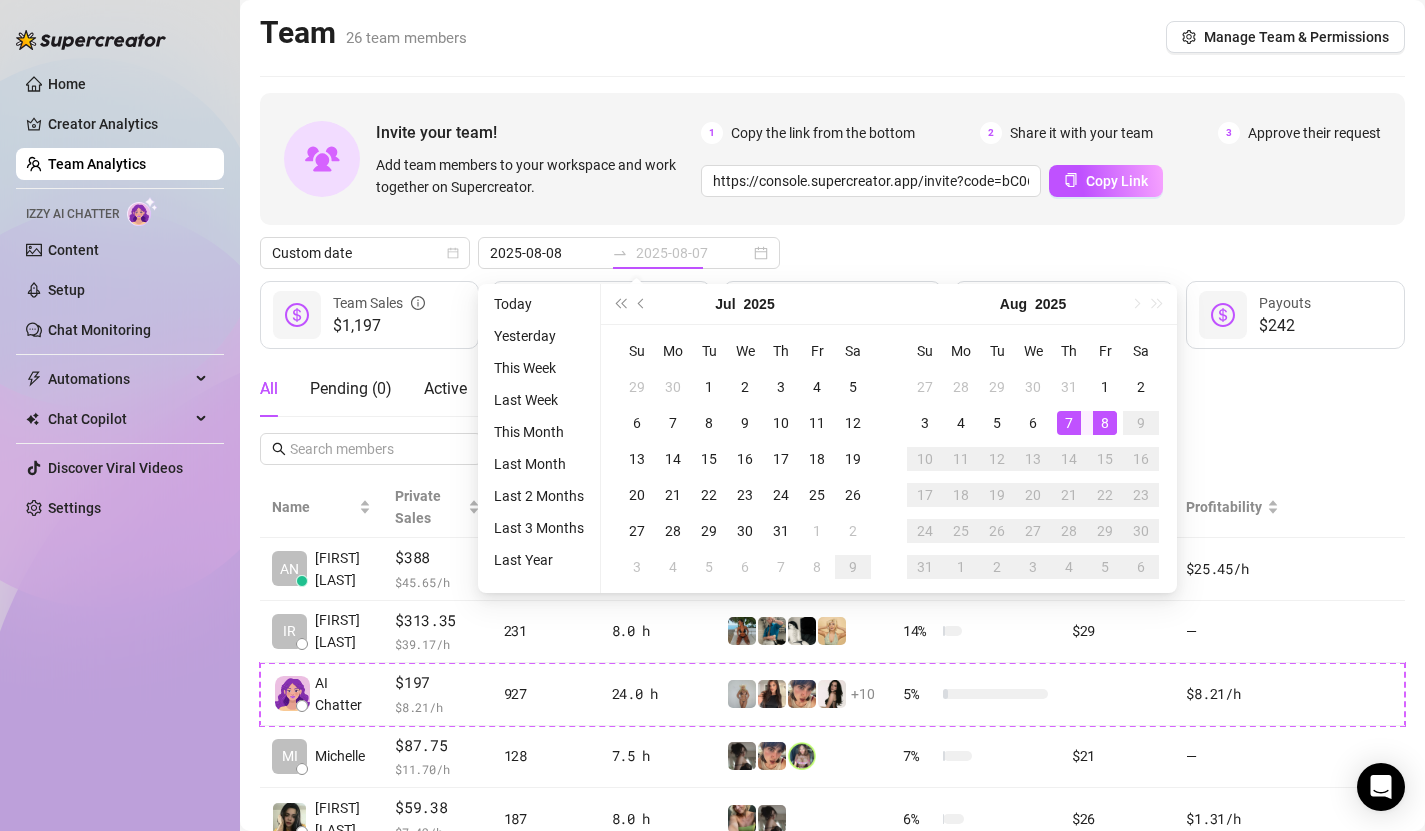 click on "8" at bounding box center (1105, 423) 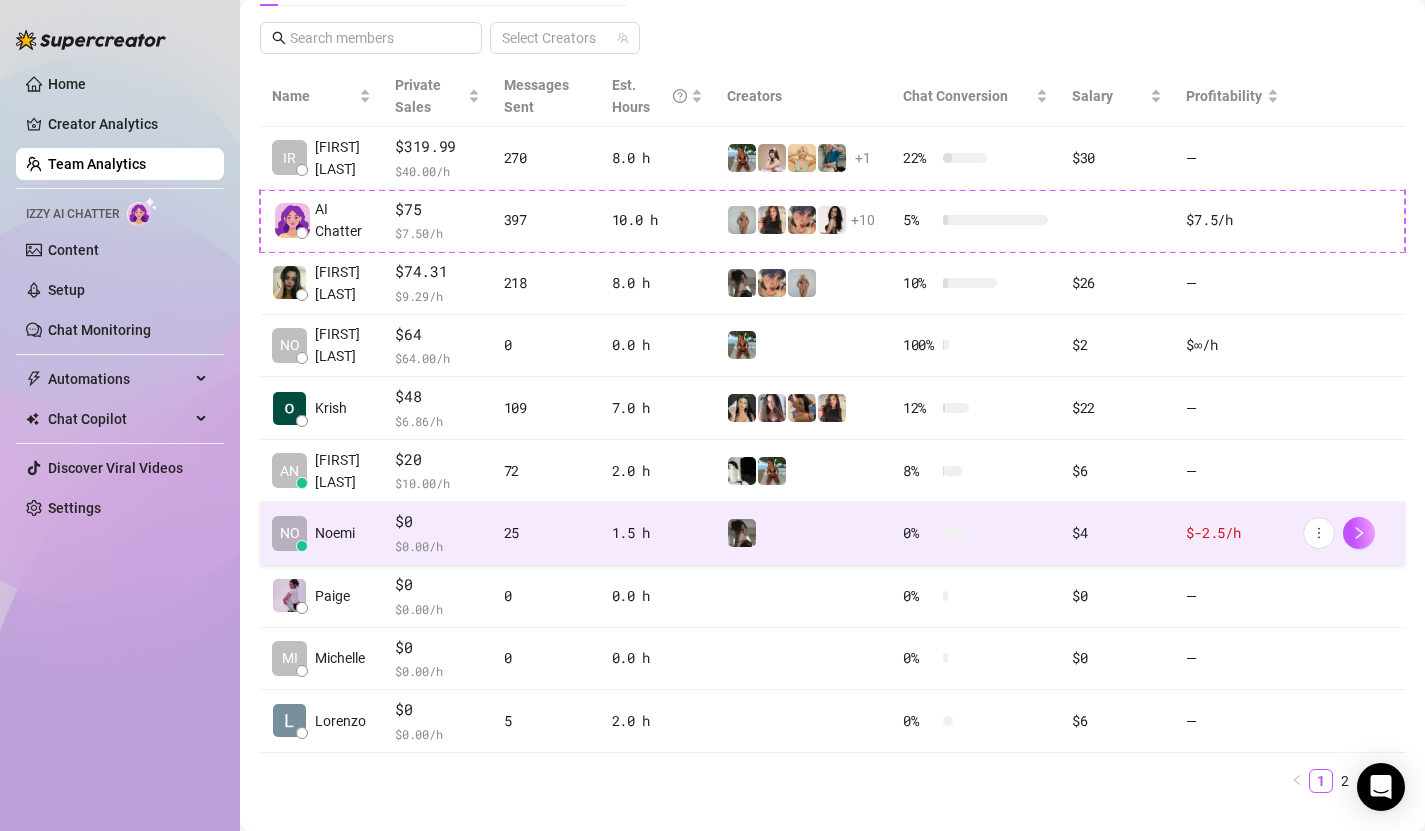 scroll, scrollTop: 448, scrollLeft: 0, axis: vertical 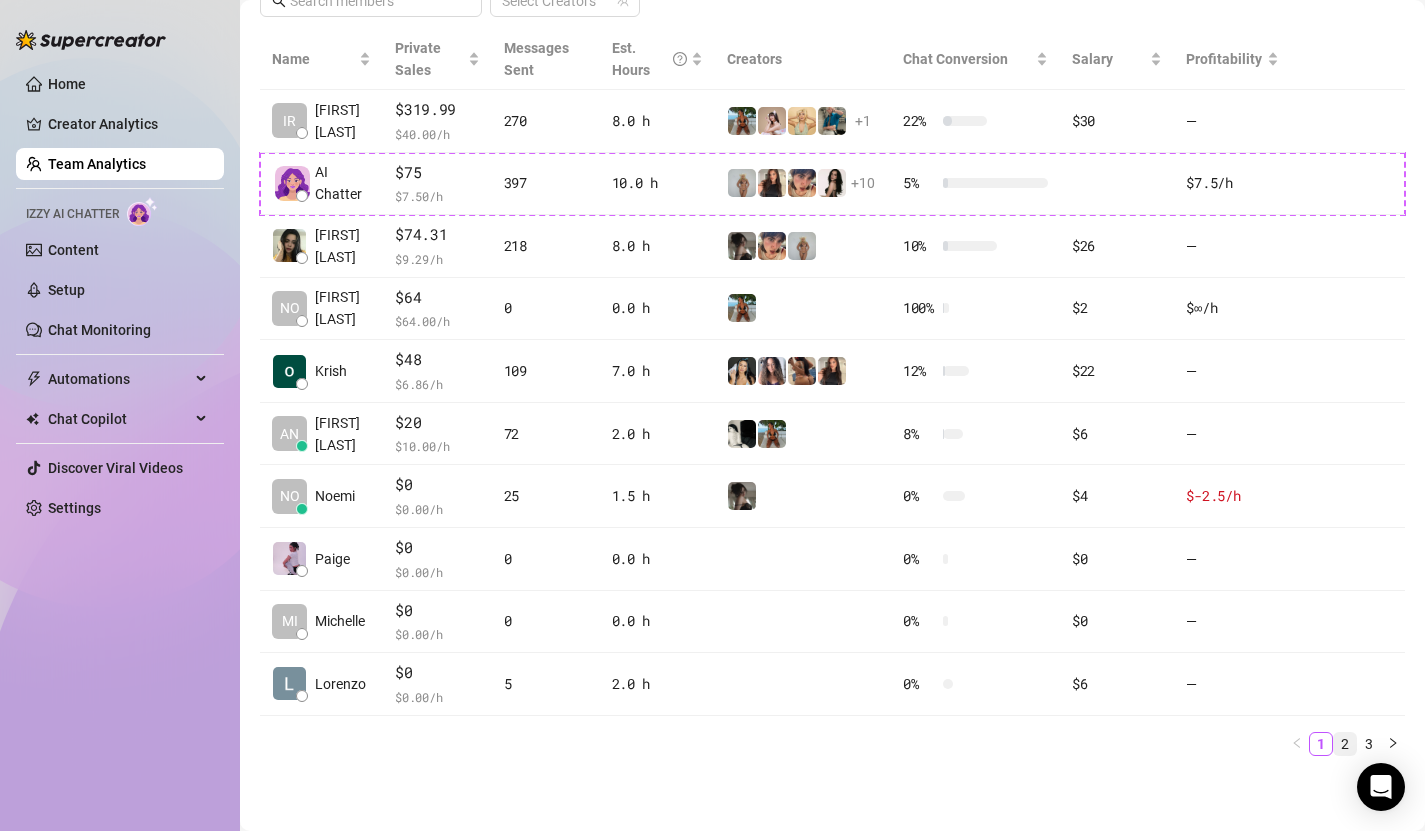 click on "2" at bounding box center [1345, 744] 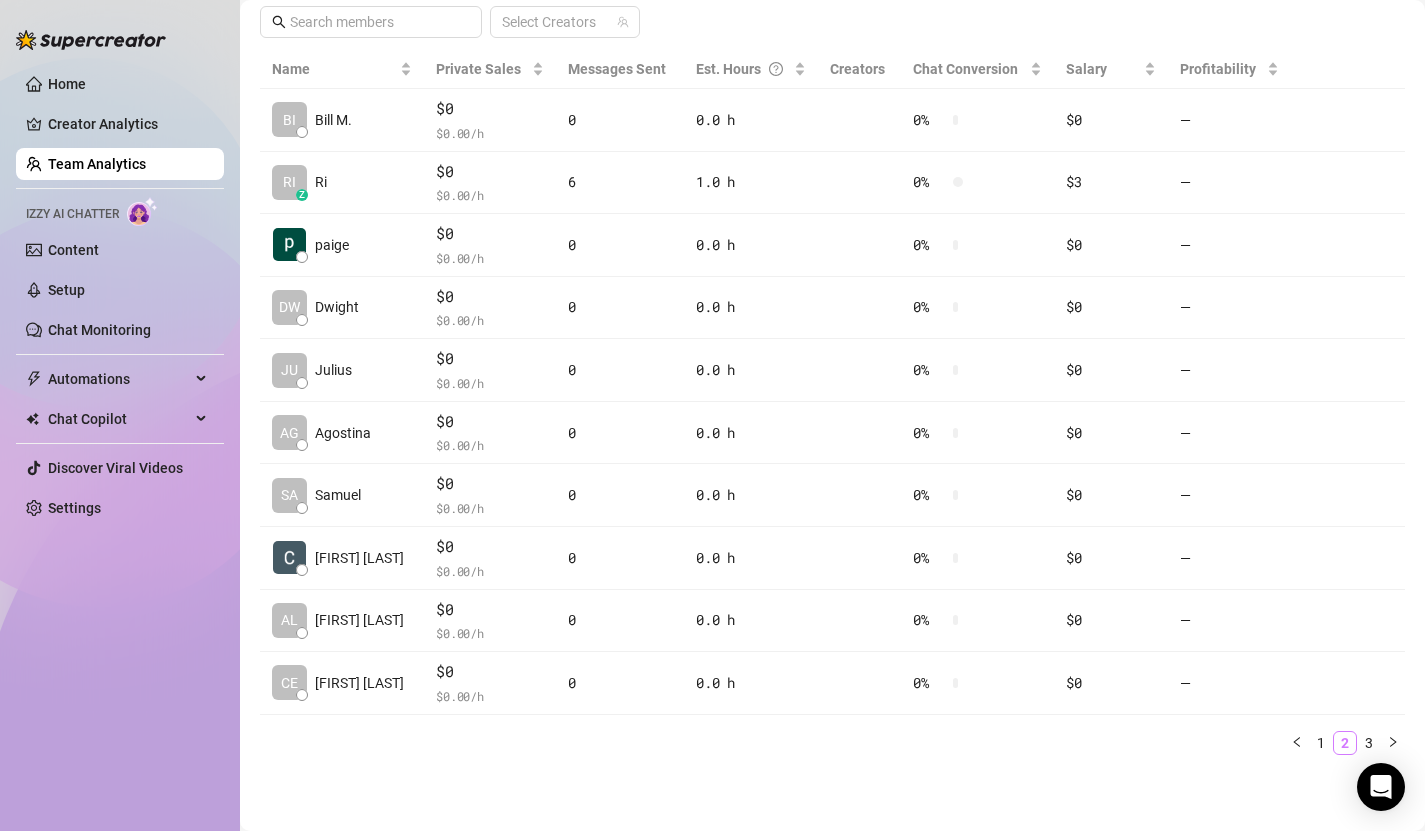 scroll, scrollTop: 426, scrollLeft: 0, axis: vertical 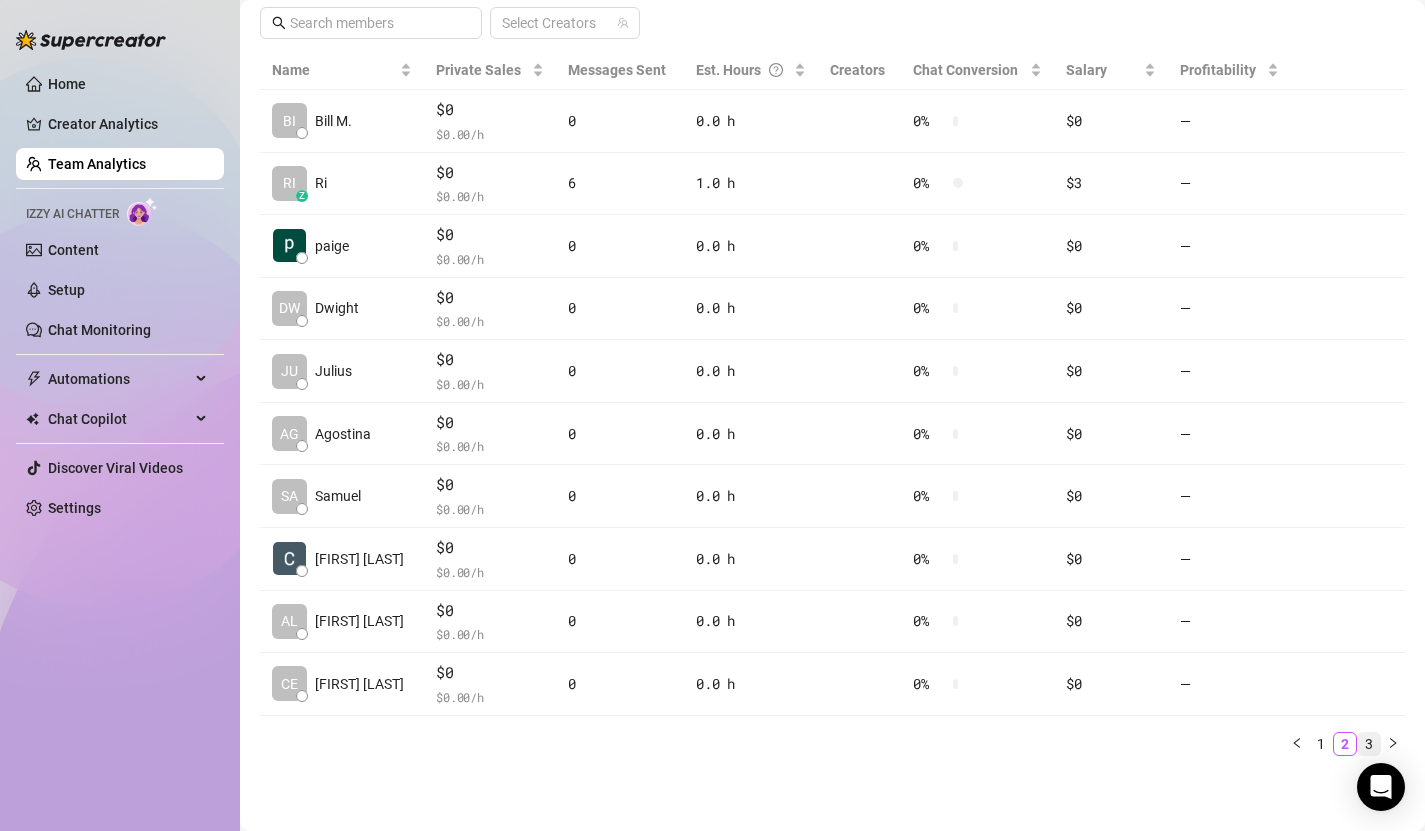 click on "3" at bounding box center [1369, 744] 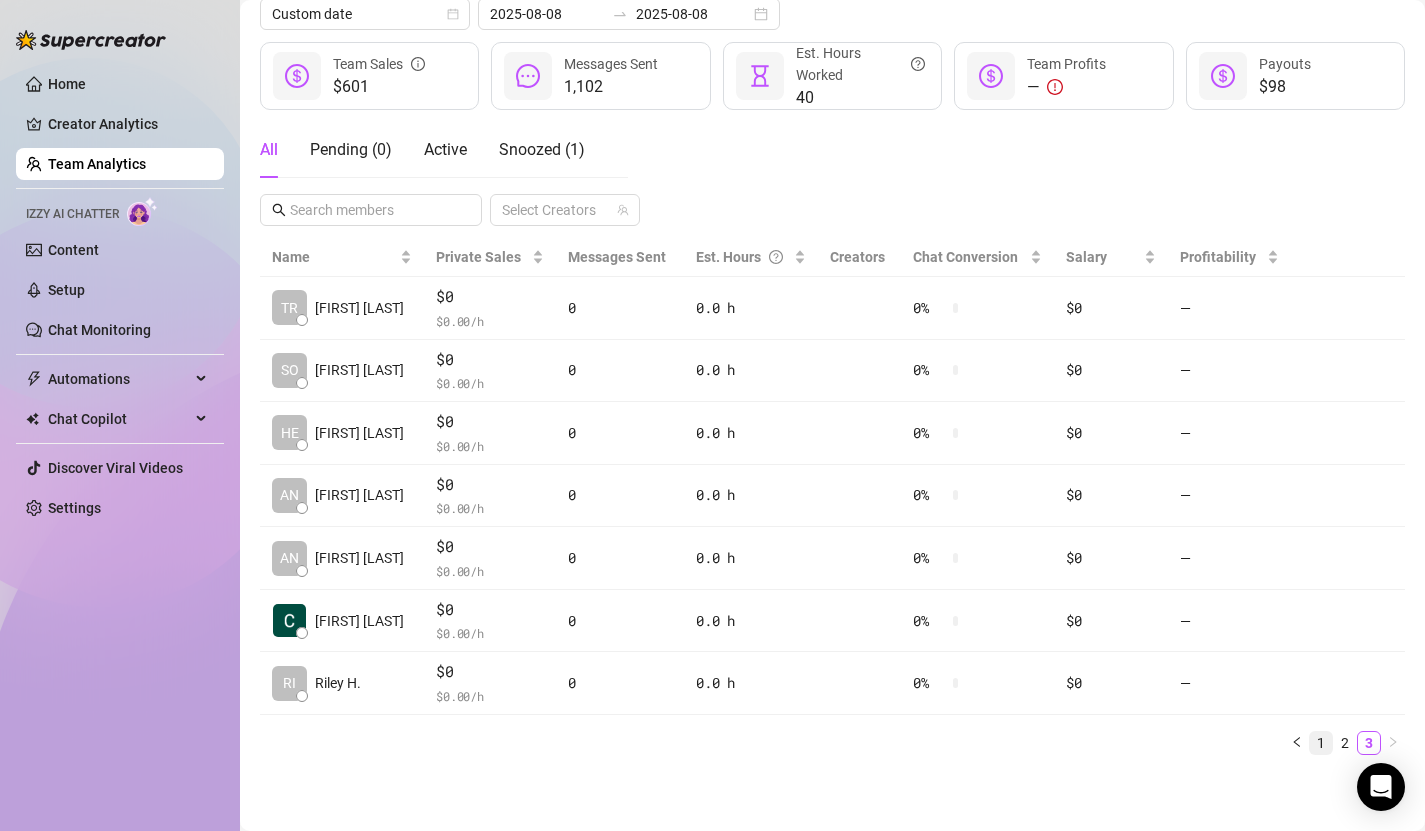 click on "1" at bounding box center [1321, 743] 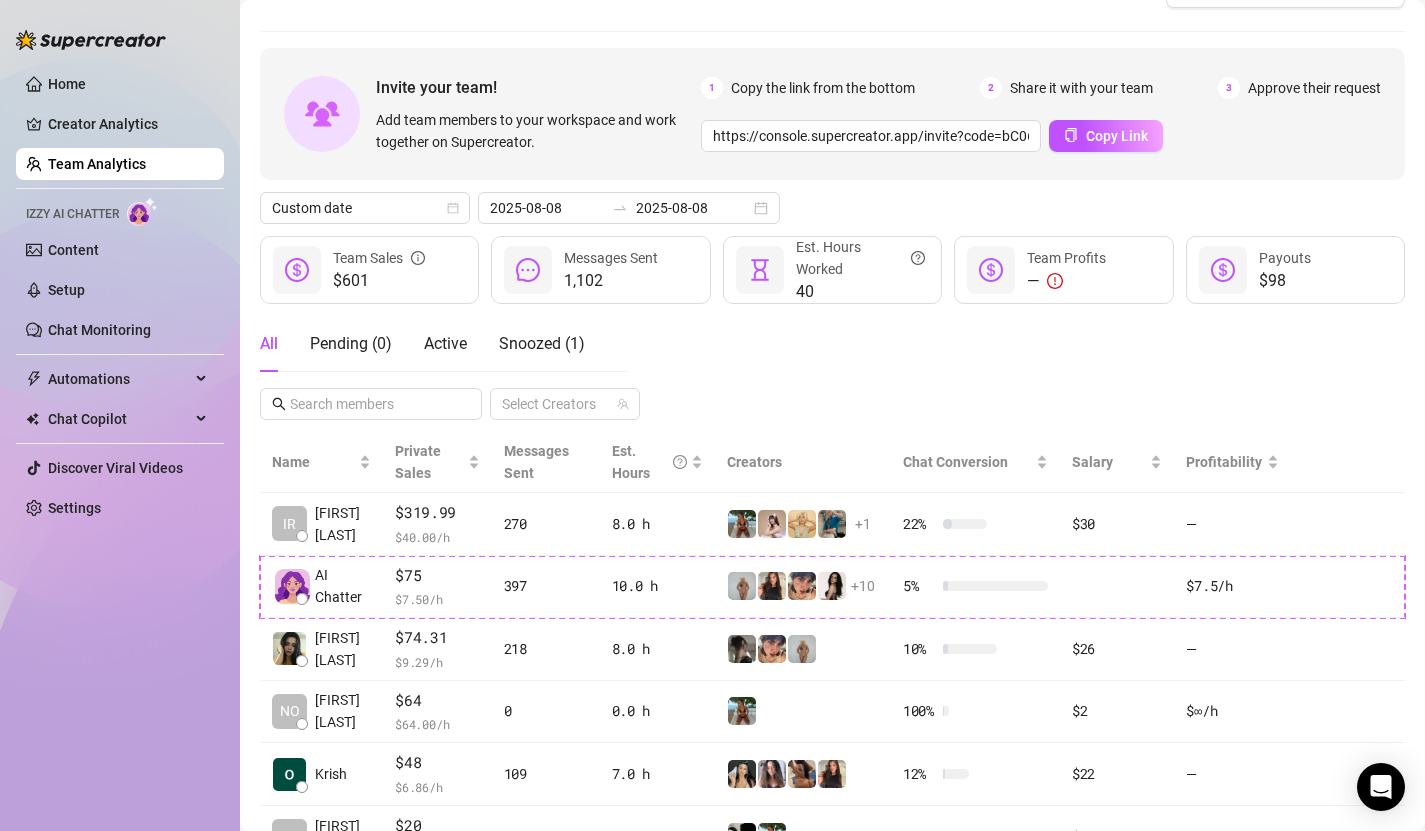 scroll, scrollTop: 0, scrollLeft: 0, axis: both 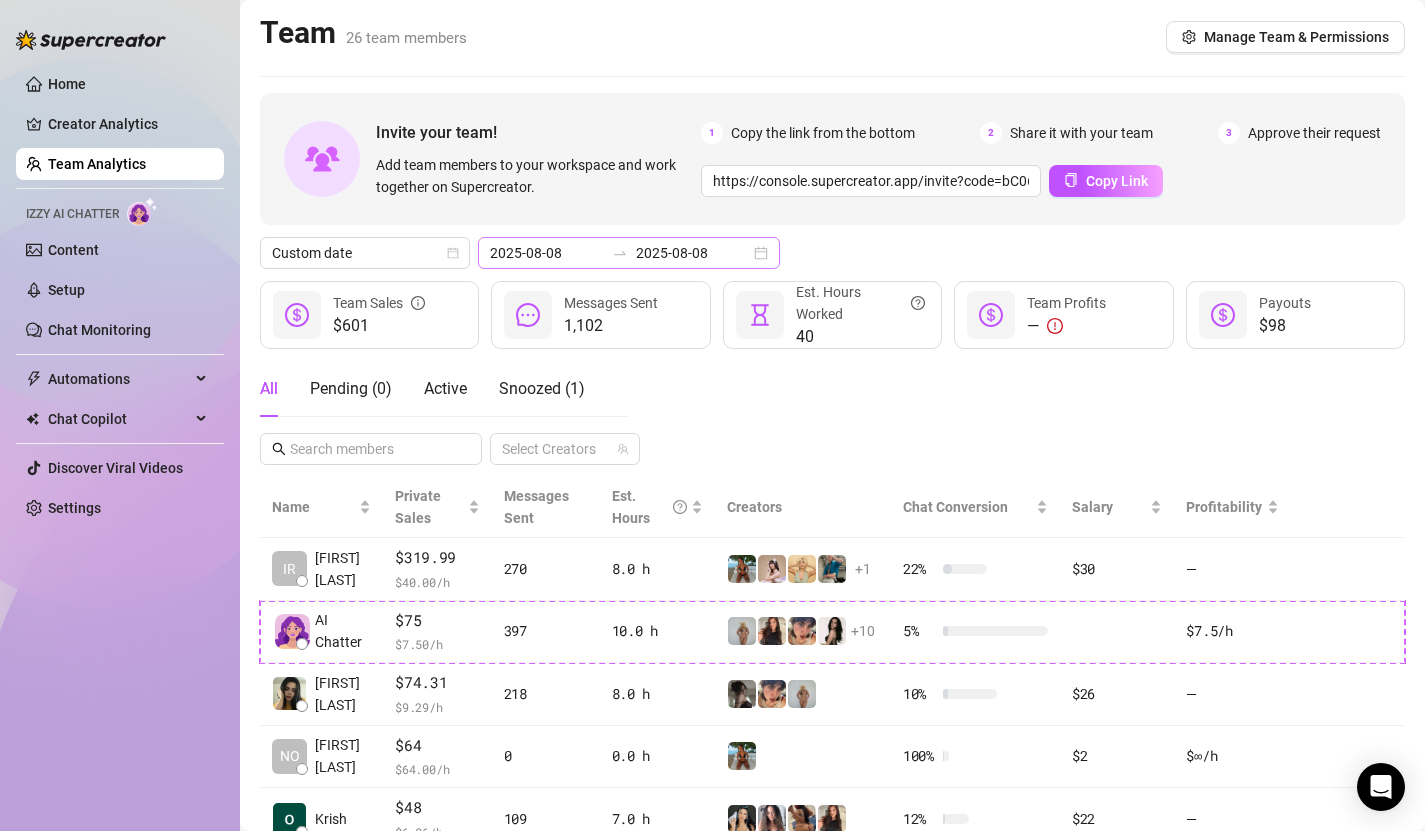 click on "2025-08-08 2025-08-08" at bounding box center [629, 253] 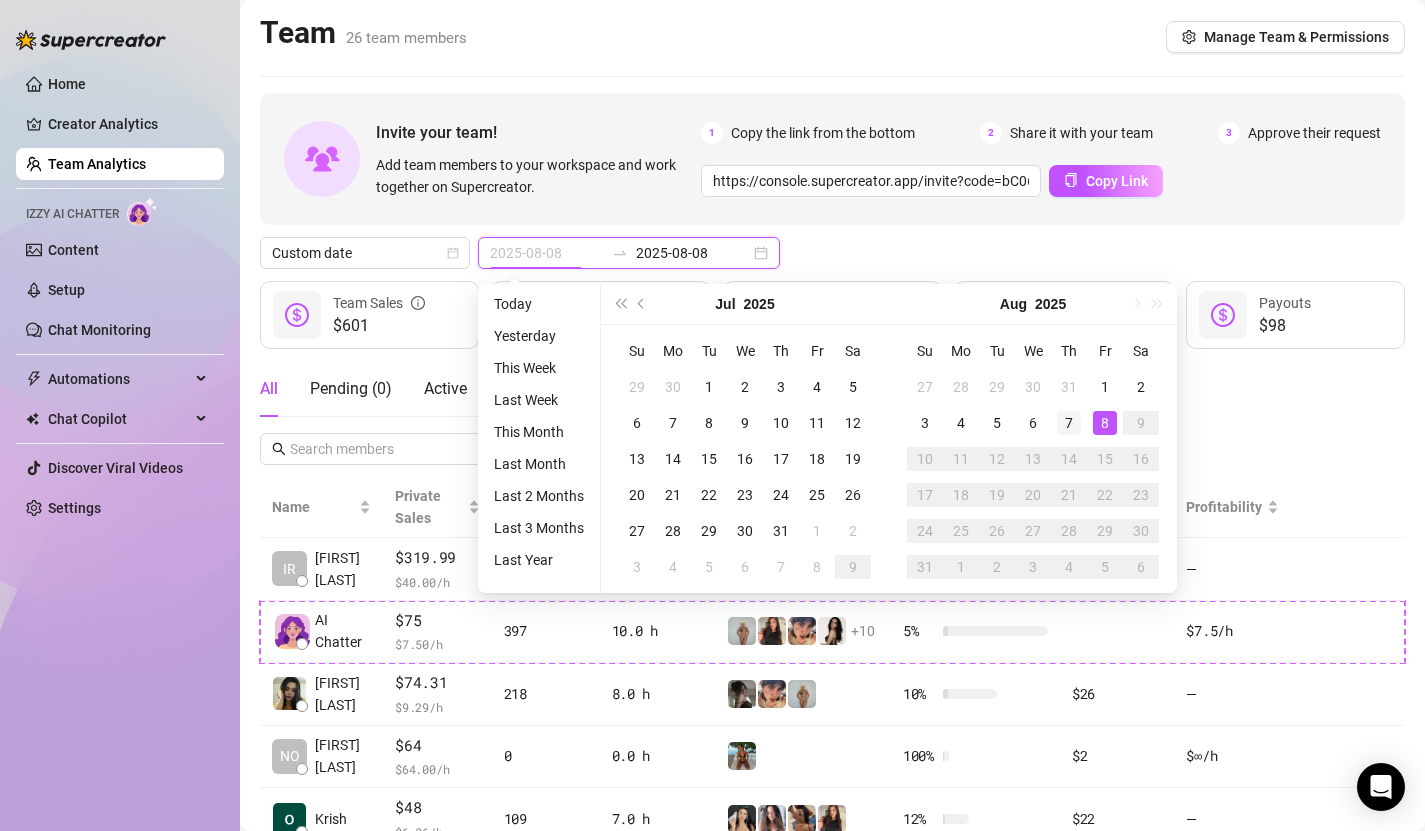 type on "2025-08-07" 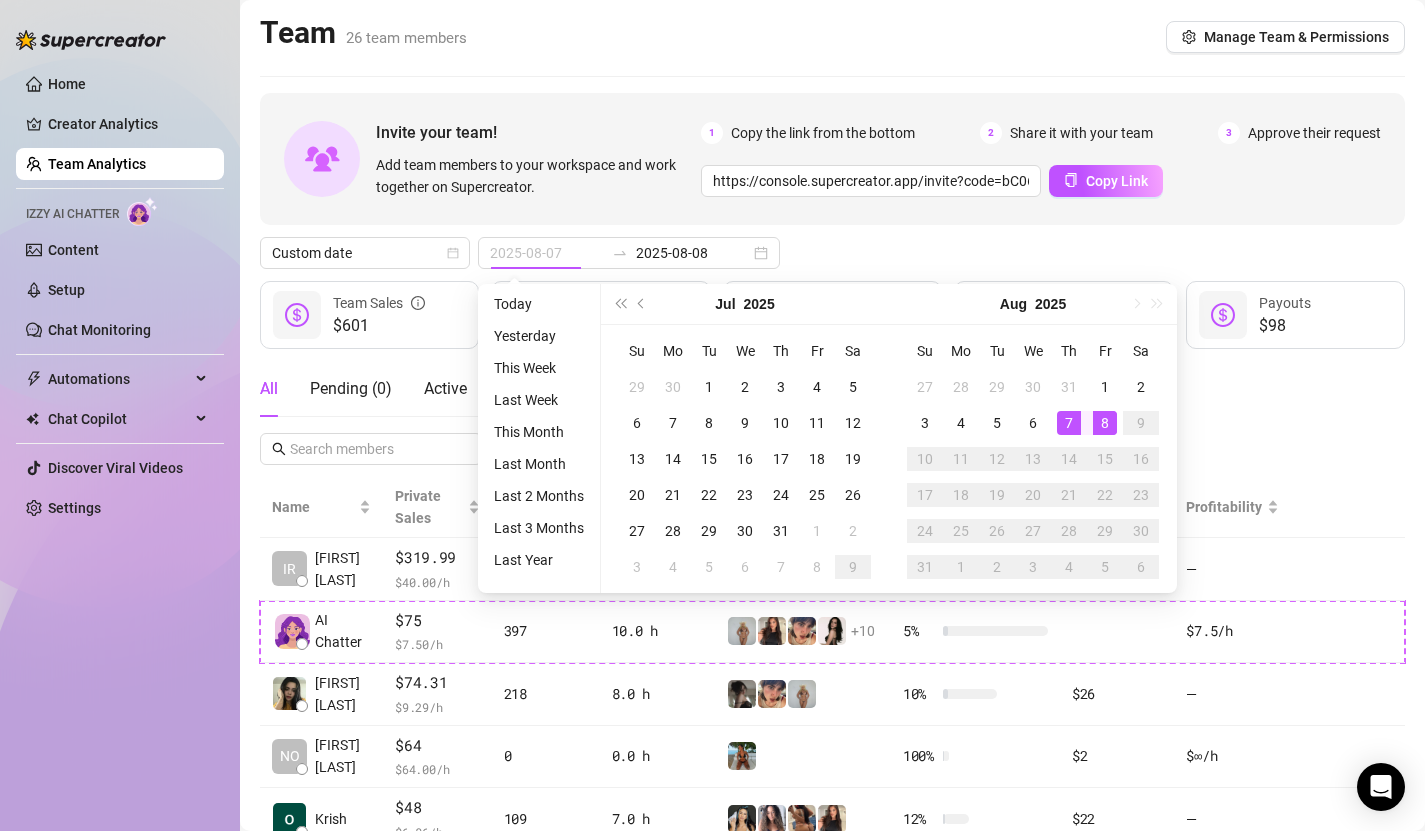 click on "7" at bounding box center (1069, 423) 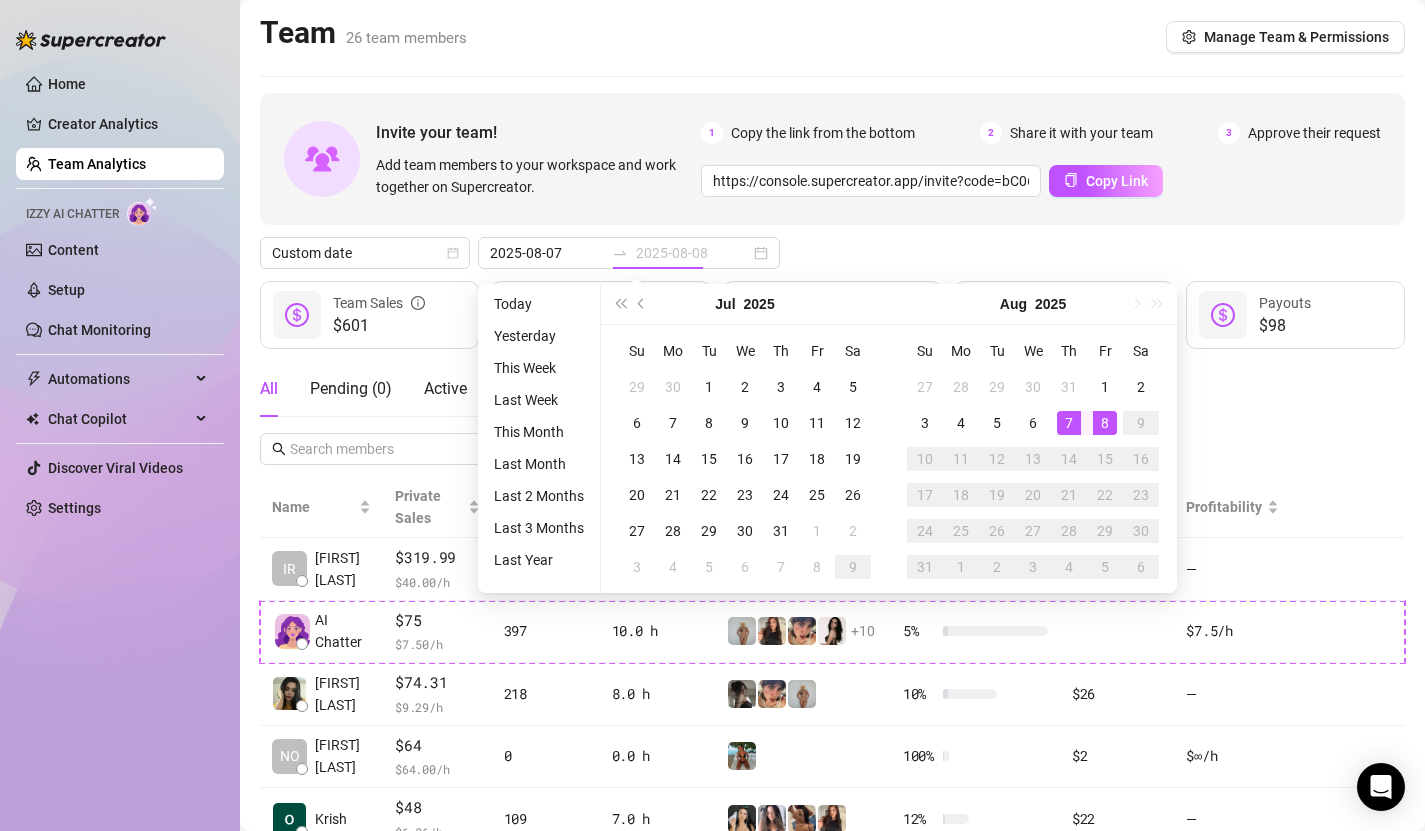 click on "7" at bounding box center [1069, 423] 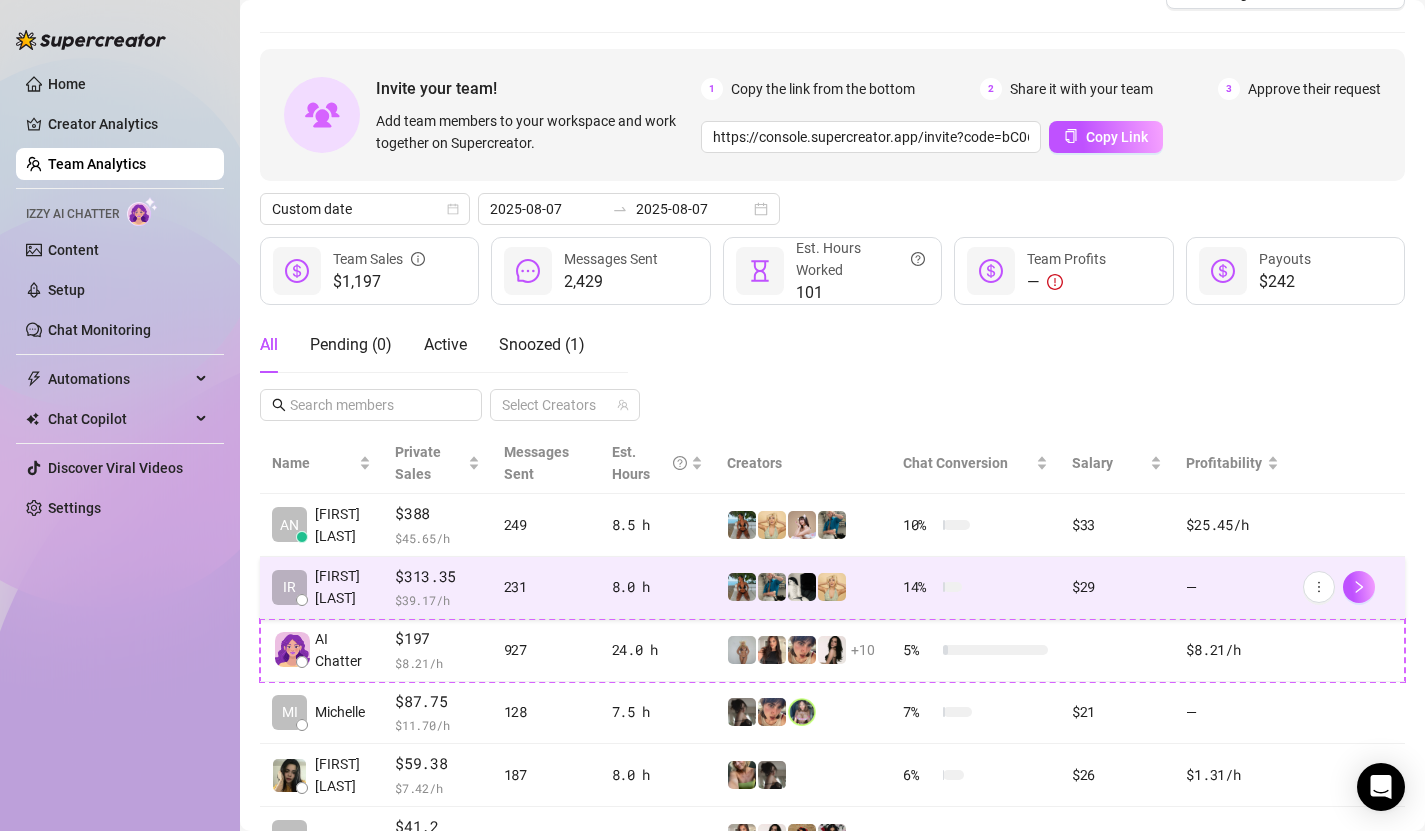 scroll, scrollTop: 0, scrollLeft: 0, axis: both 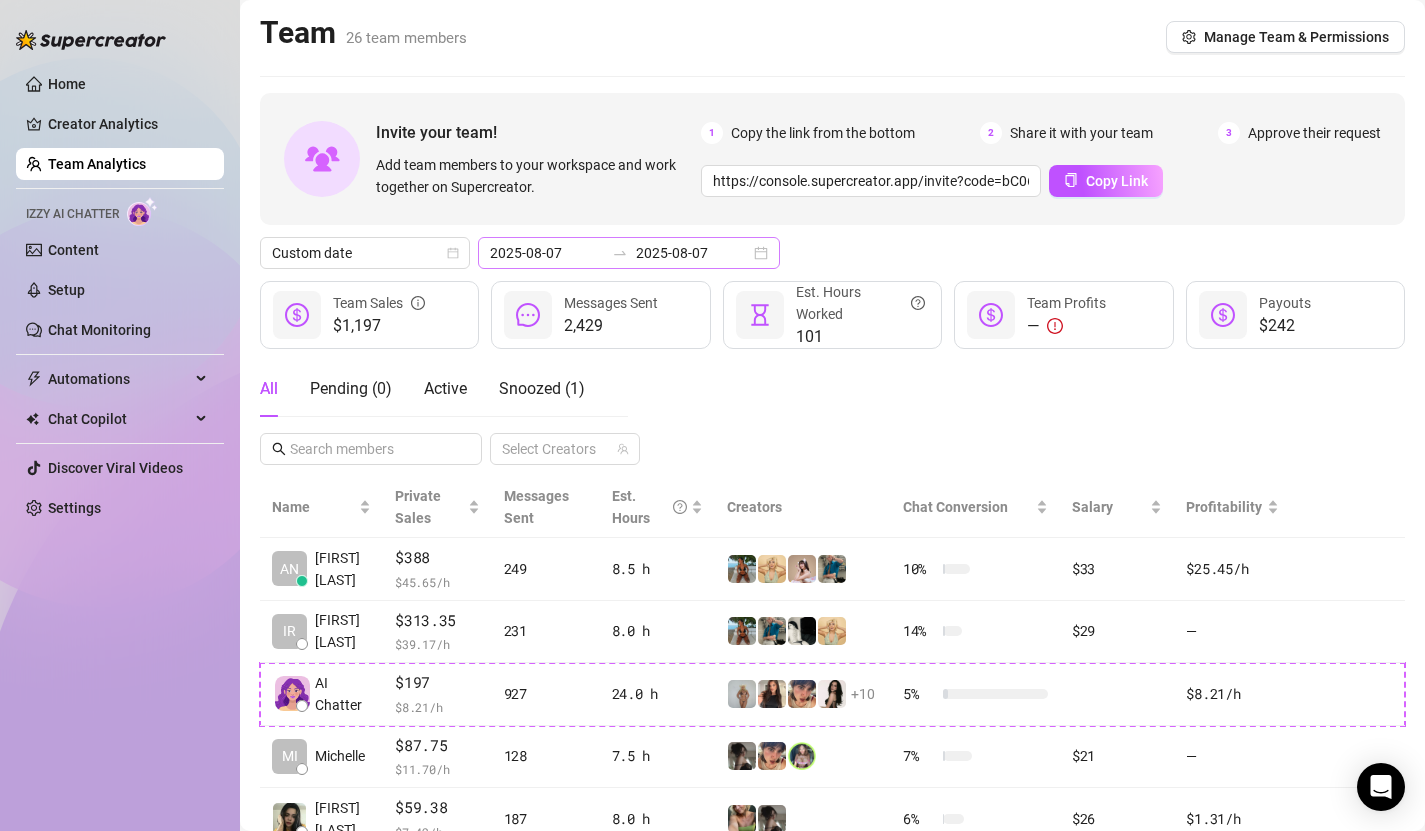 click on "2025-08-07 2025-08-07" at bounding box center [629, 253] 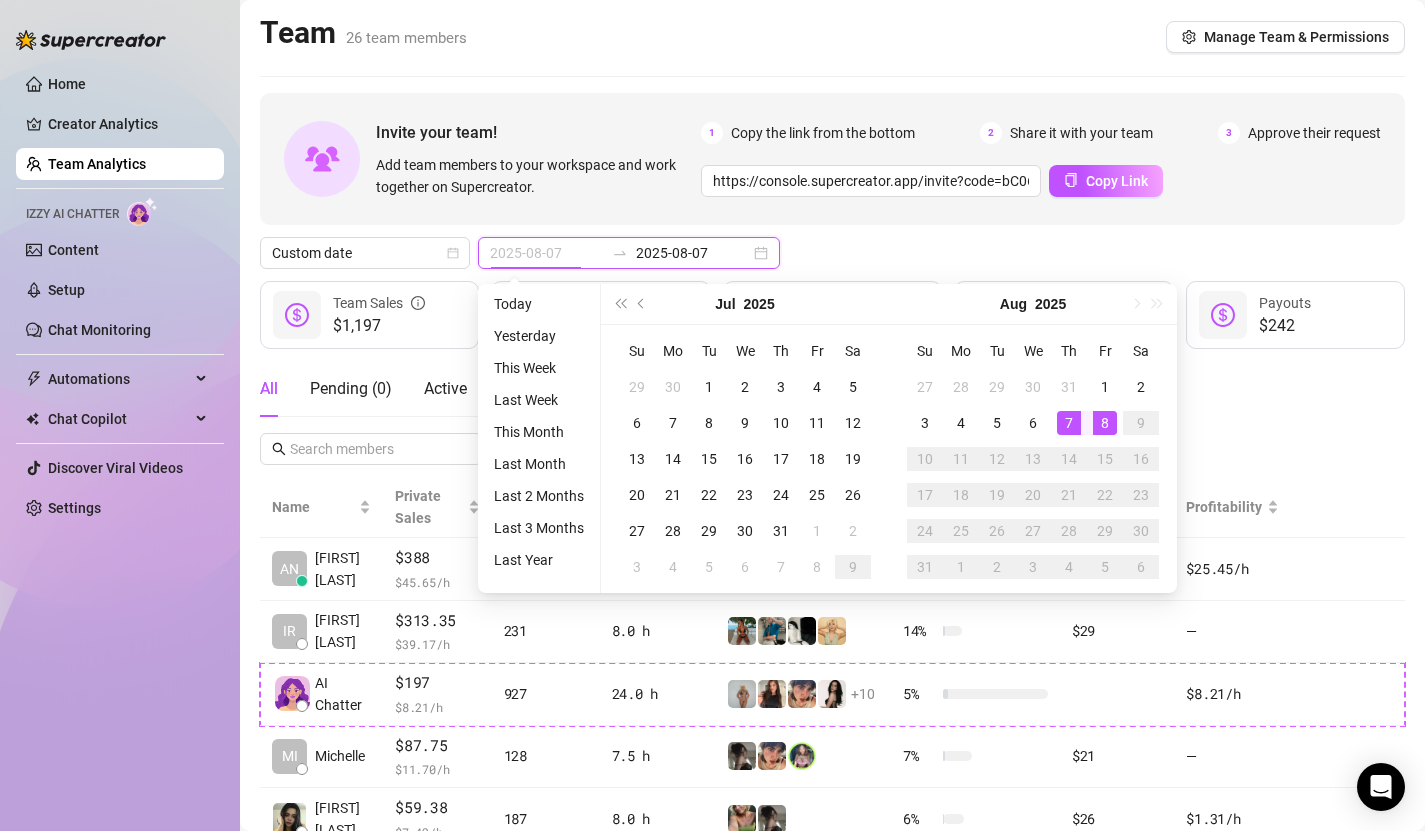 type on "2025-08-08" 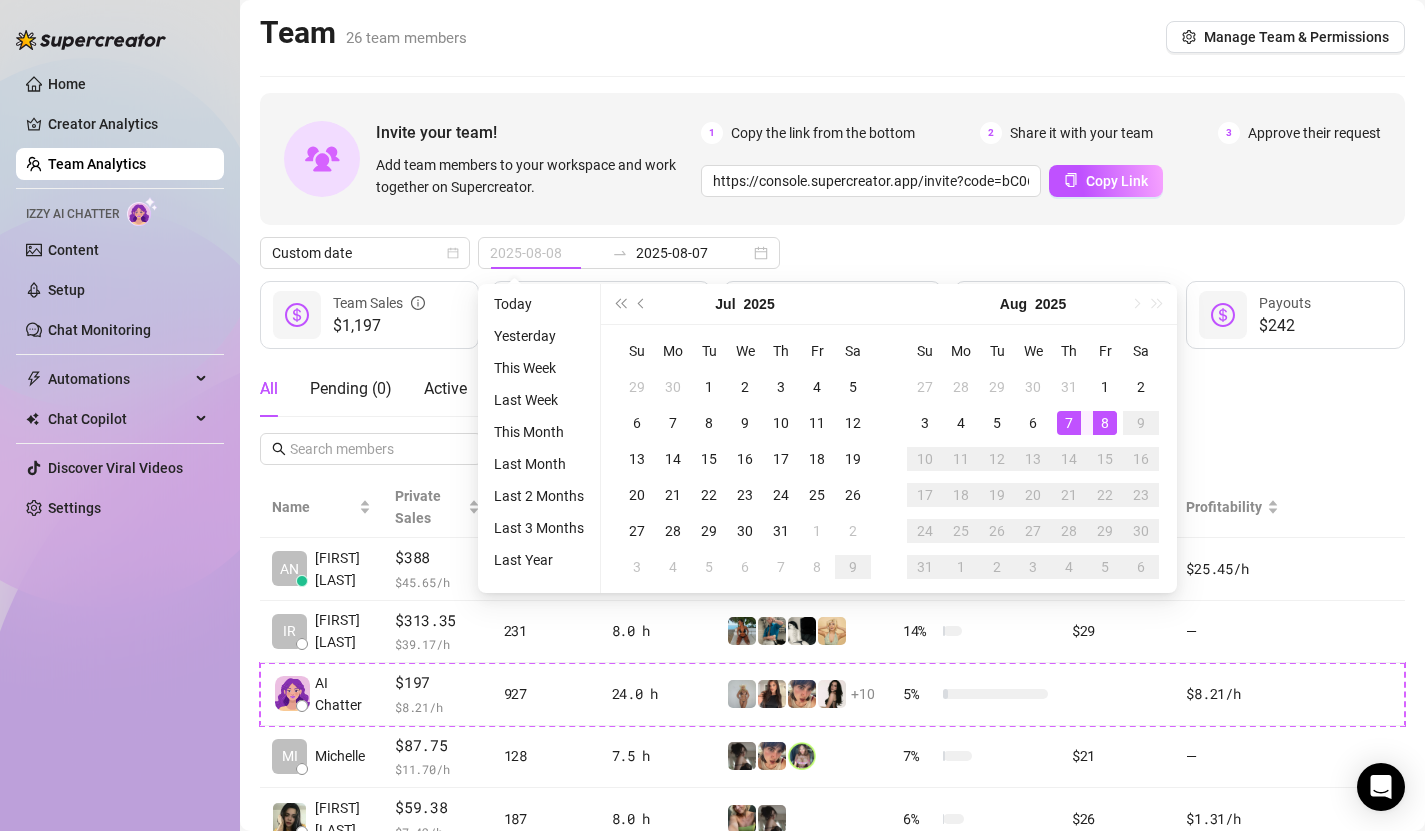 click on "8" at bounding box center (1105, 423) 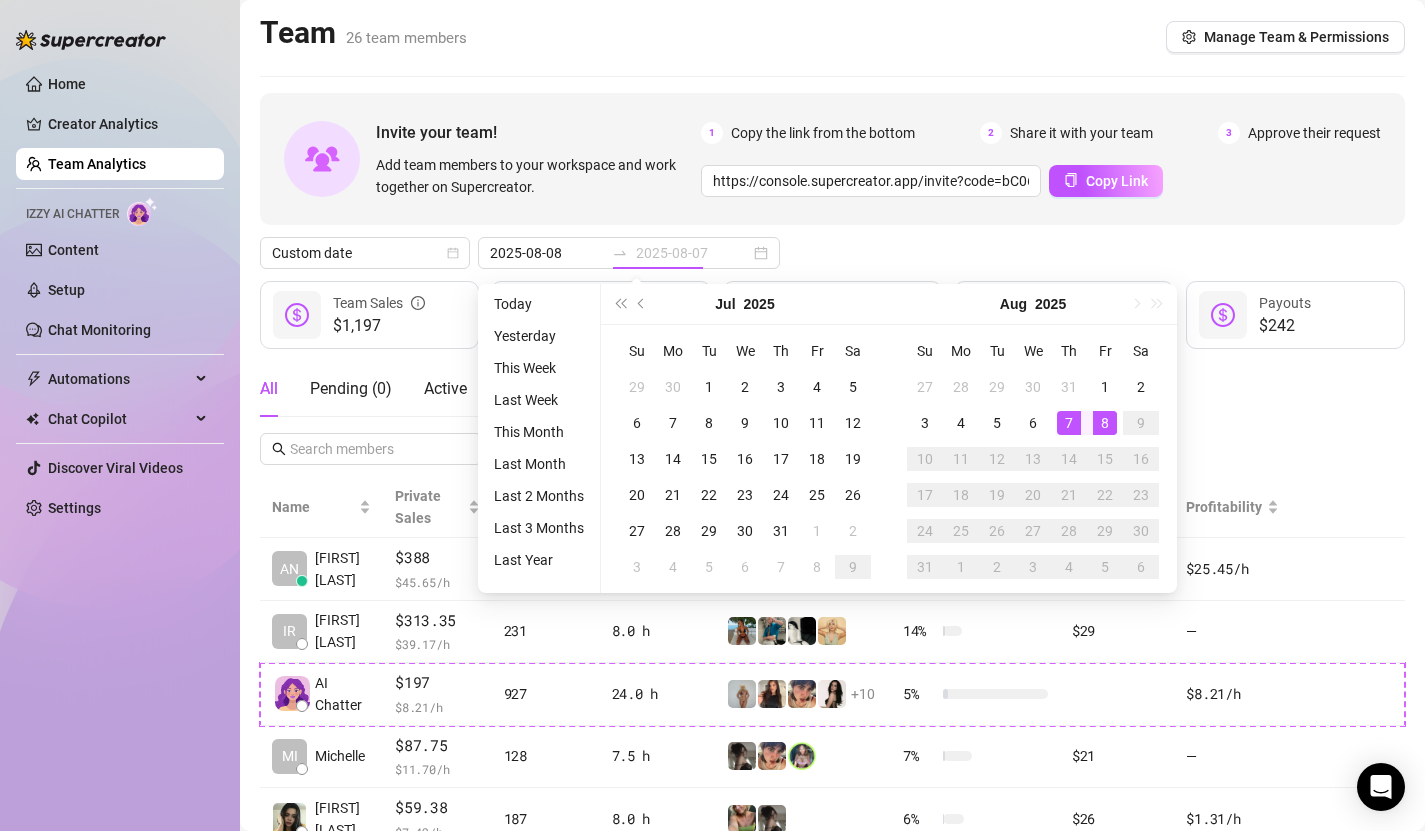click on "8" at bounding box center (1105, 423) 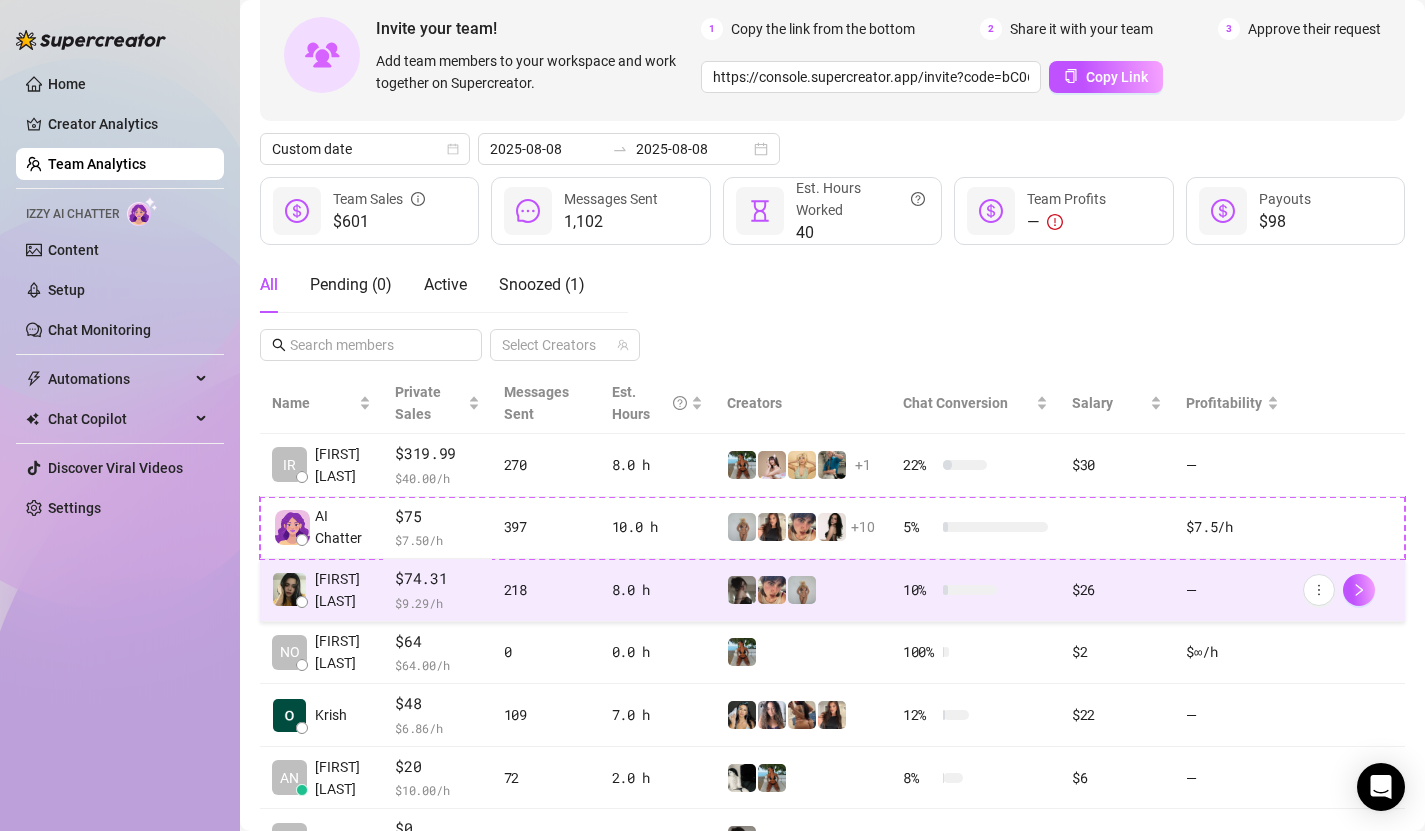 scroll, scrollTop: 45, scrollLeft: 0, axis: vertical 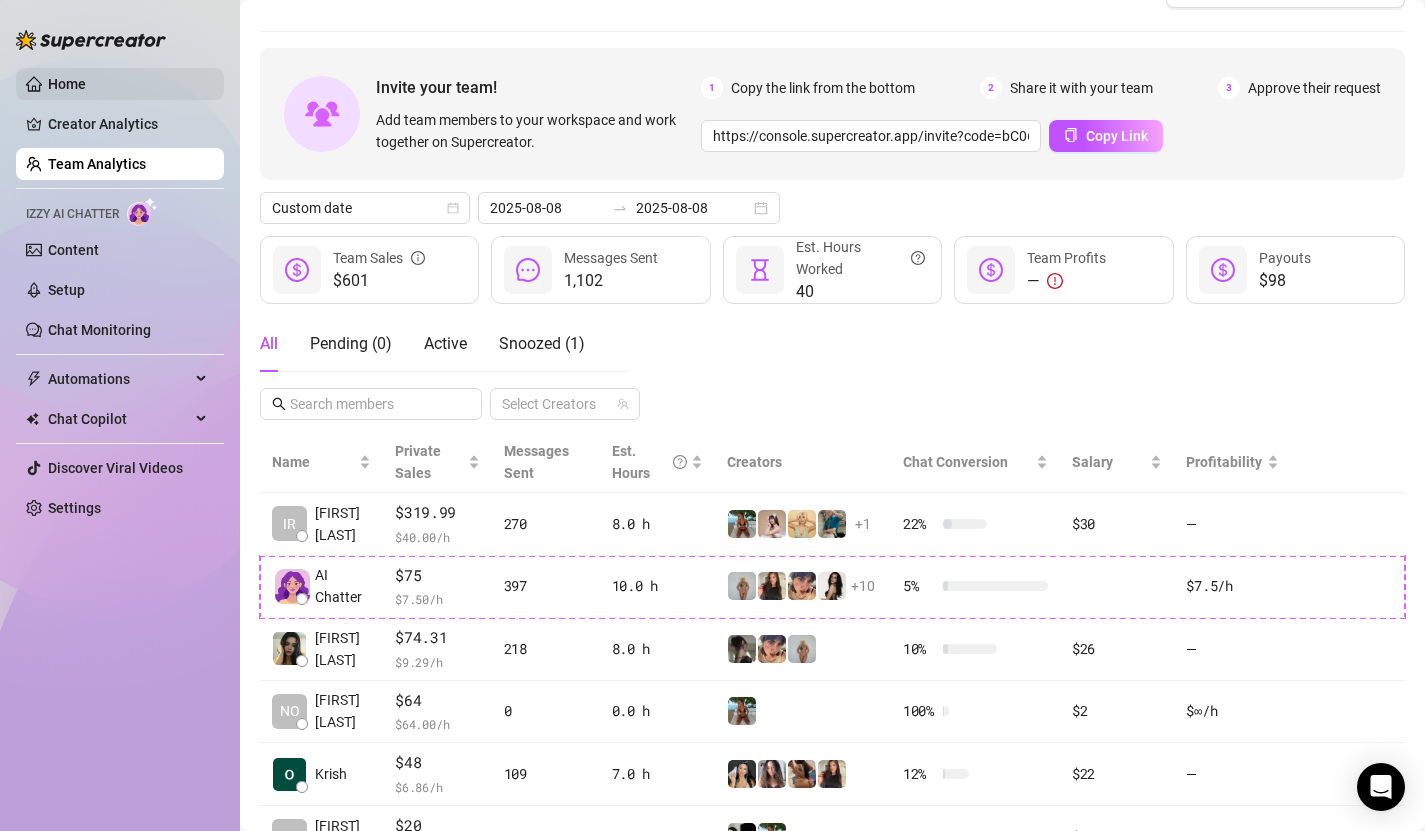 click on "Home" at bounding box center (67, 84) 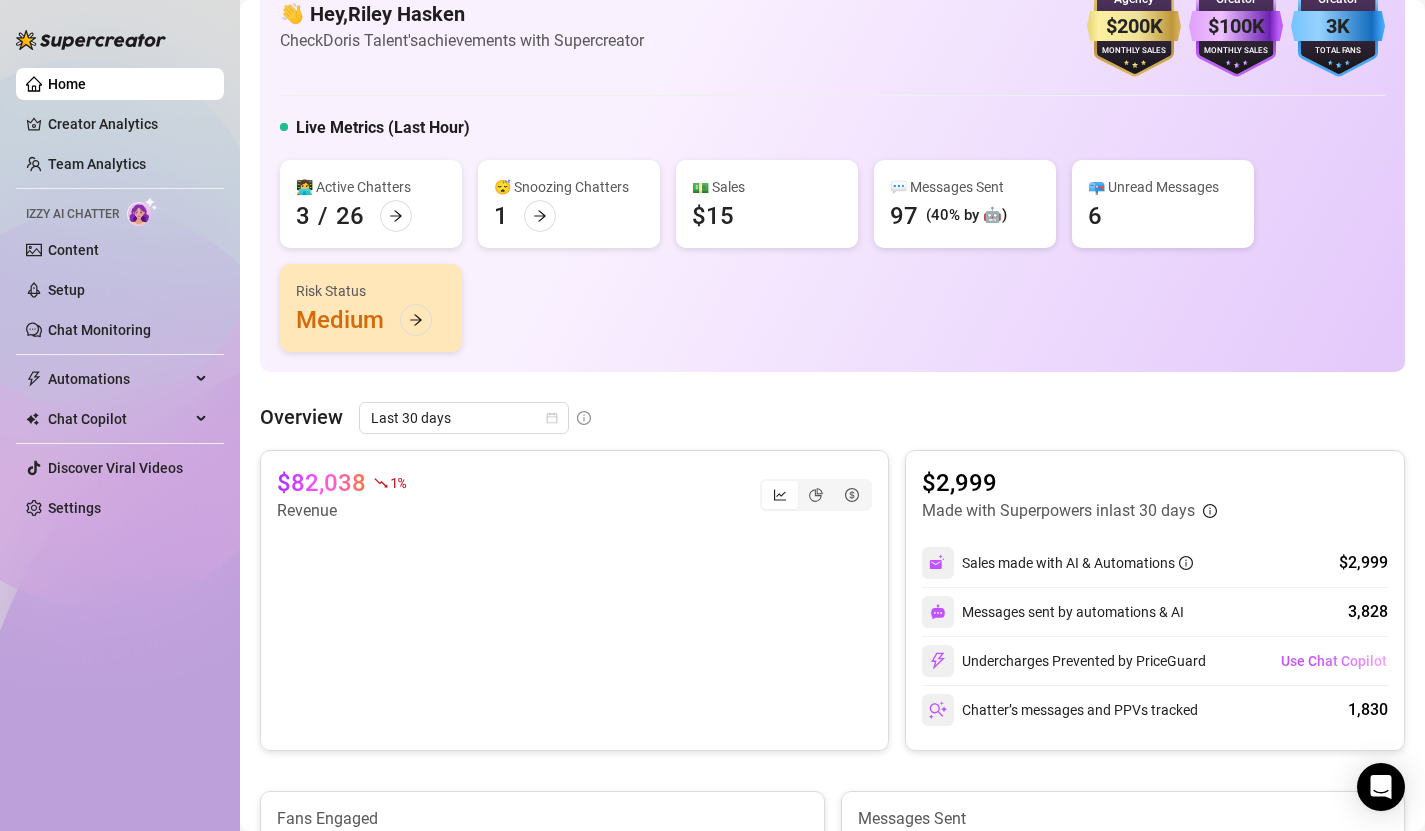 scroll, scrollTop: 0, scrollLeft: 0, axis: both 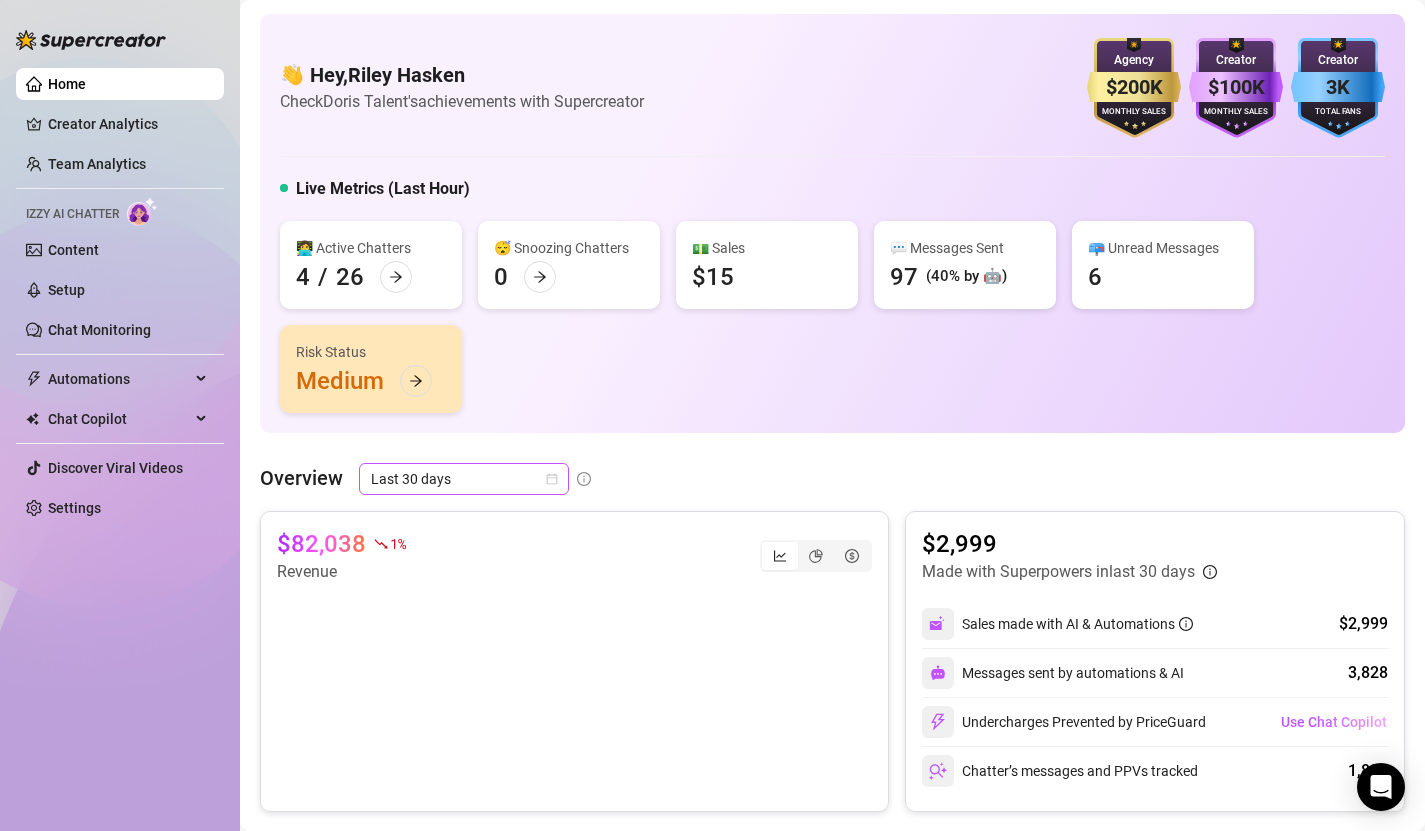 click 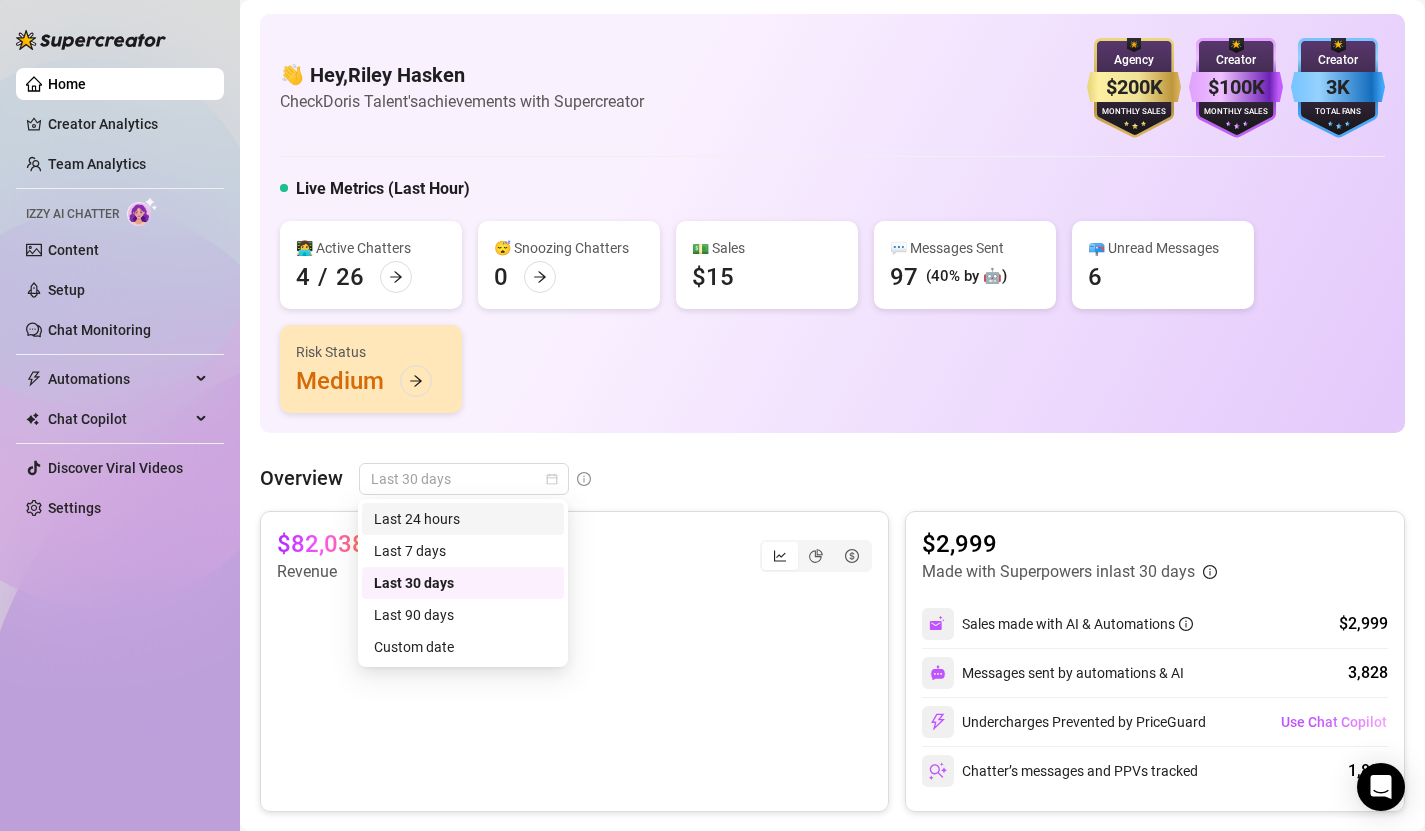 click on "Last 24 hours" at bounding box center [463, 519] 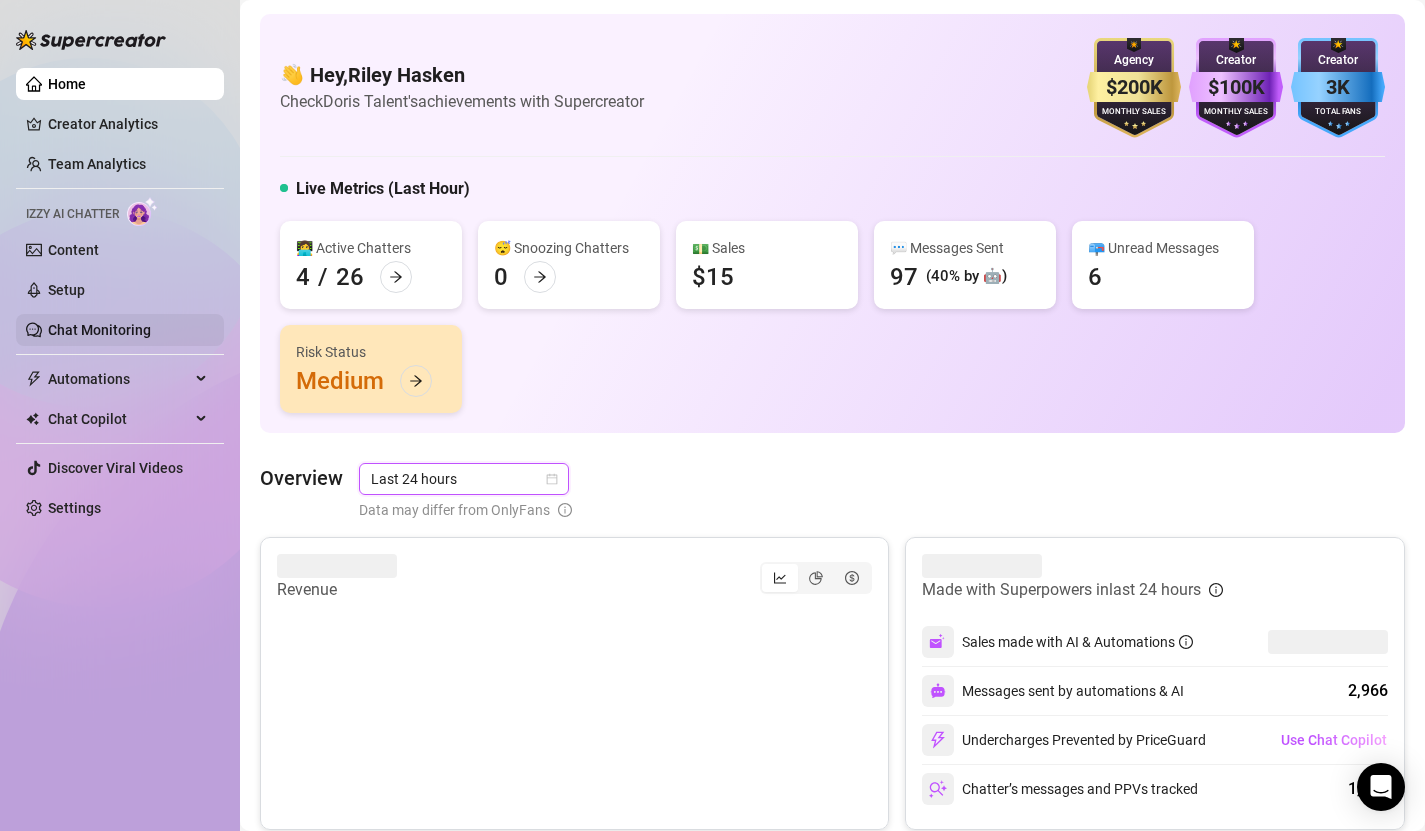 click on "Chat Monitoring" at bounding box center [99, 330] 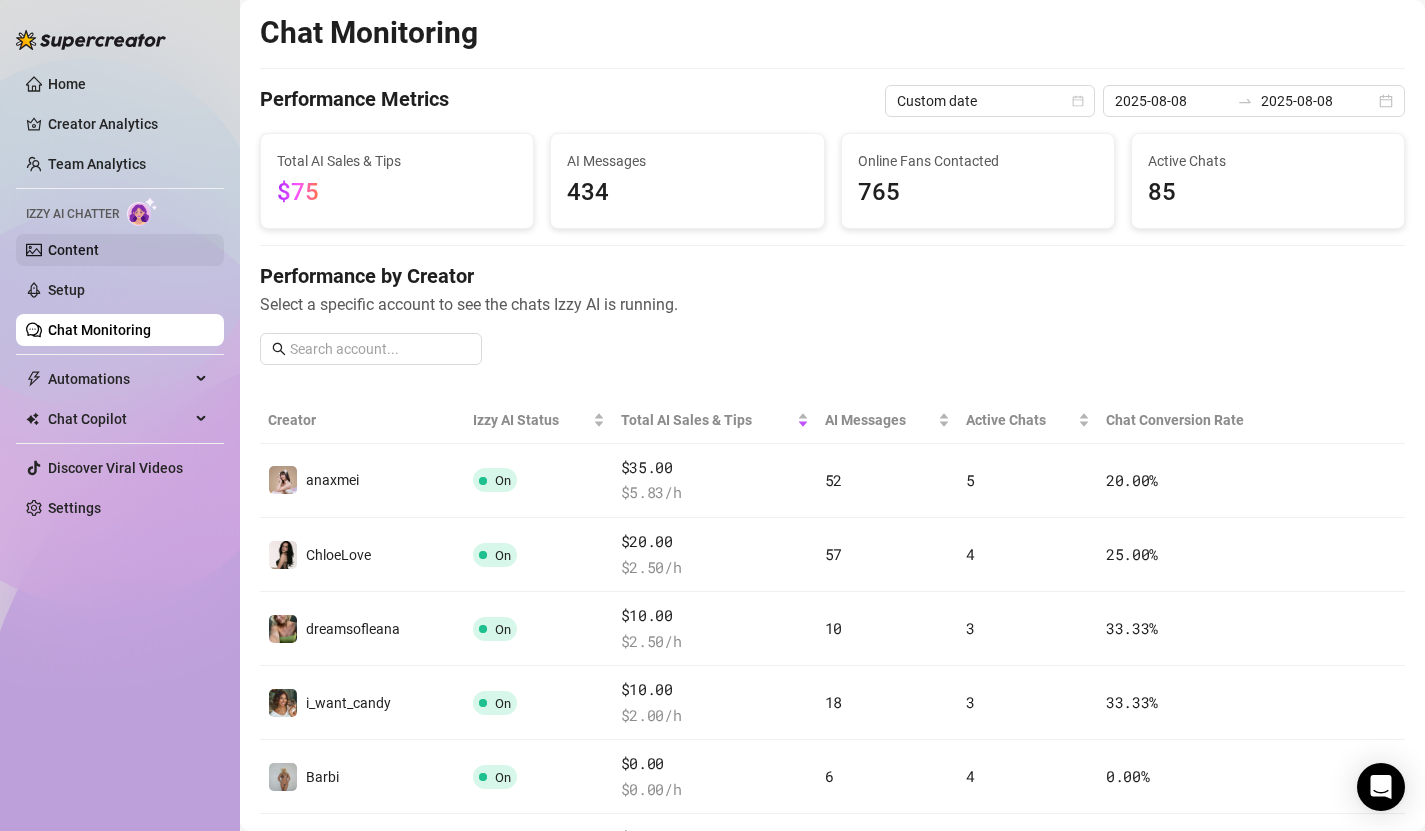click on "Content" at bounding box center (73, 250) 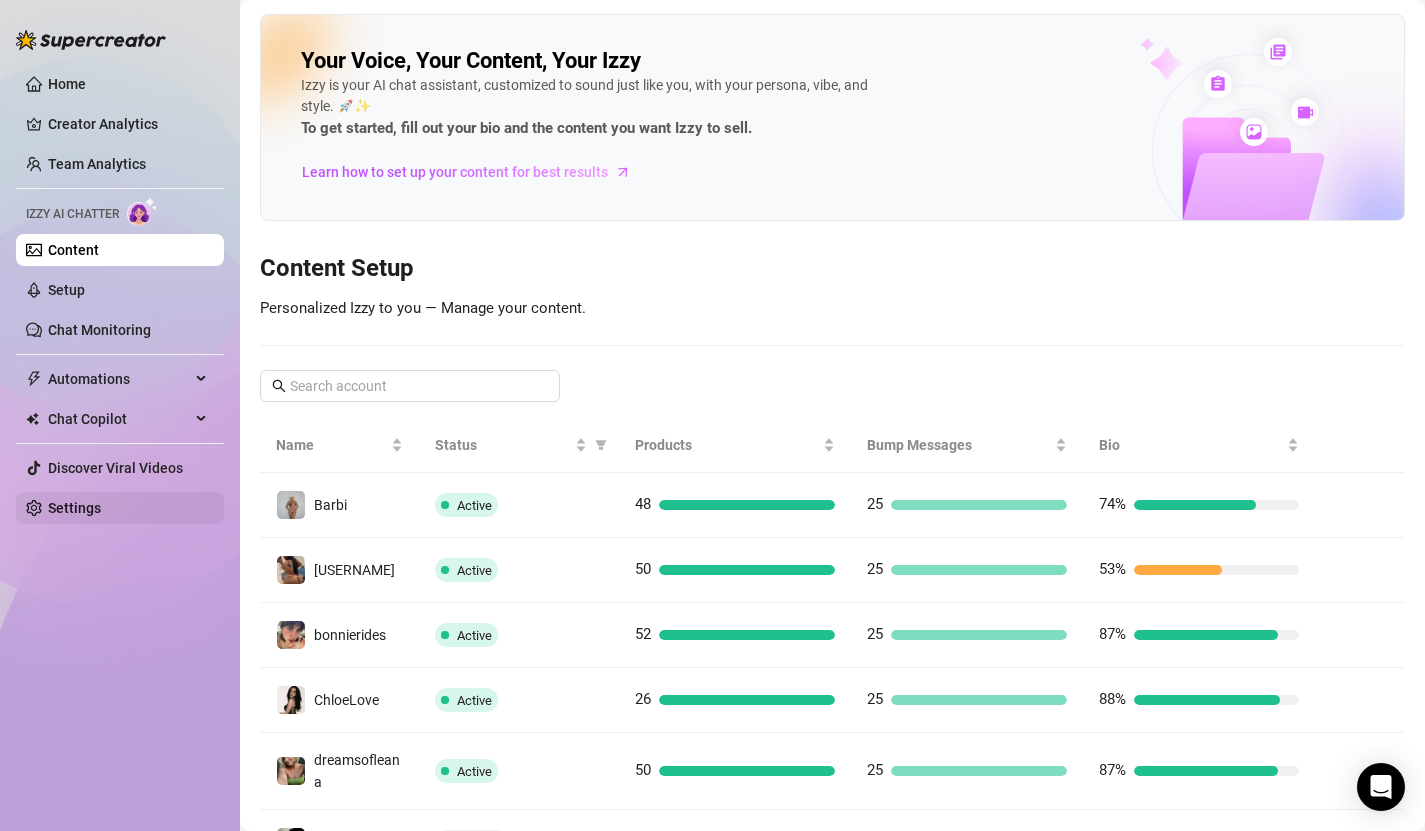 click on "Settings" at bounding box center [74, 508] 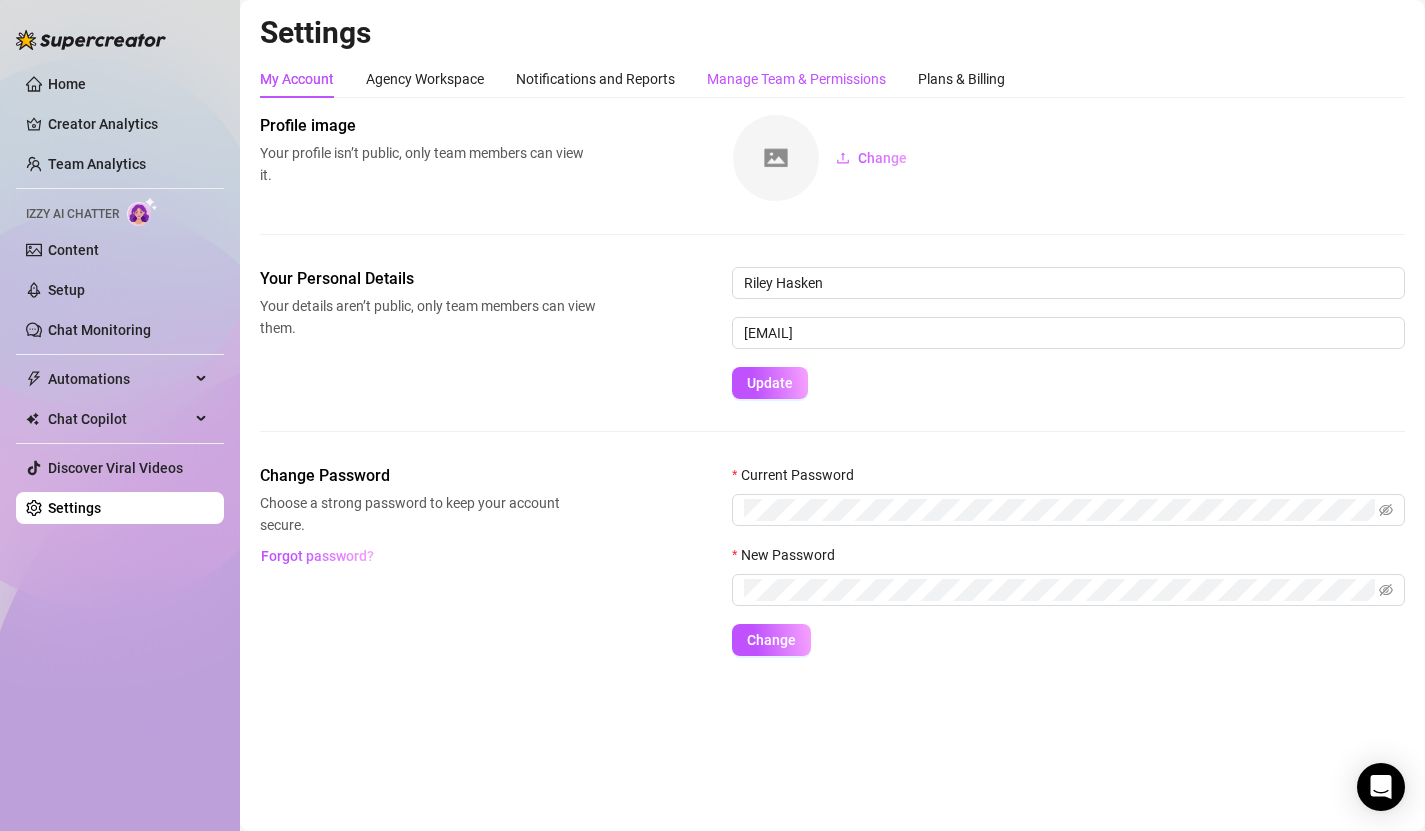 click on "Manage Team & Permissions" at bounding box center (796, 79) 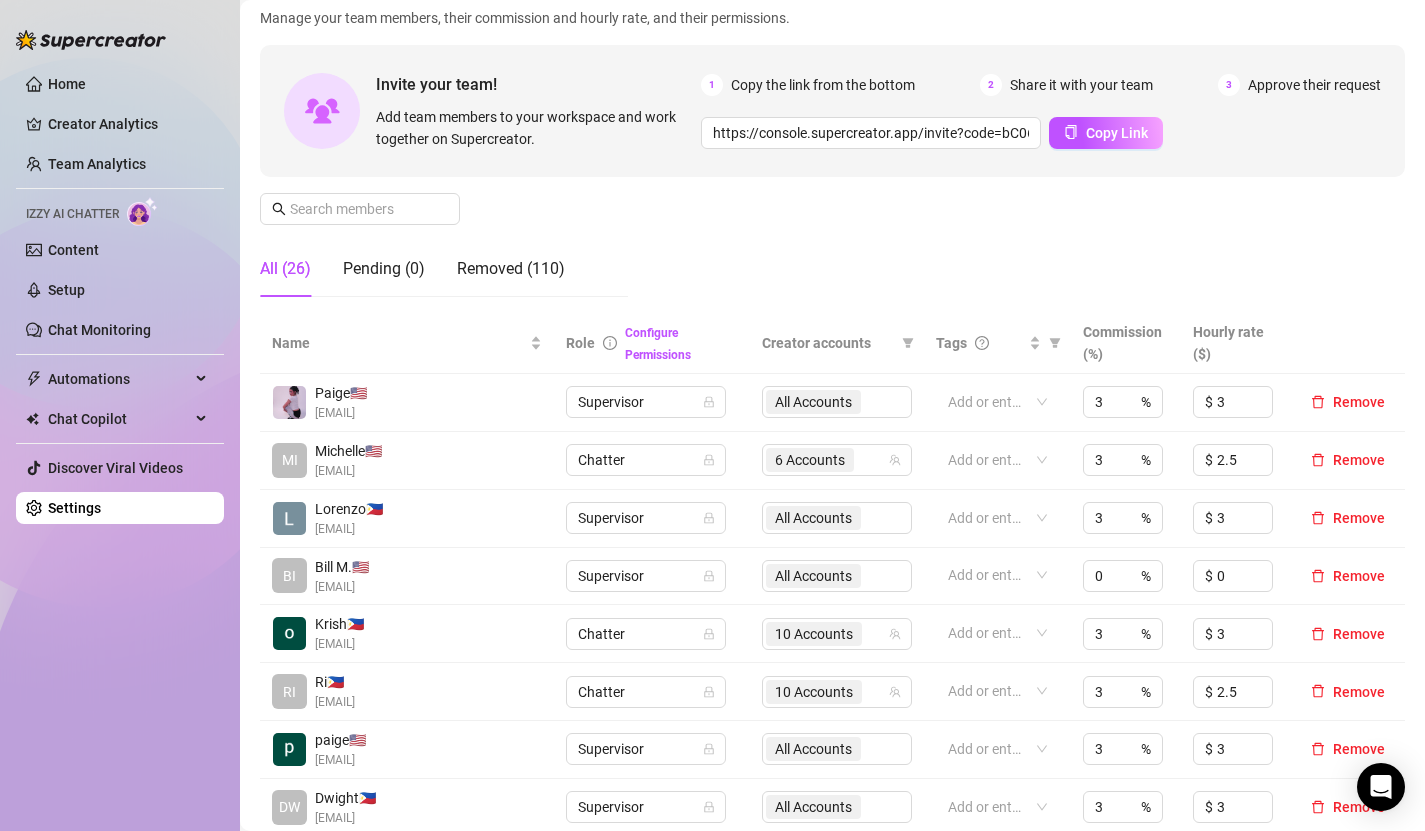 scroll, scrollTop: 138, scrollLeft: 0, axis: vertical 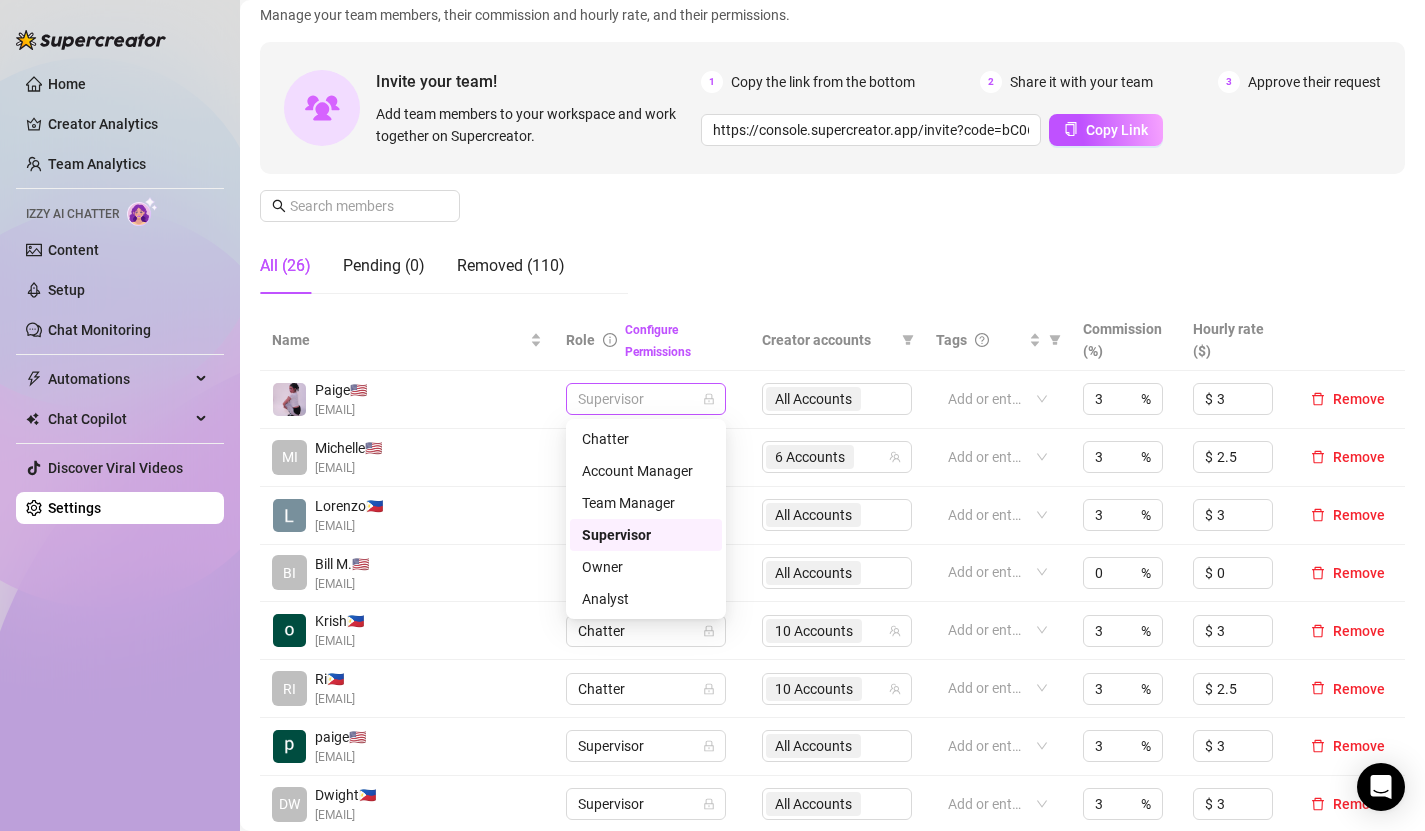 click on "Supervisor" at bounding box center (646, 399) 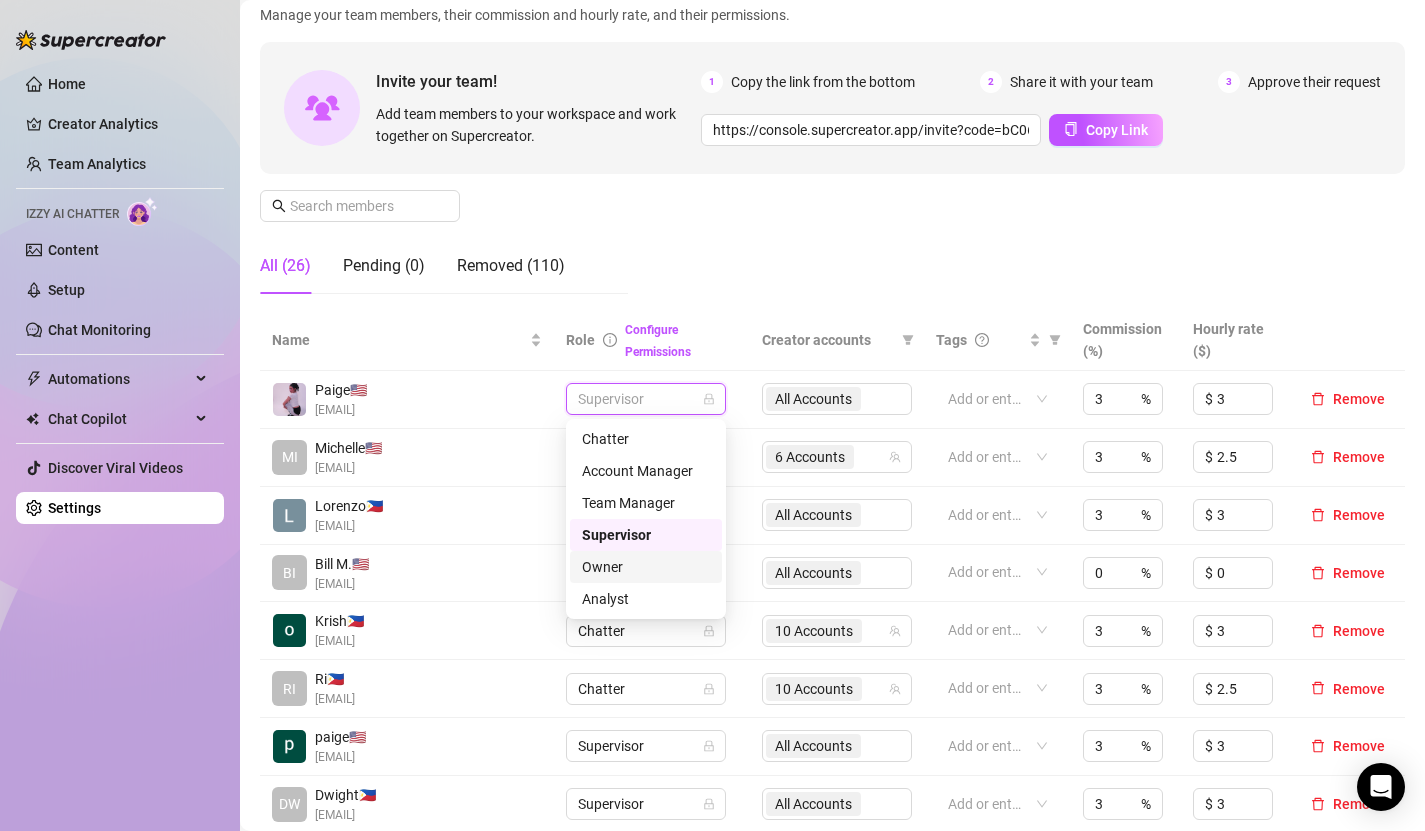 click on "Owner" at bounding box center (646, 567) 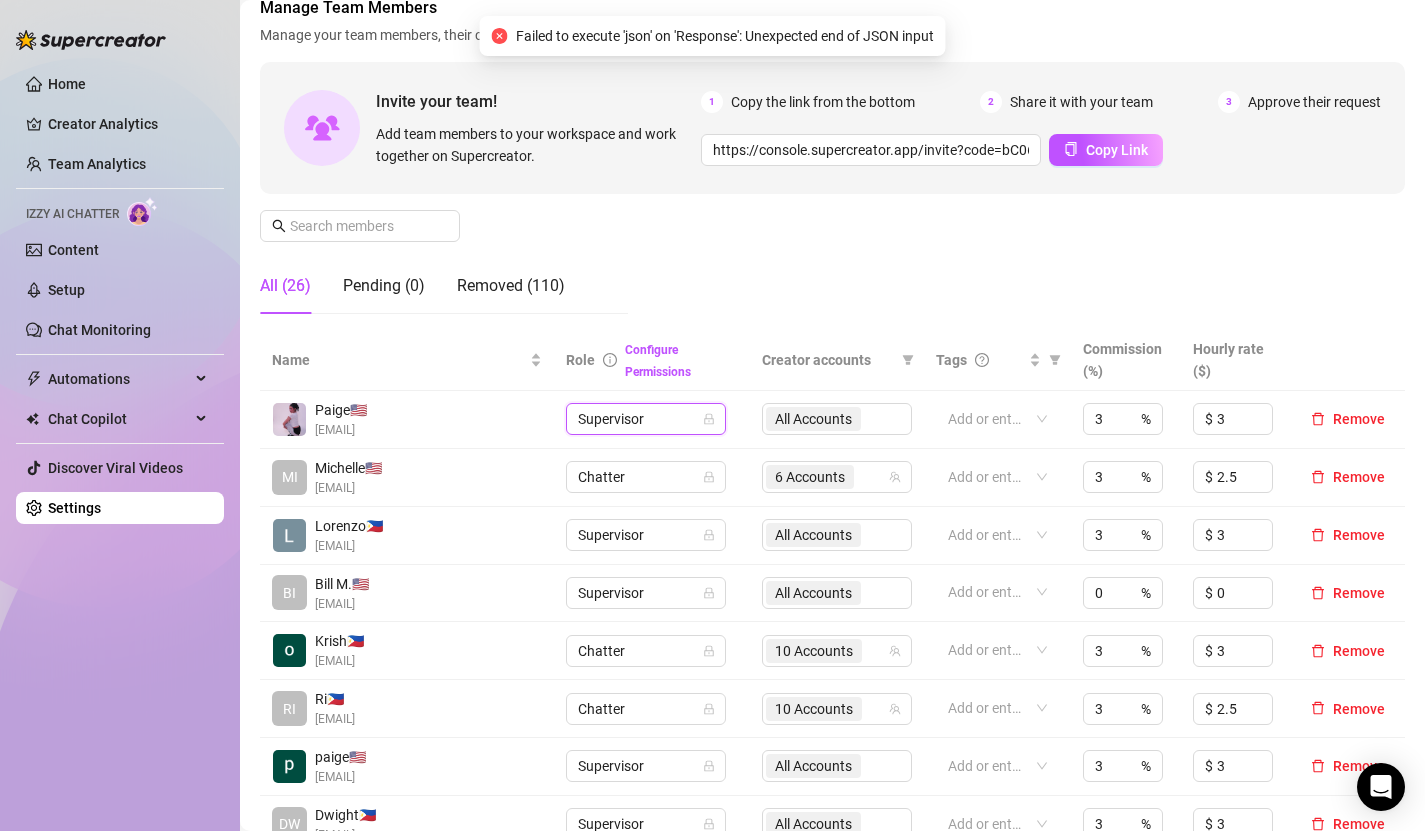 scroll, scrollTop: 0, scrollLeft: 0, axis: both 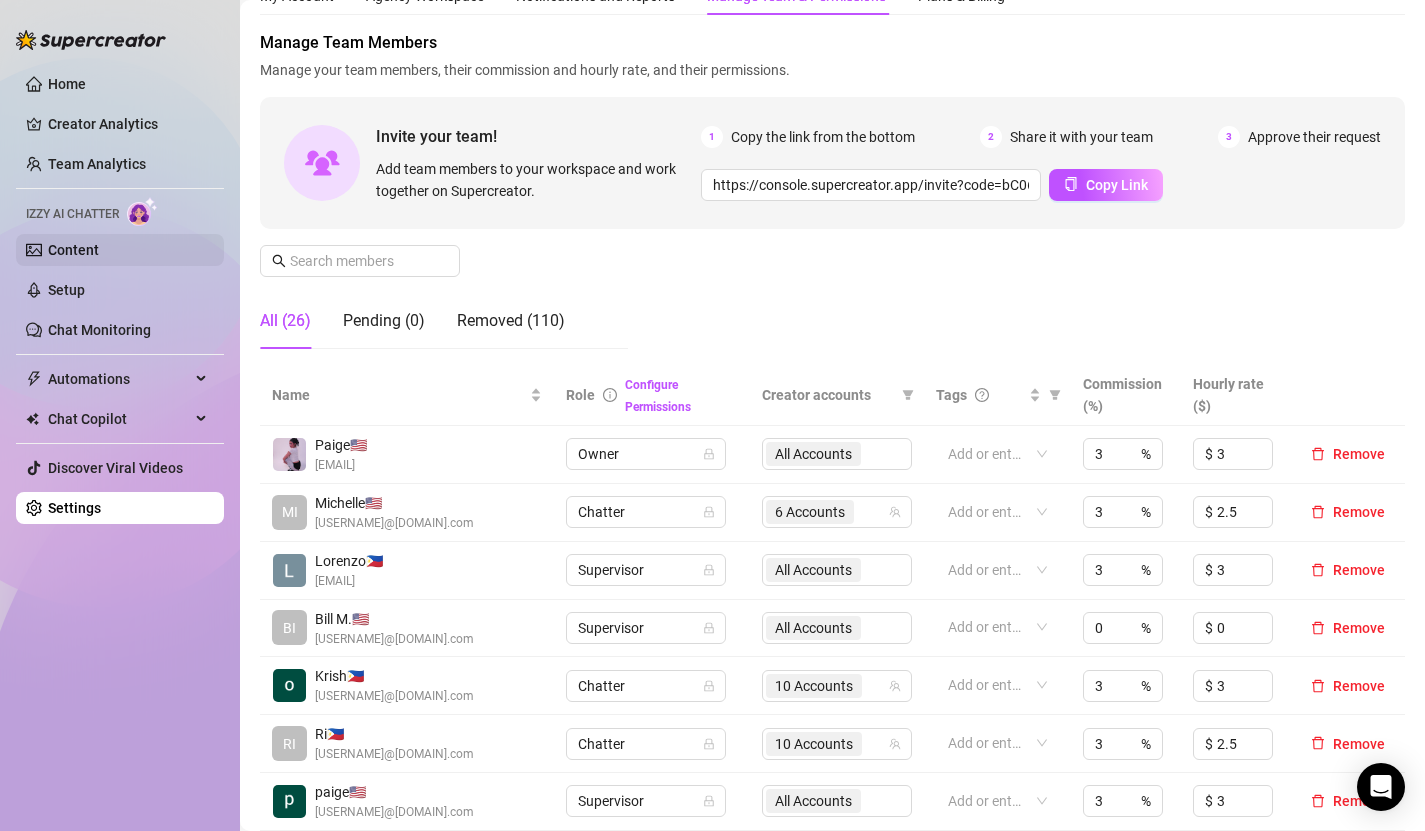 click on "Content" at bounding box center [73, 250] 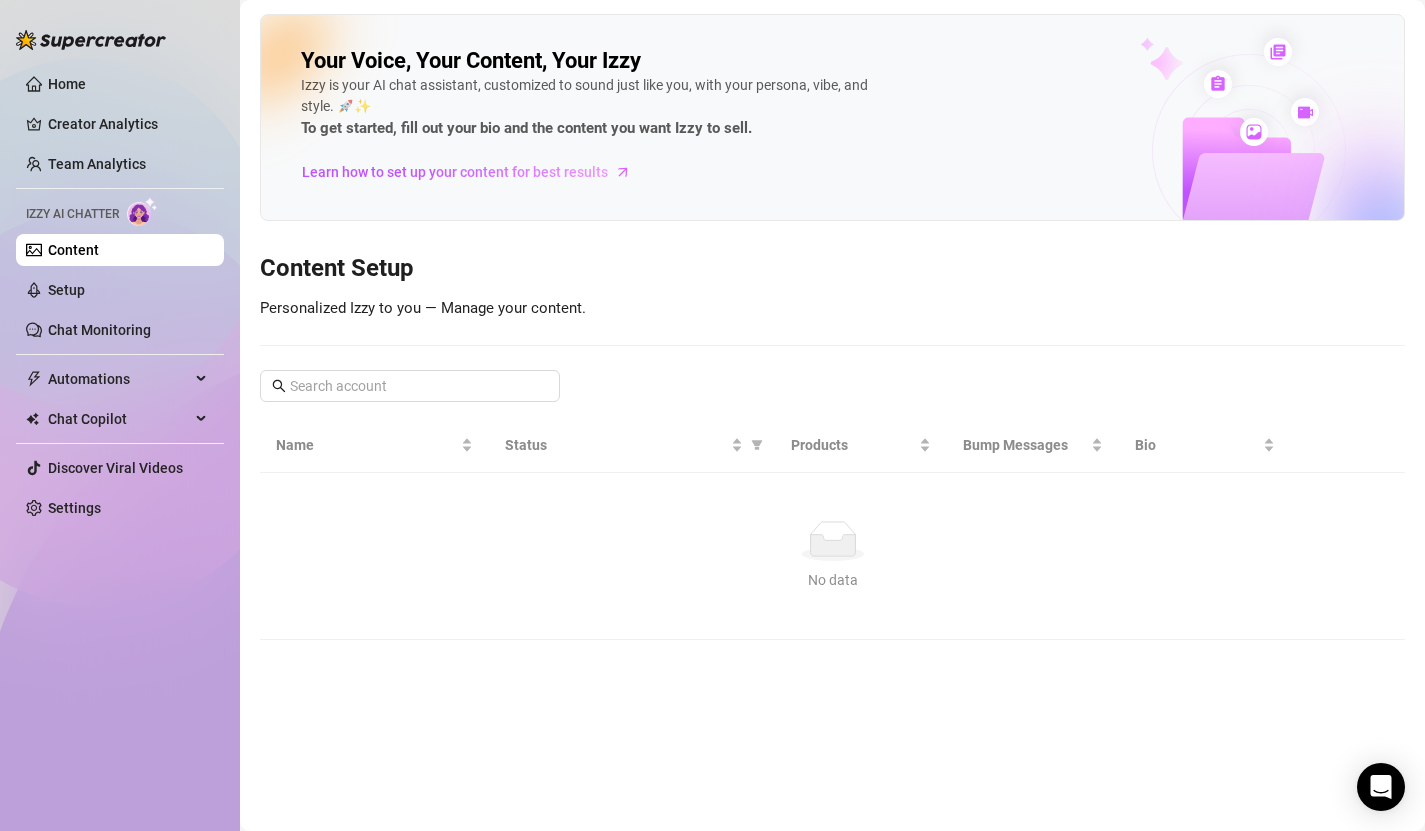 scroll, scrollTop: 0, scrollLeft: 0, axis: both 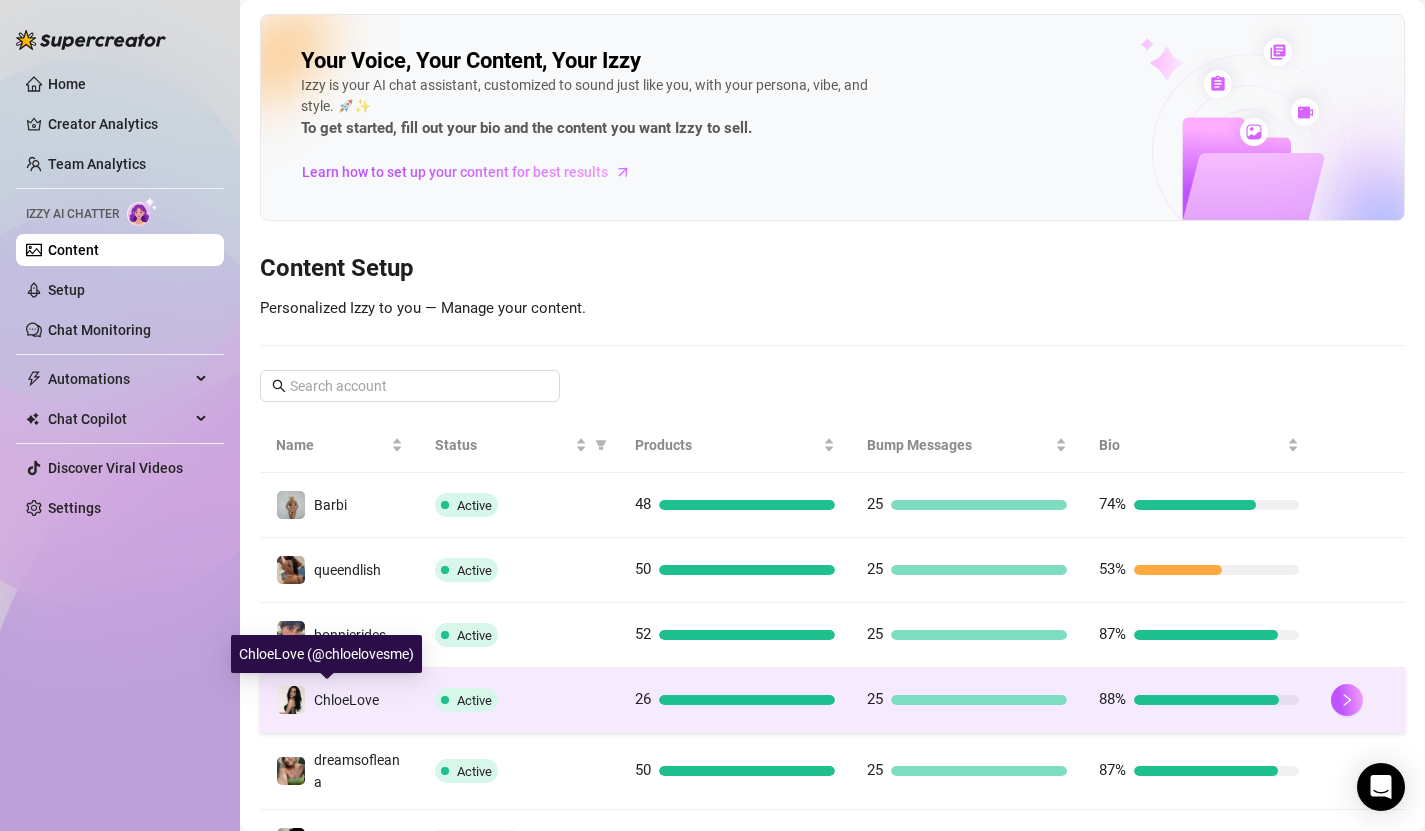 click on "ChloeLove" at bounding box center (346, 700) 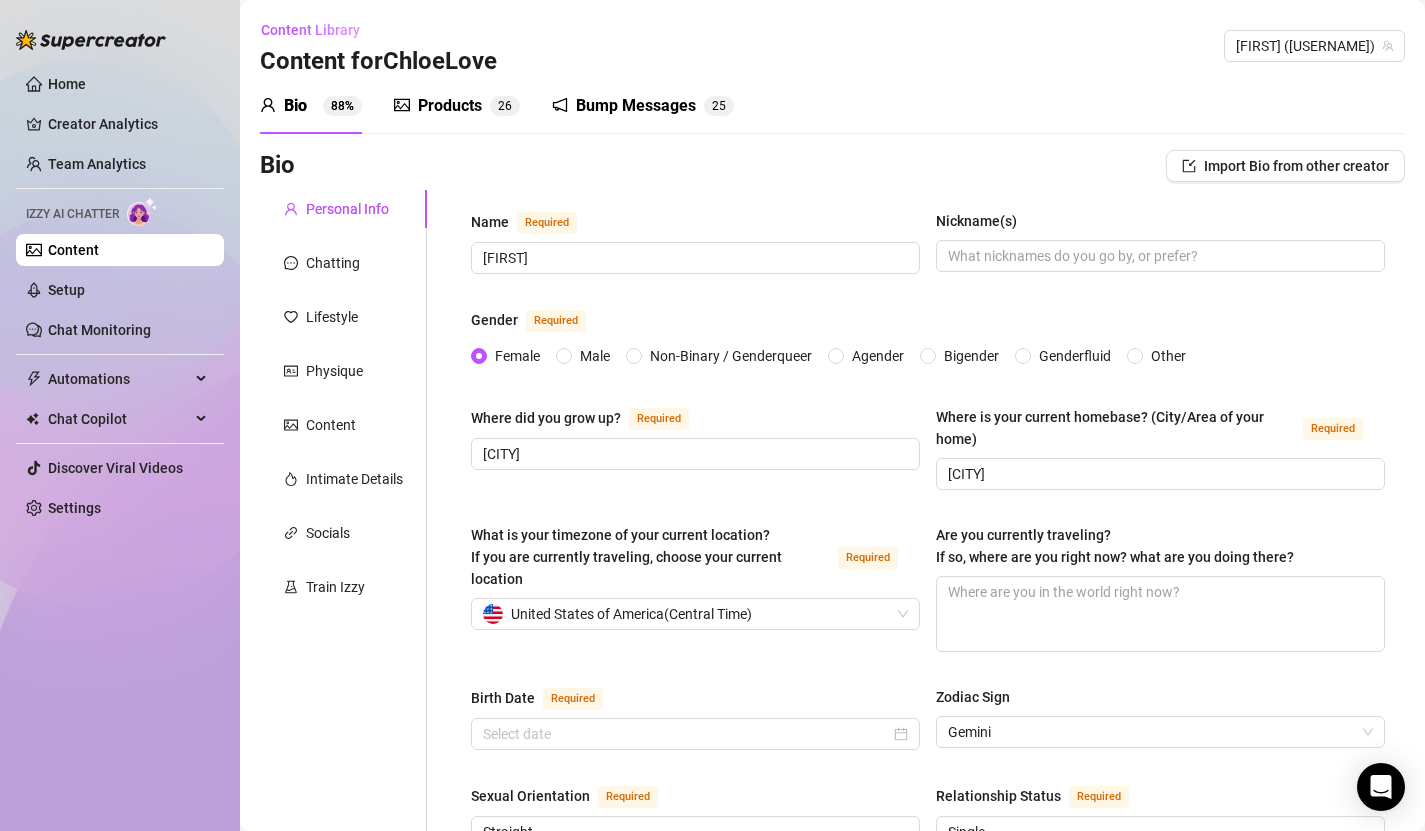 type on "[MONTH] [DAY], [YEAR]" 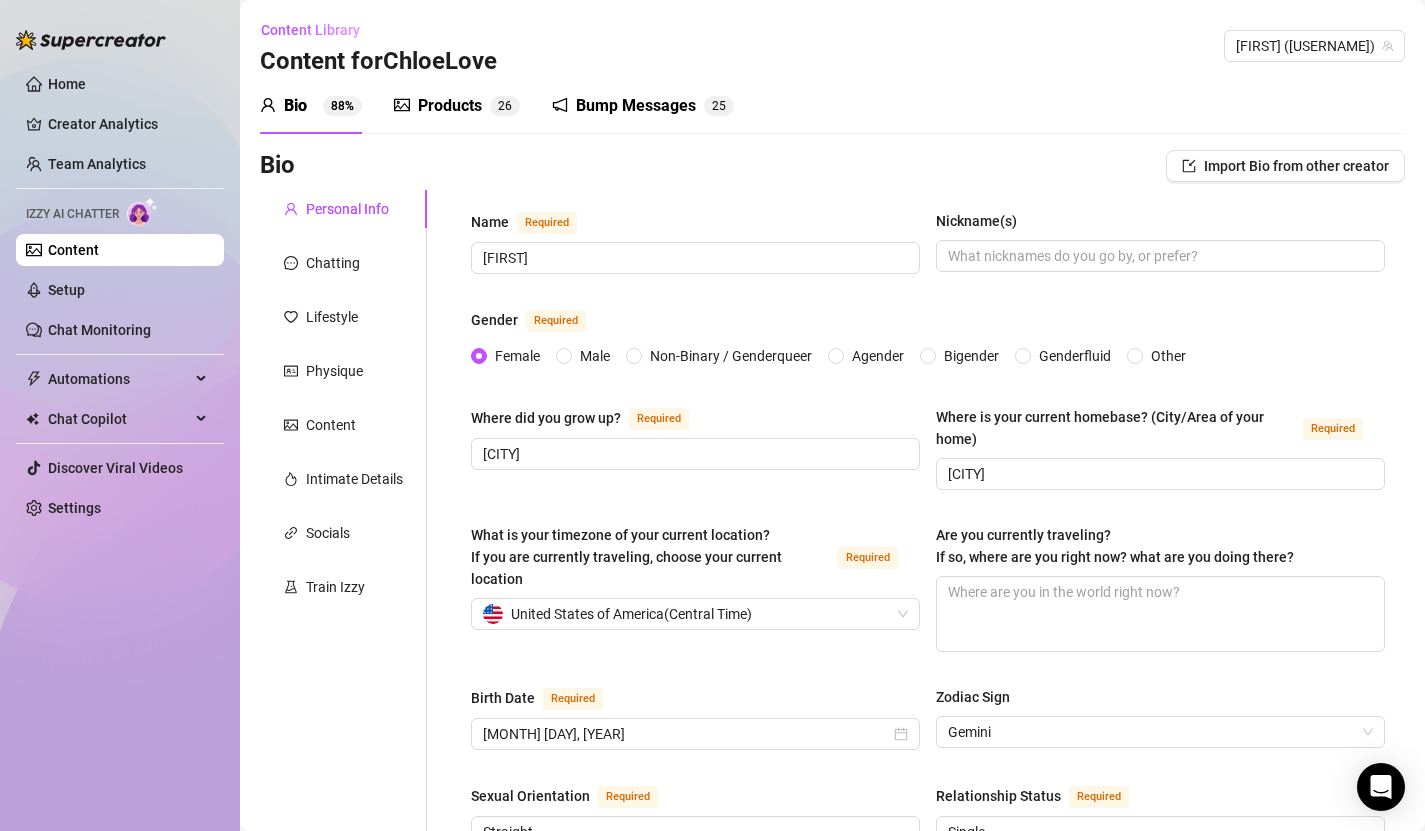 click on "Products" at bounding box center [450, 106] 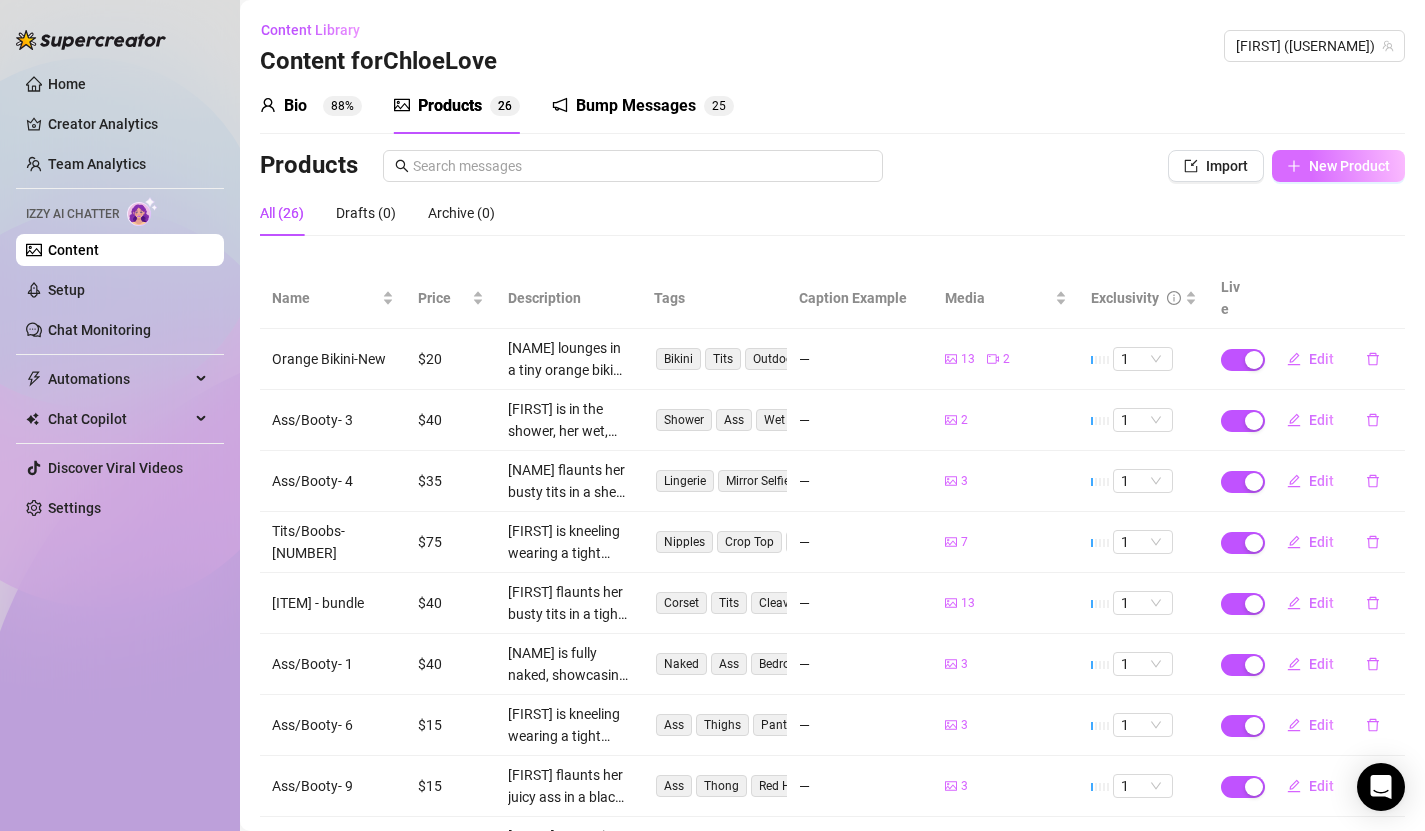 click 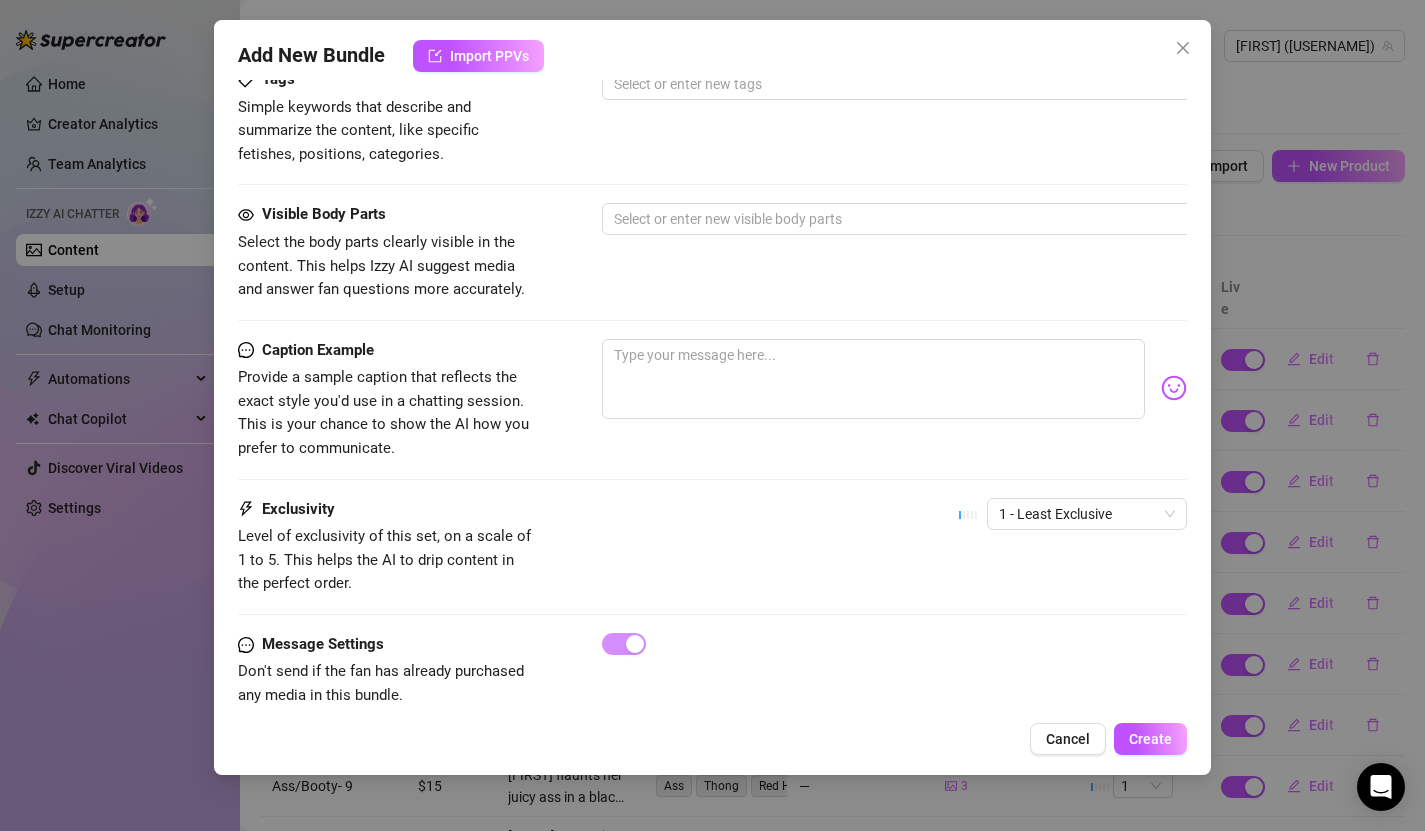 scroll, scrollTop: 0, scrollLeft: 0, axis: both 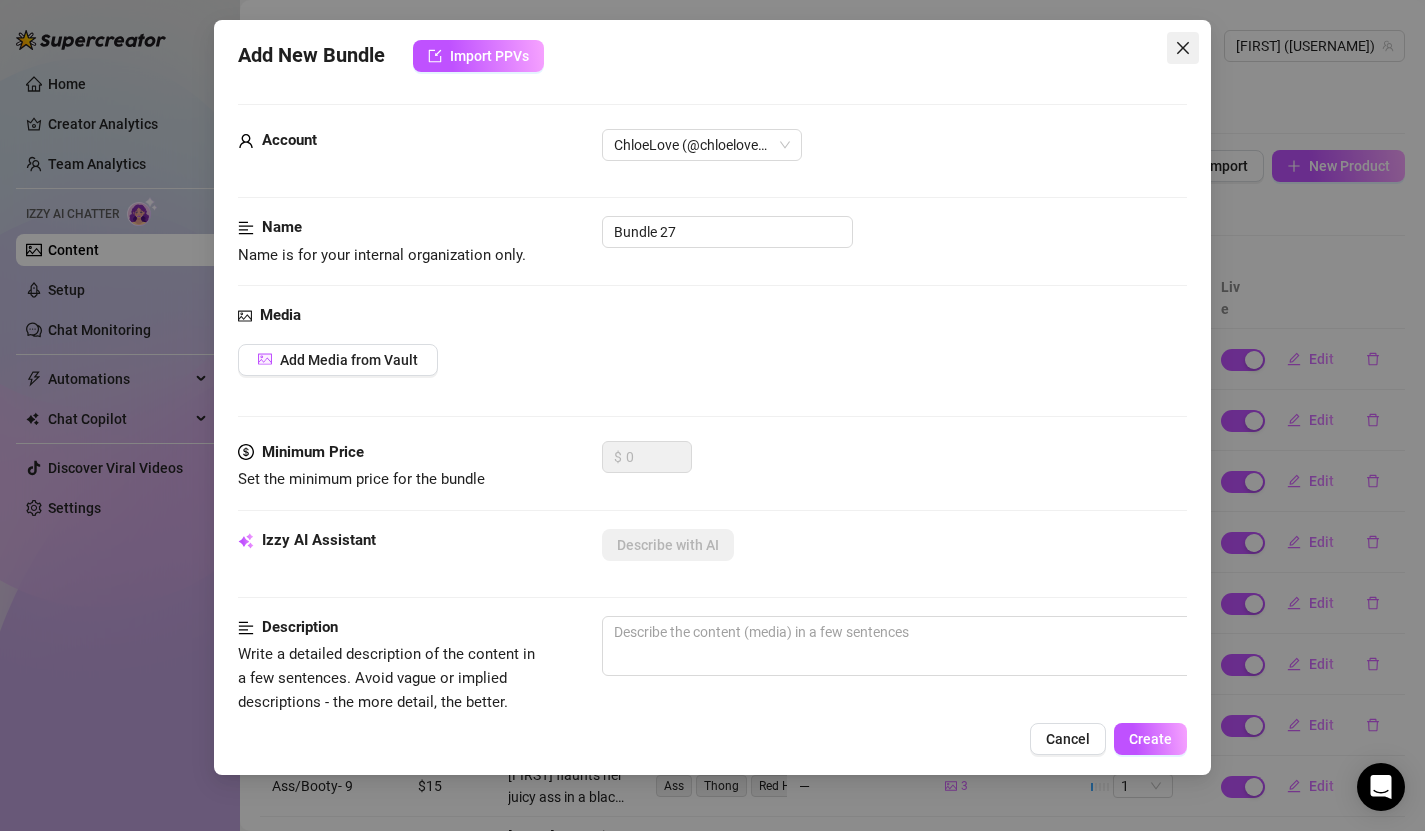 click 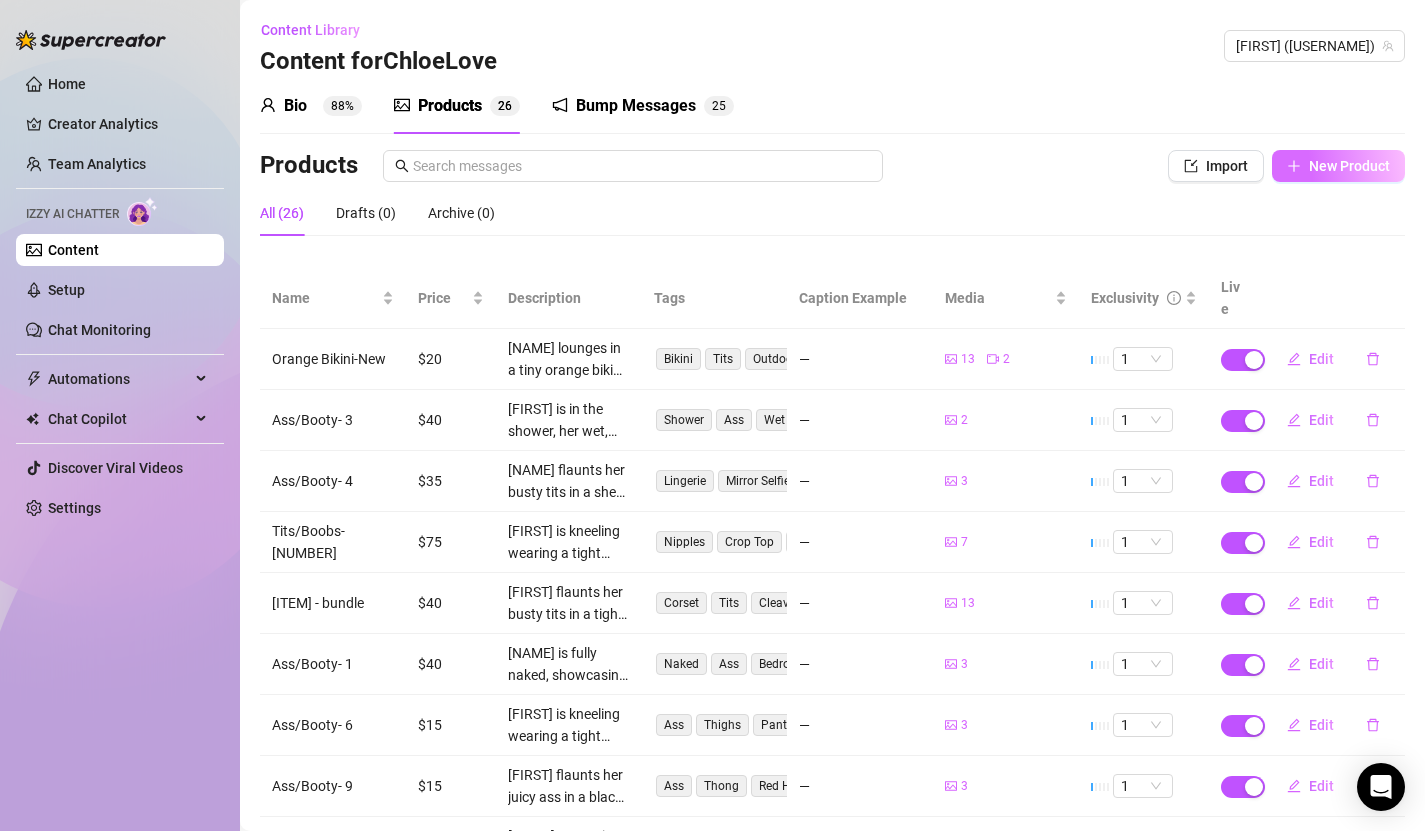 click on "New Product" at bounding box center [1349, 166] 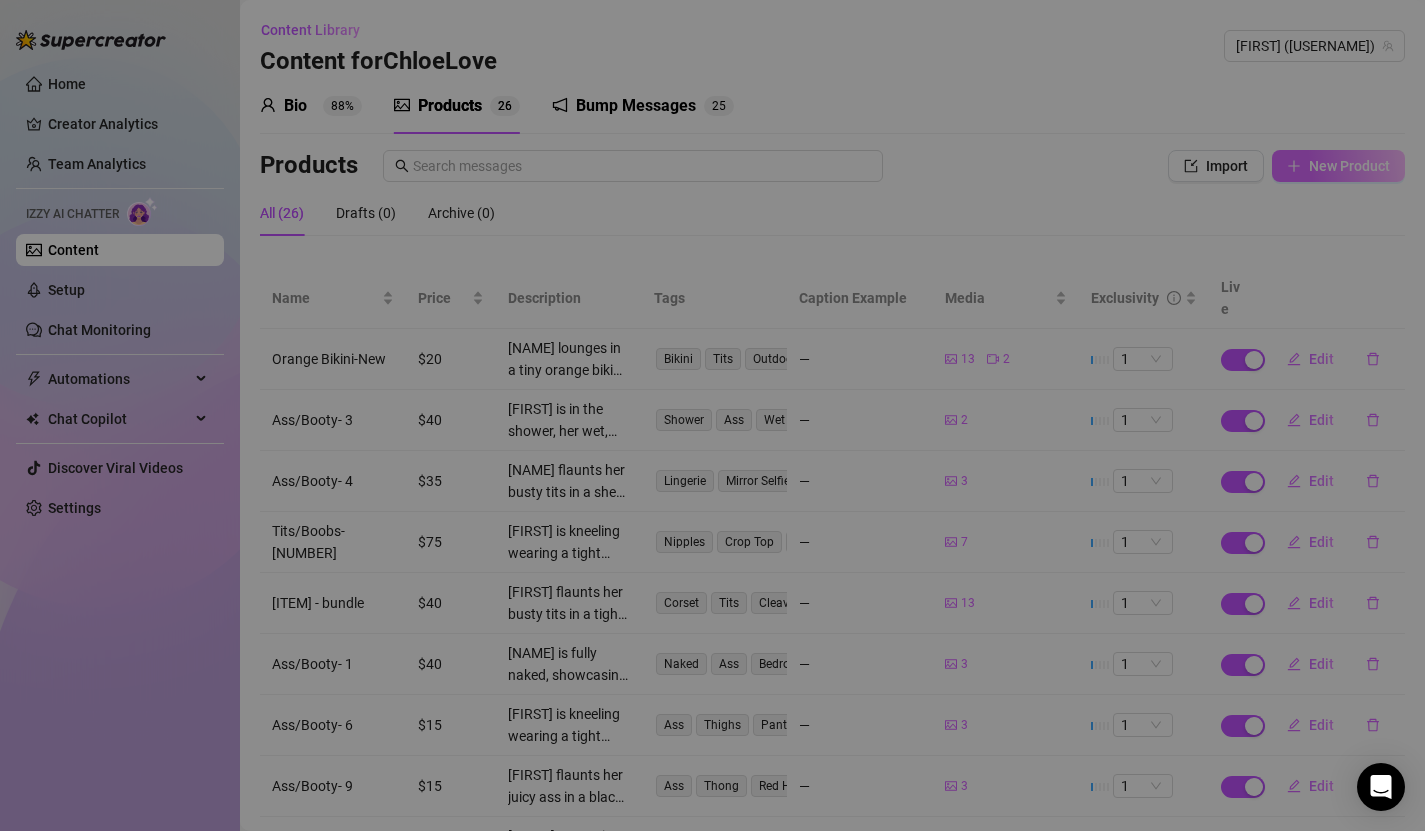 type on "Type your message here..." 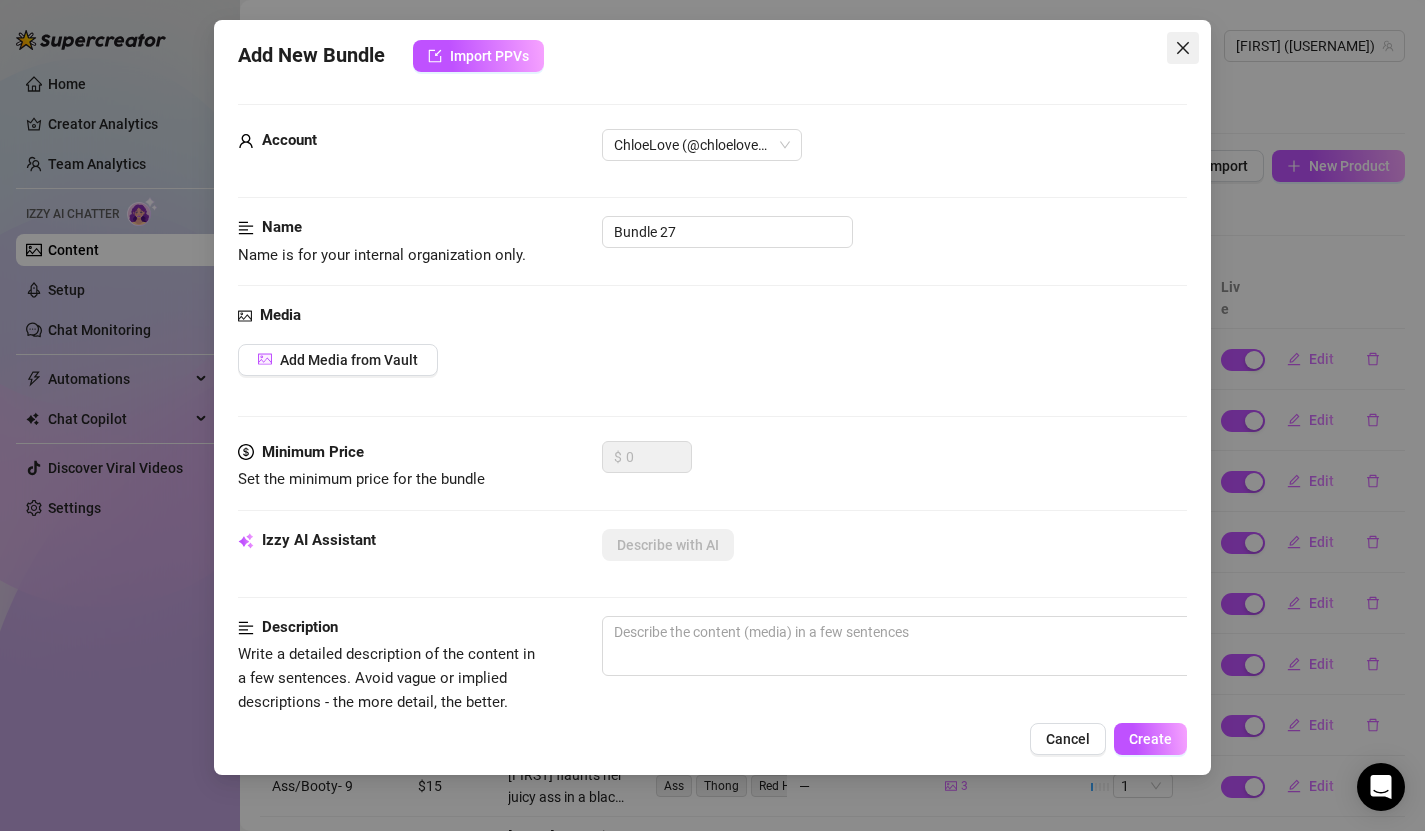 click at bounding box center (1183, 48) 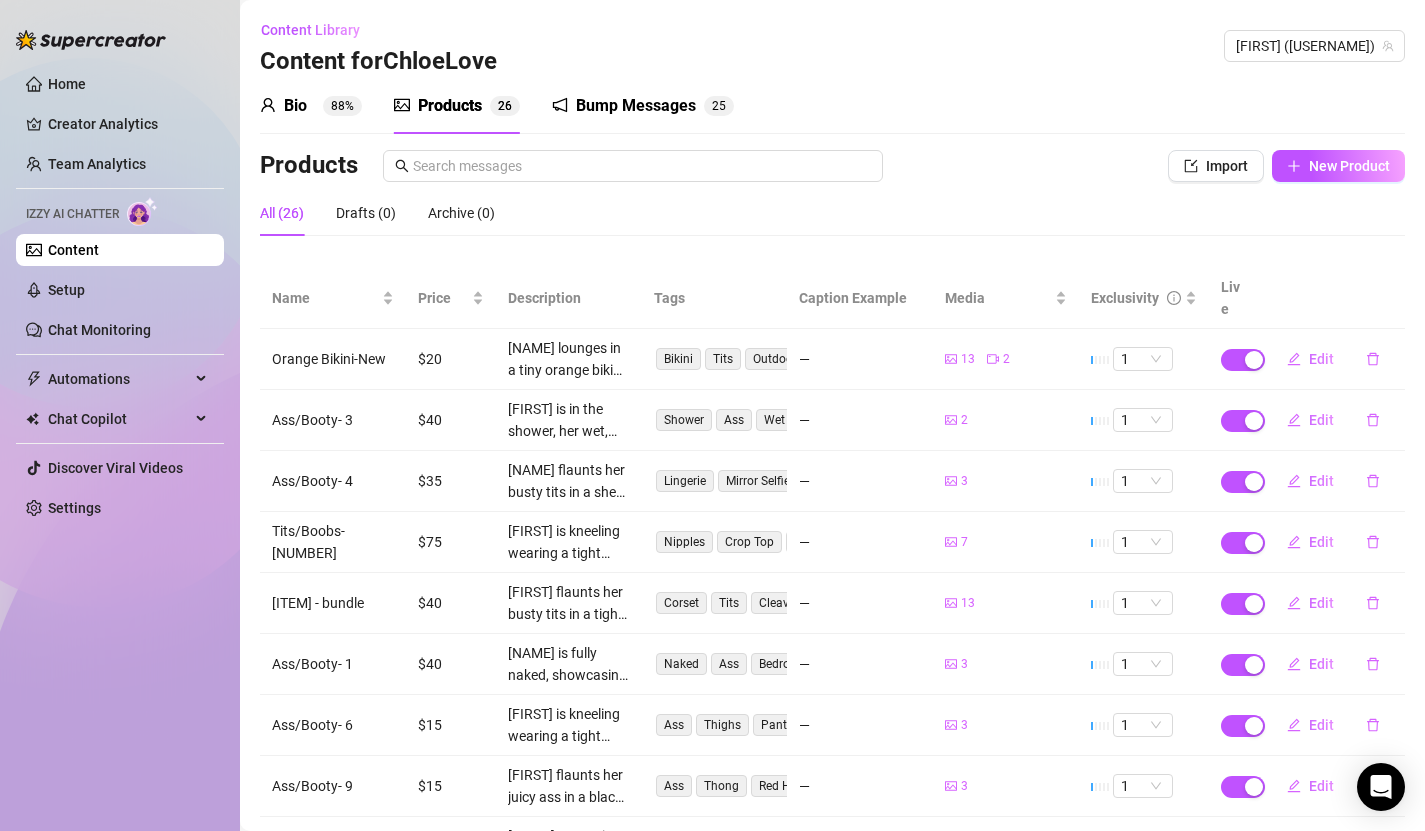 click on "Content" at bounding box center (73, 250) 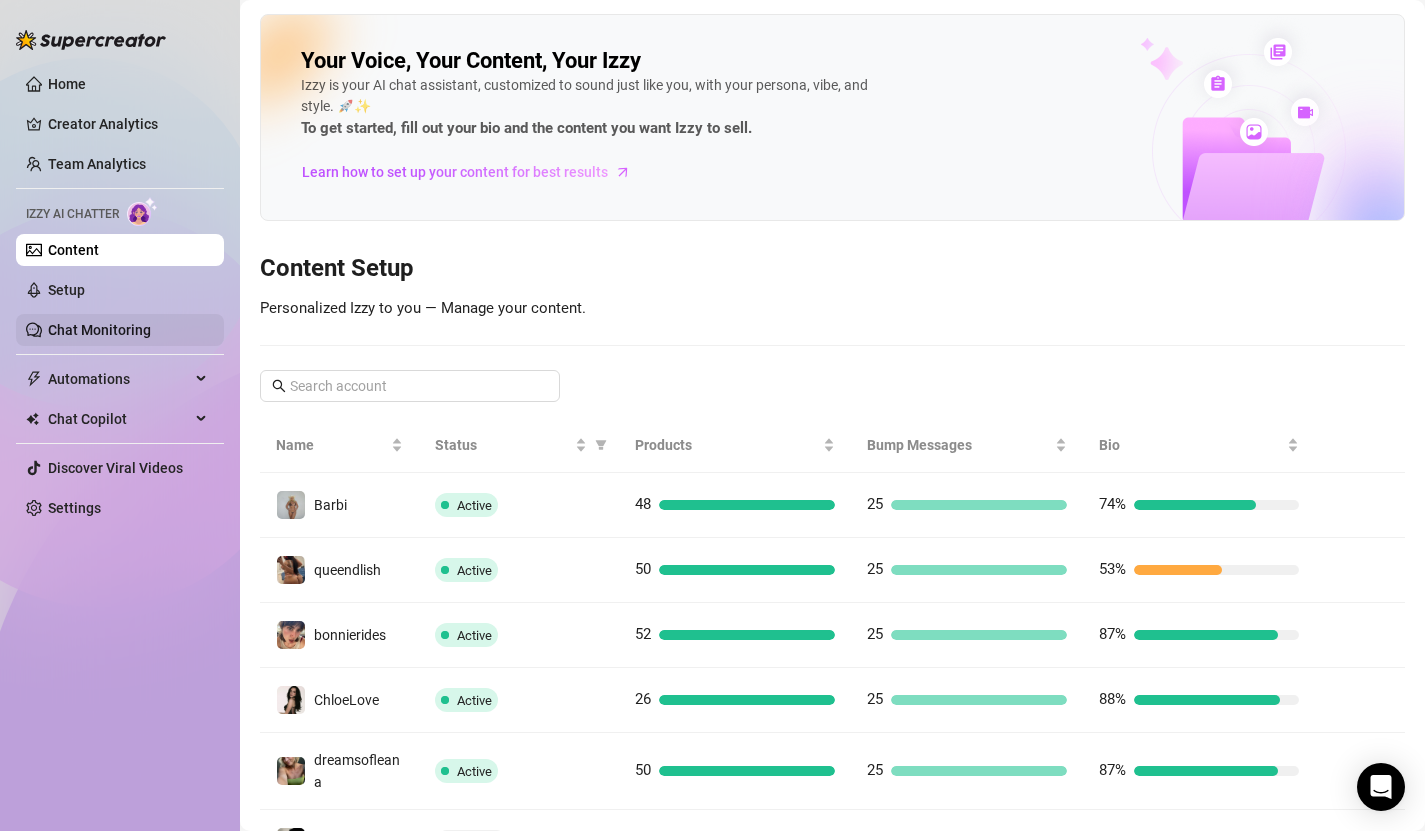 click on "Chat Monitoring" at bounding box center [99, 330] 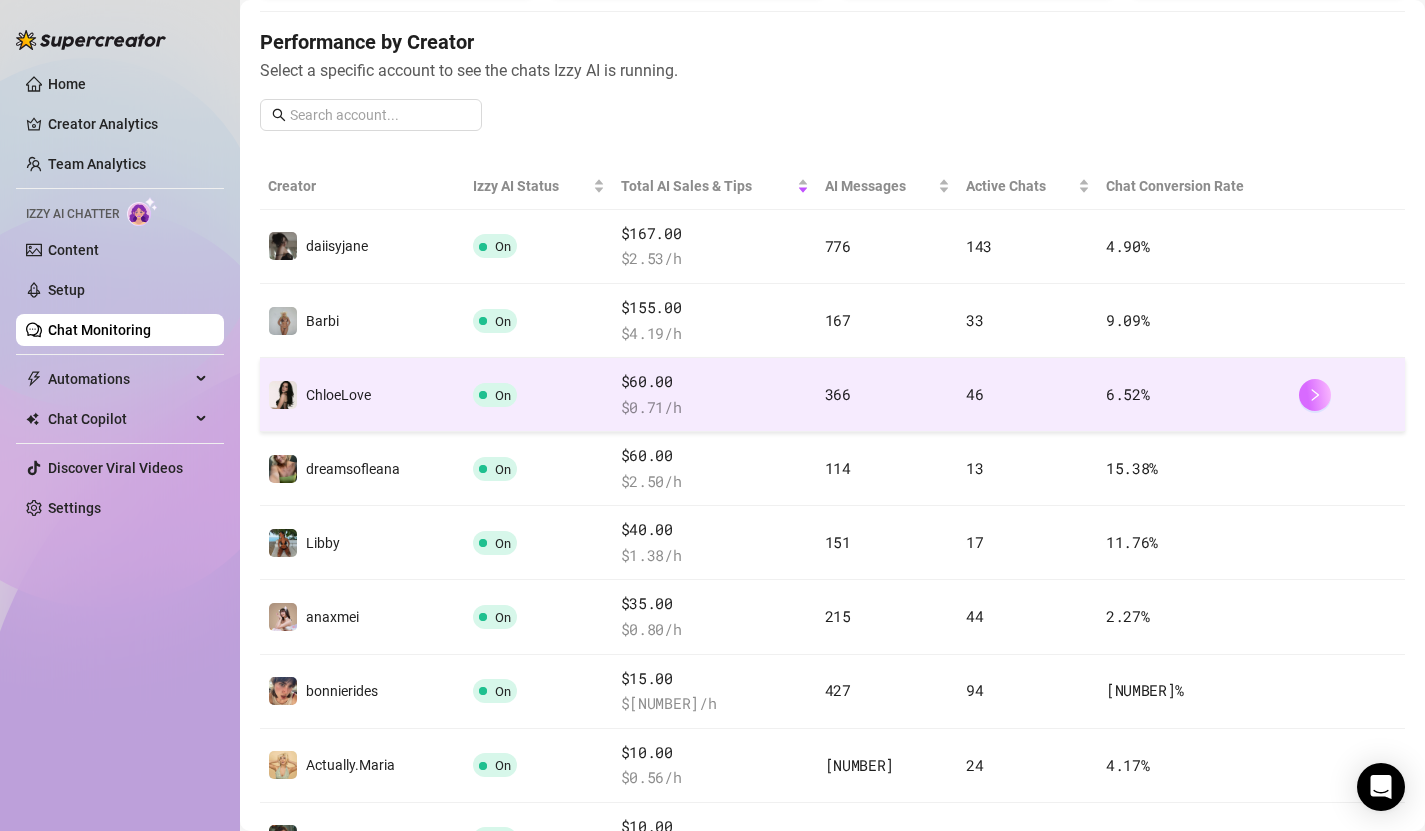 scroll, scrollTop: 248, scrollLeft: 0, axis: vertical 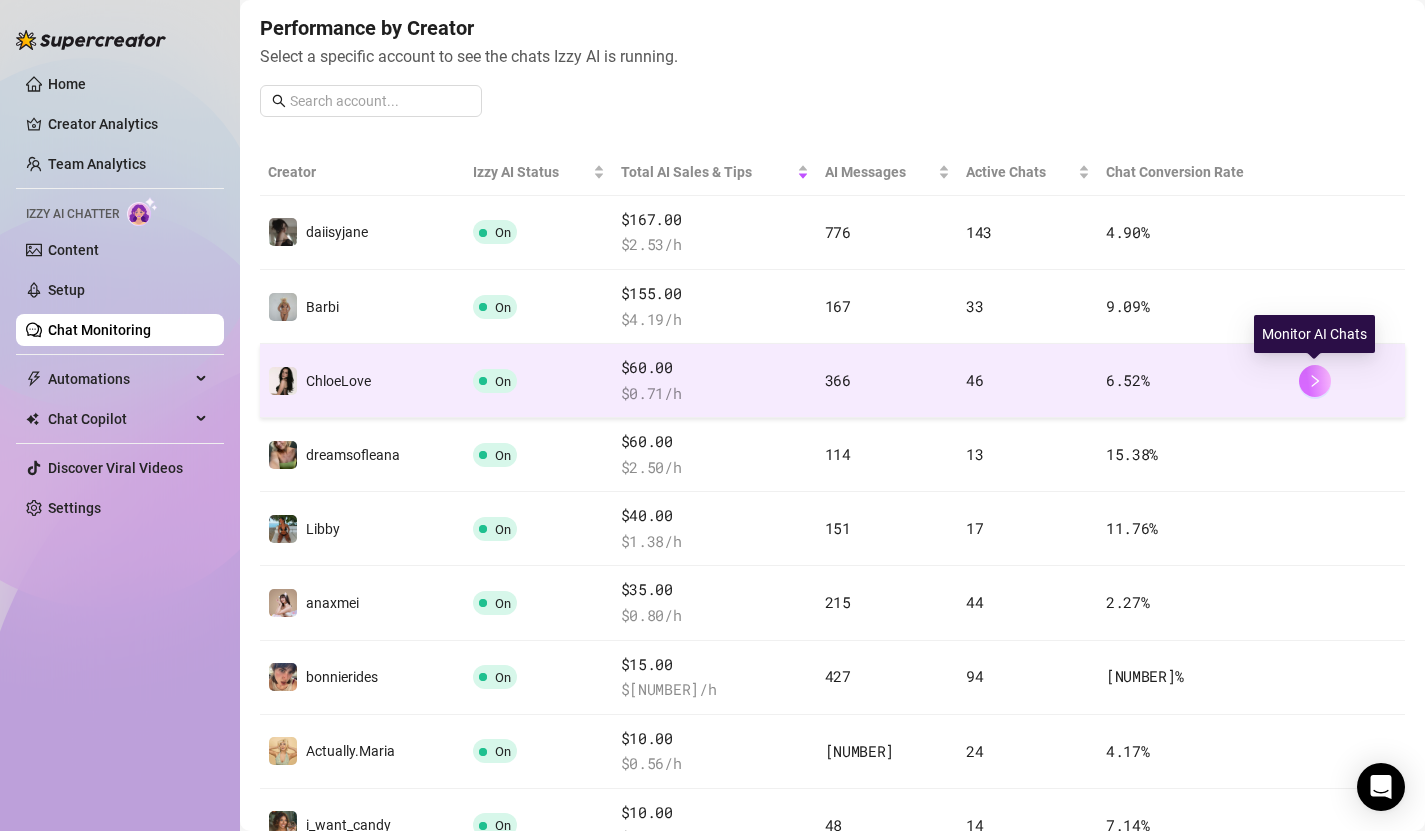 click 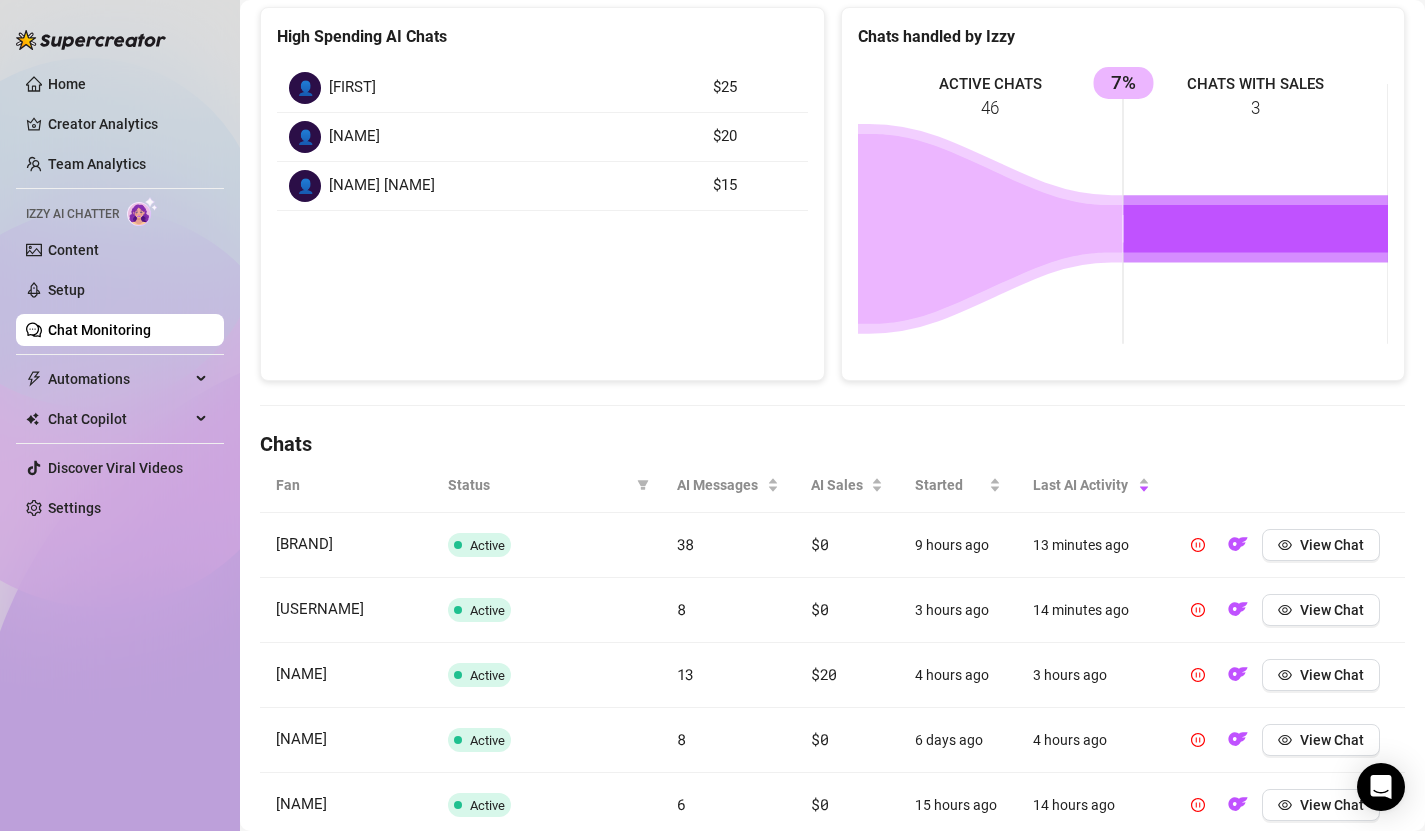 scroll, scrollTop: 389, scrollLeft: 0, axis: vertical 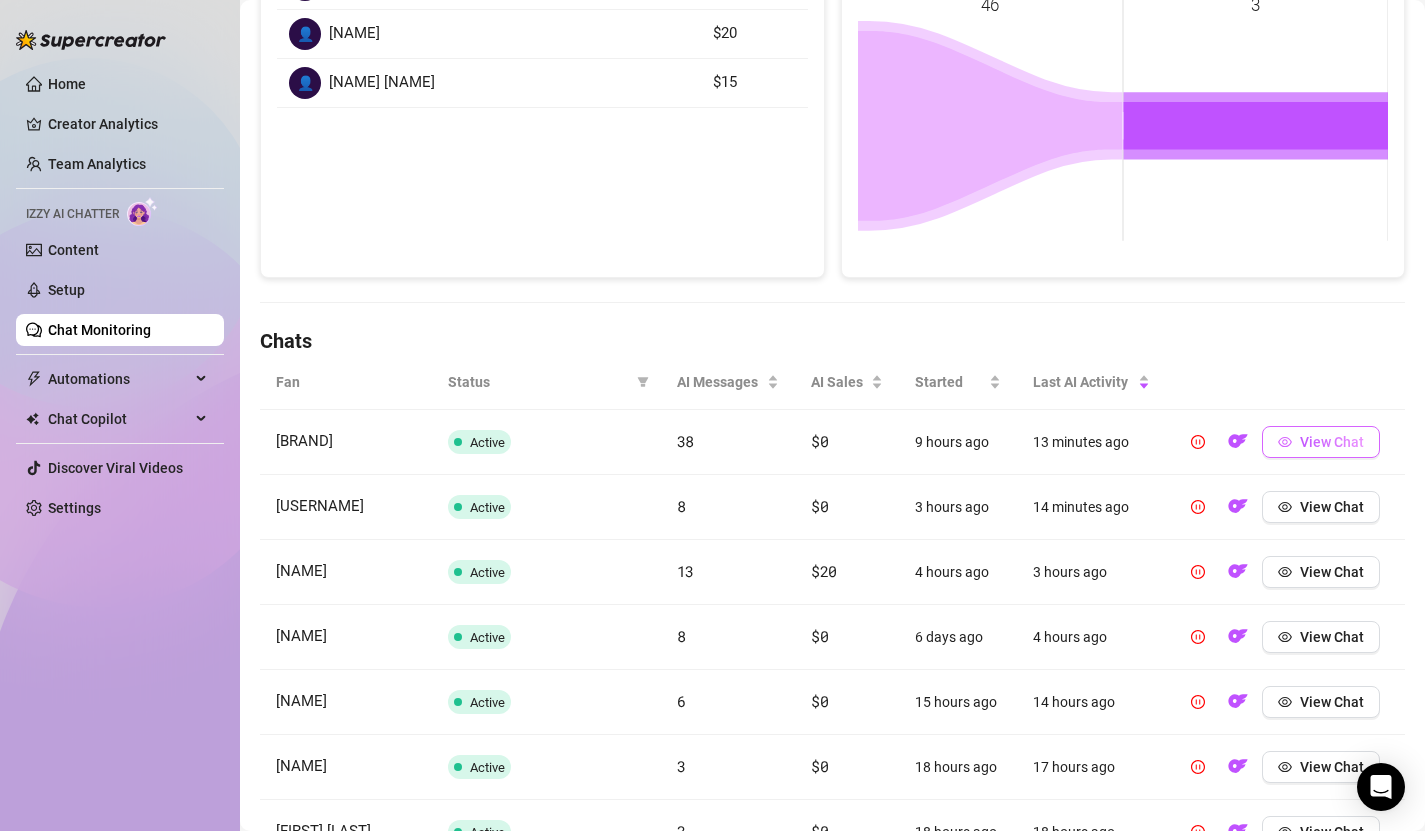 click on "View Chat" at bounding box center (1332, 442) 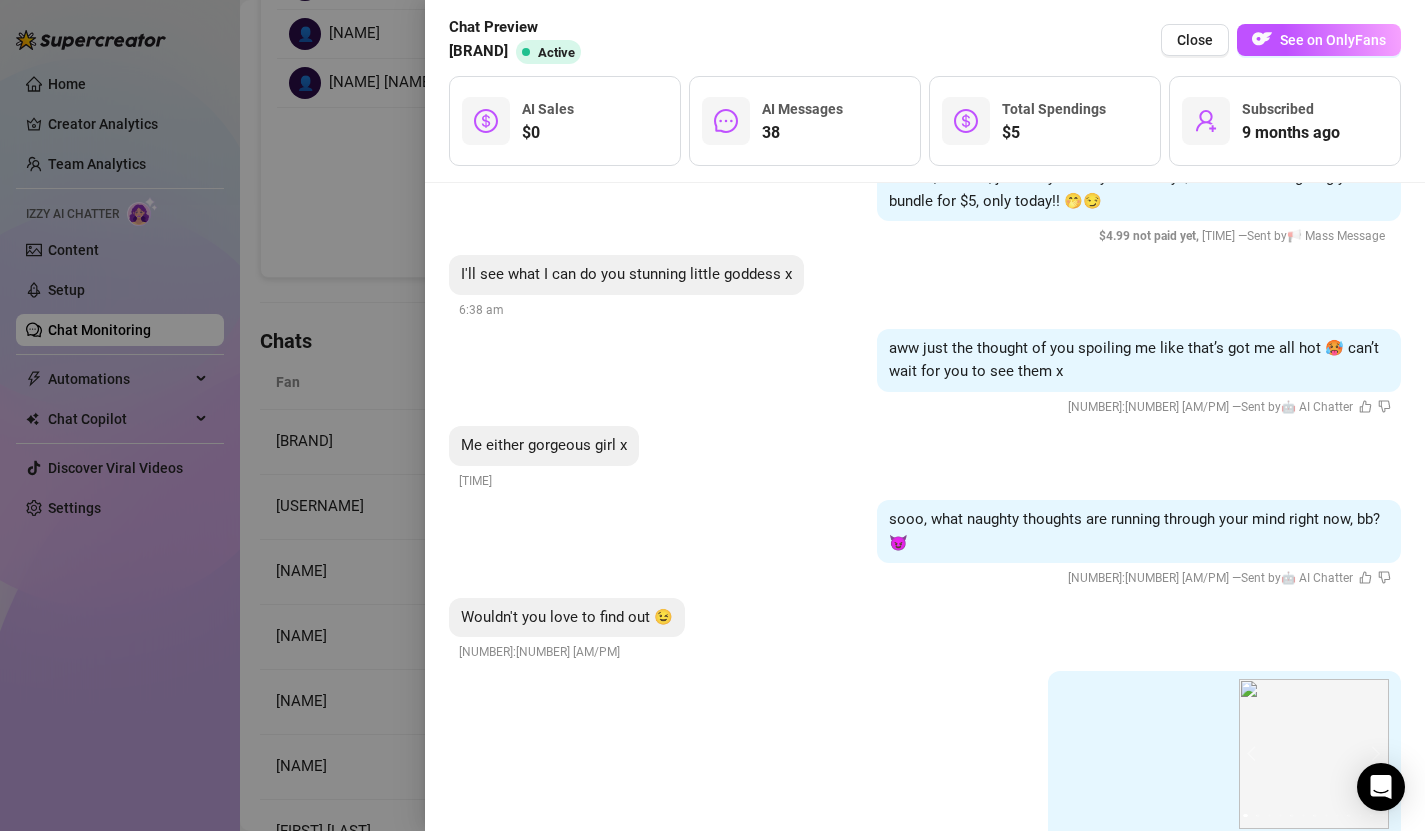 scroll, scrollTop: 9367, scrollLeft: 0, axis: vertical 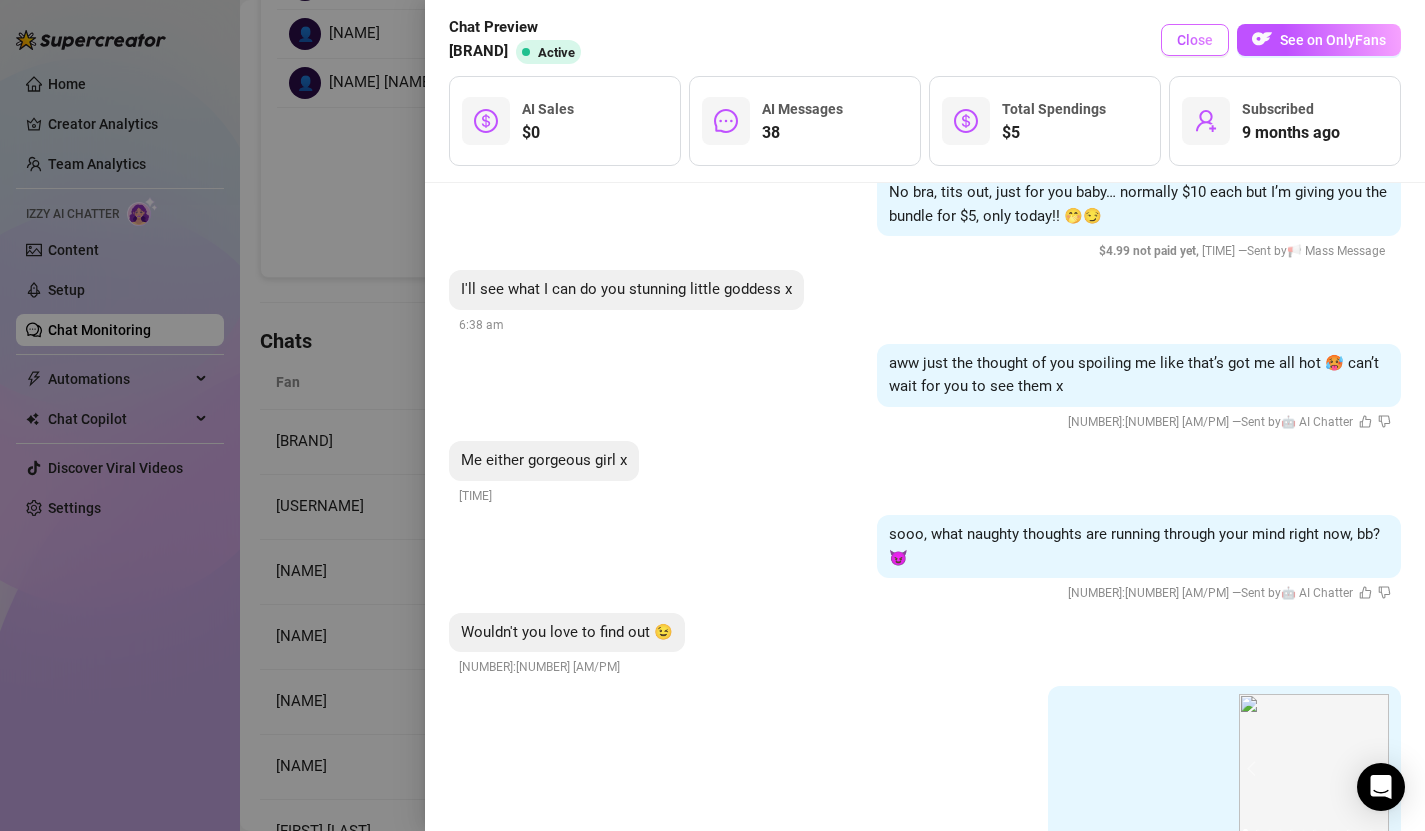 click on "Close" at bounding box center (1195, 40) 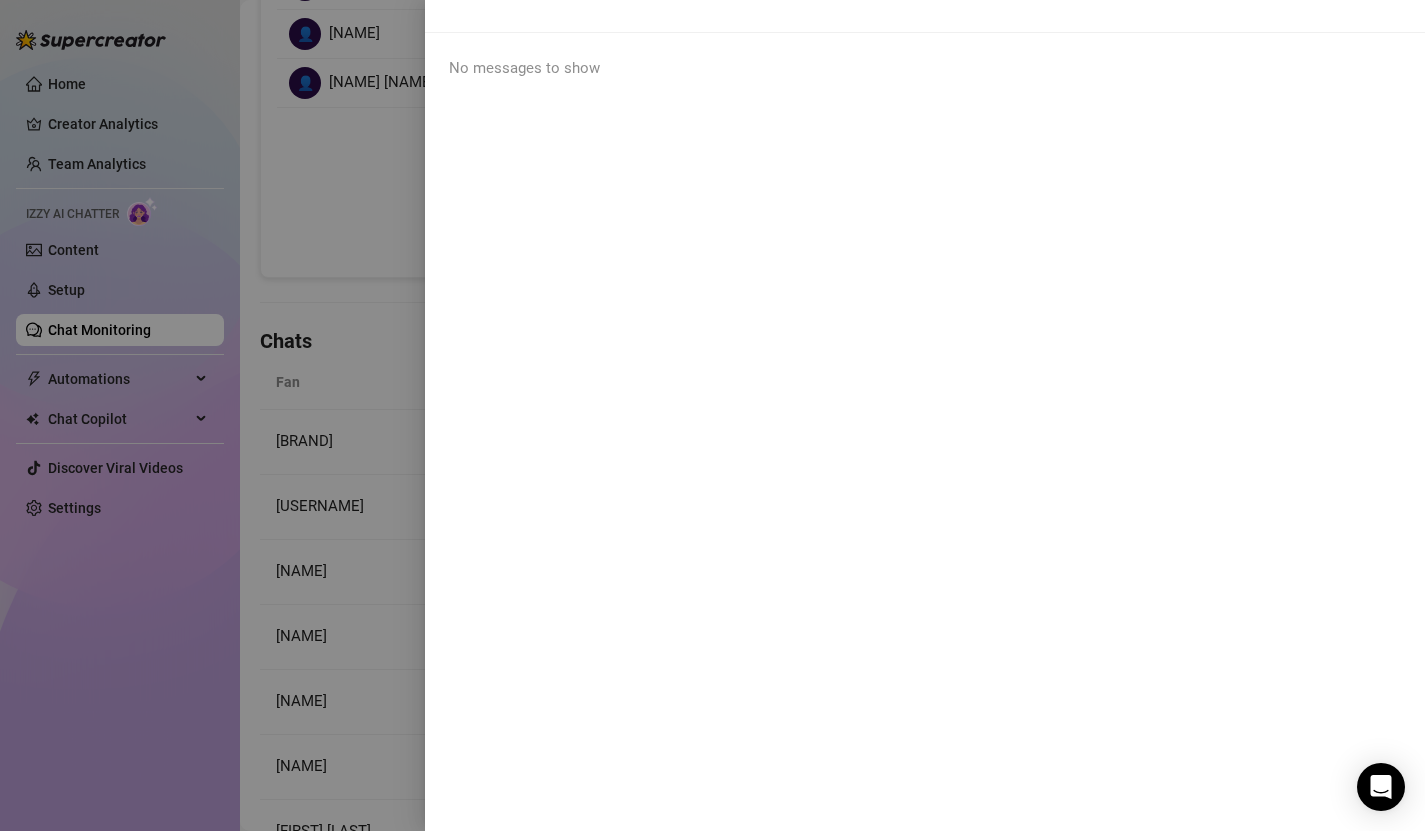 scroll, scrollTop: 0, scrollLeft: 0, axis: both 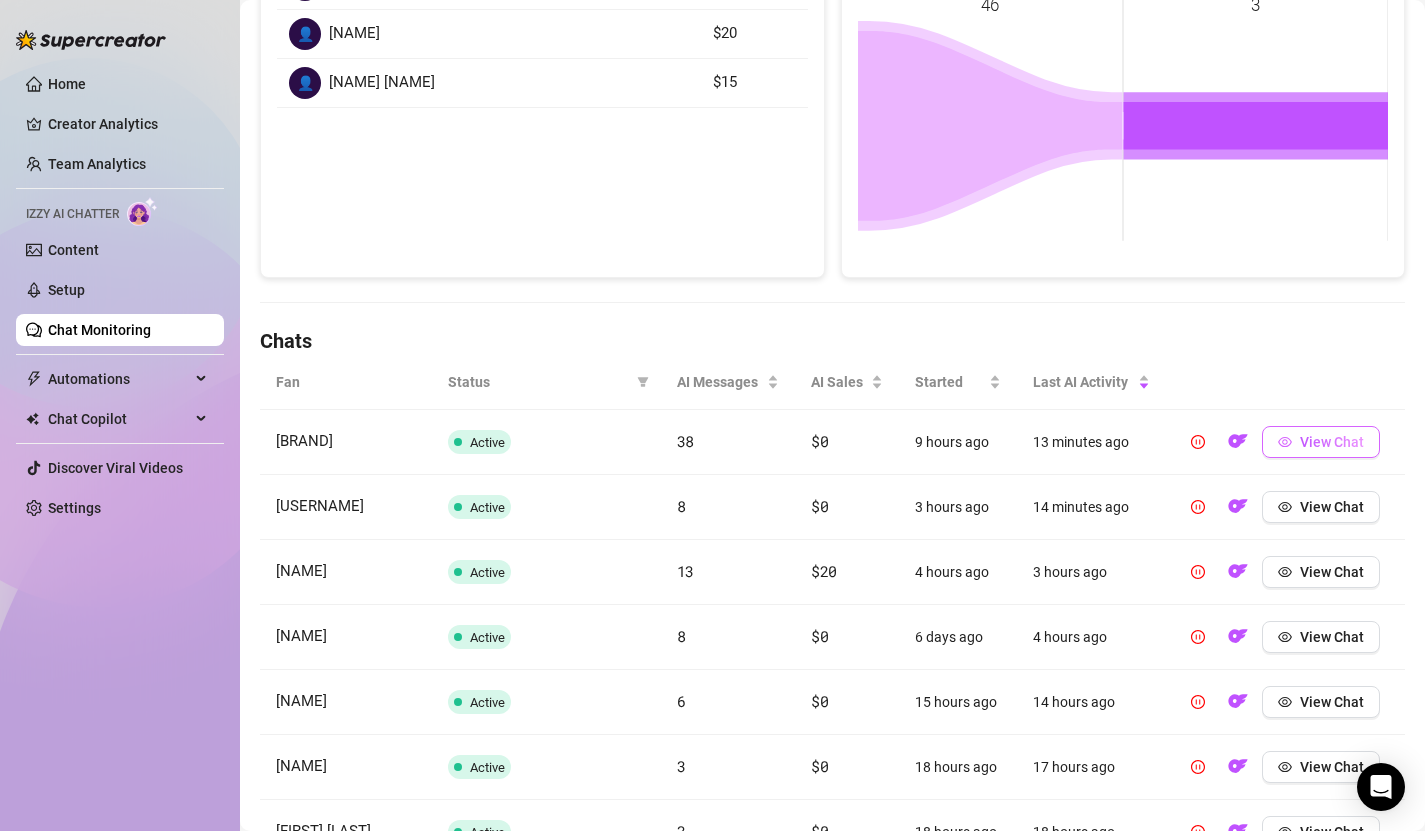 click on "View Chat" at bounding box center [1321, 442] 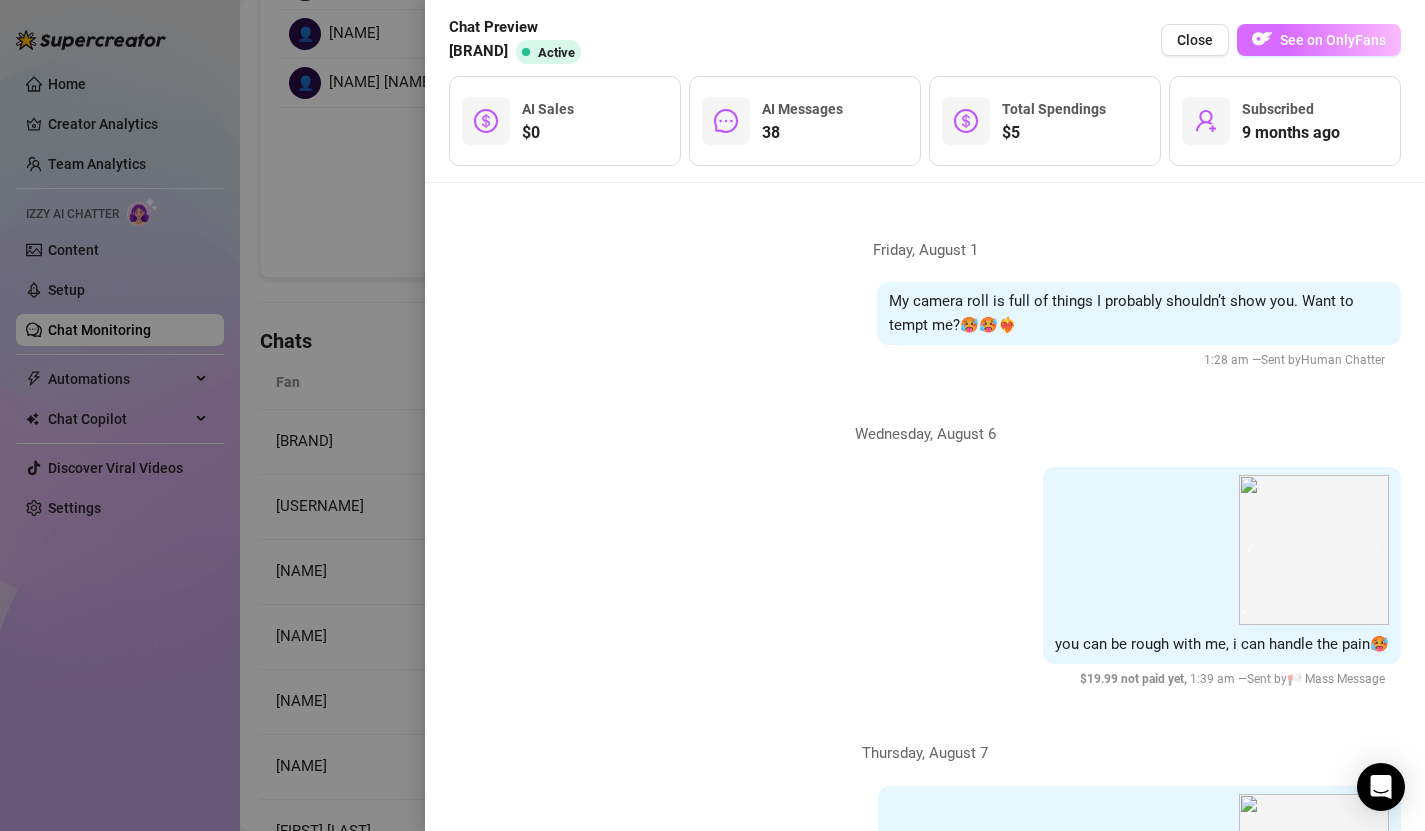click on "See on OnlyFans" at bounding box center (1333, 40) 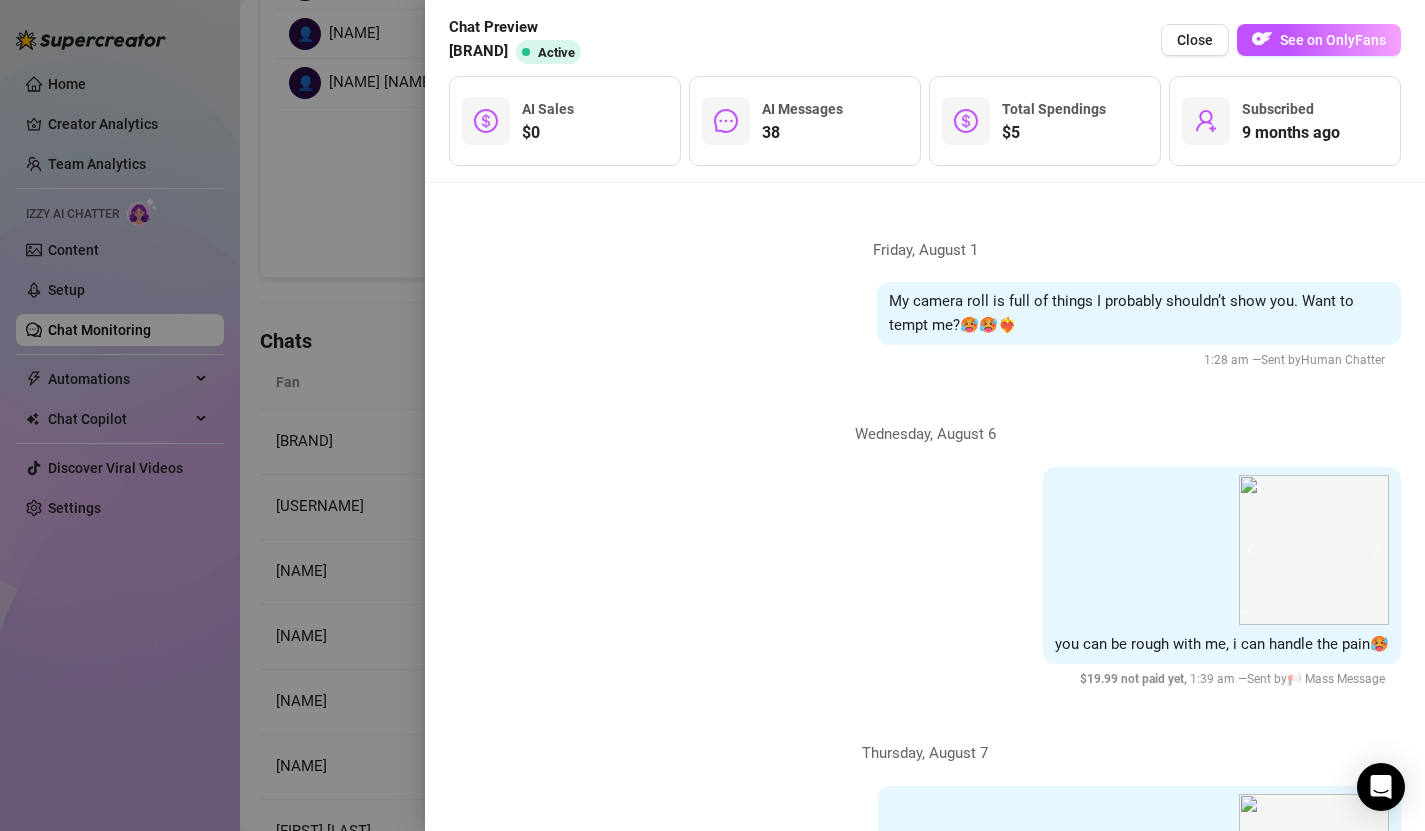 click at bounding box center [712, 415] 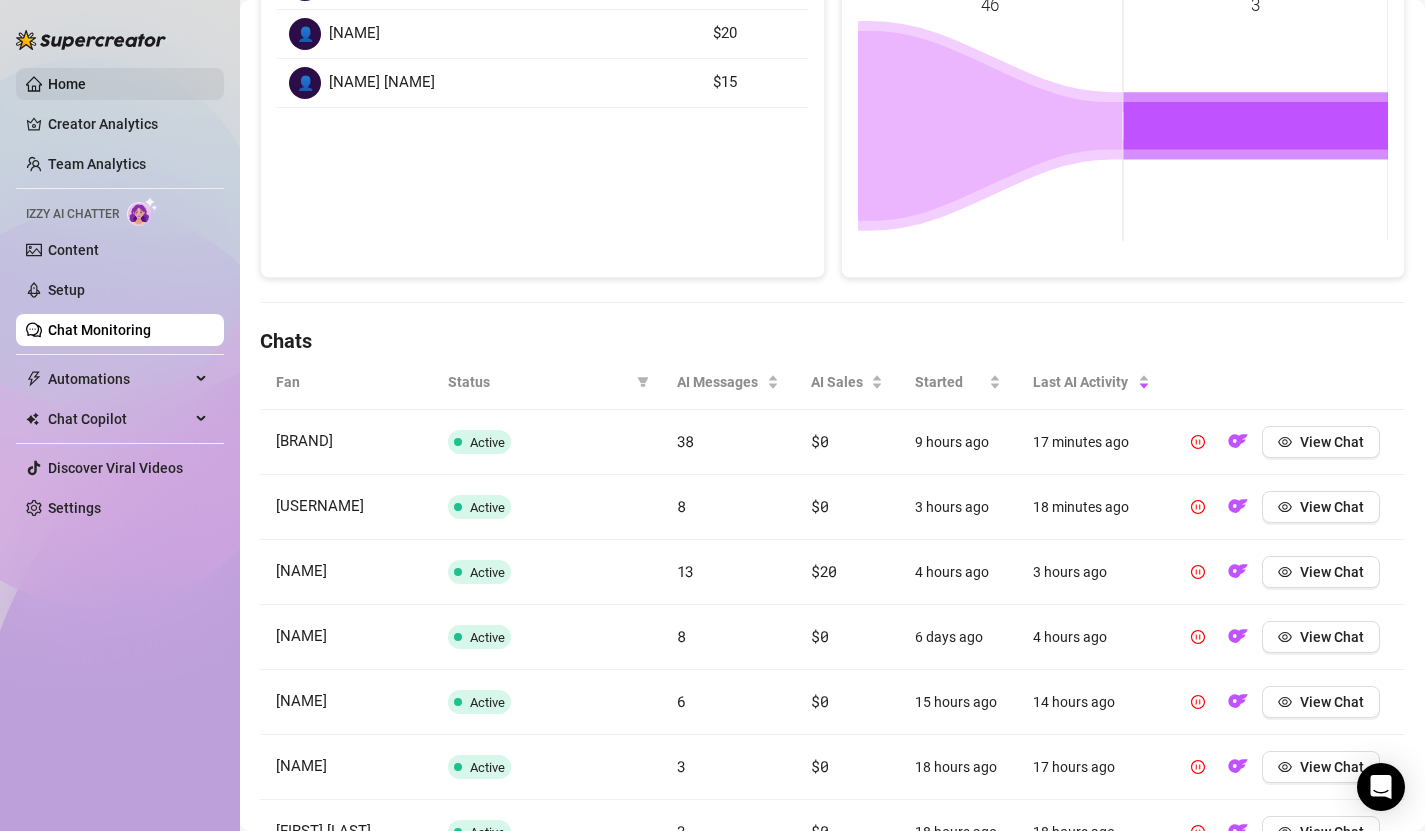click on "Home" at bounding box center [67, 84] 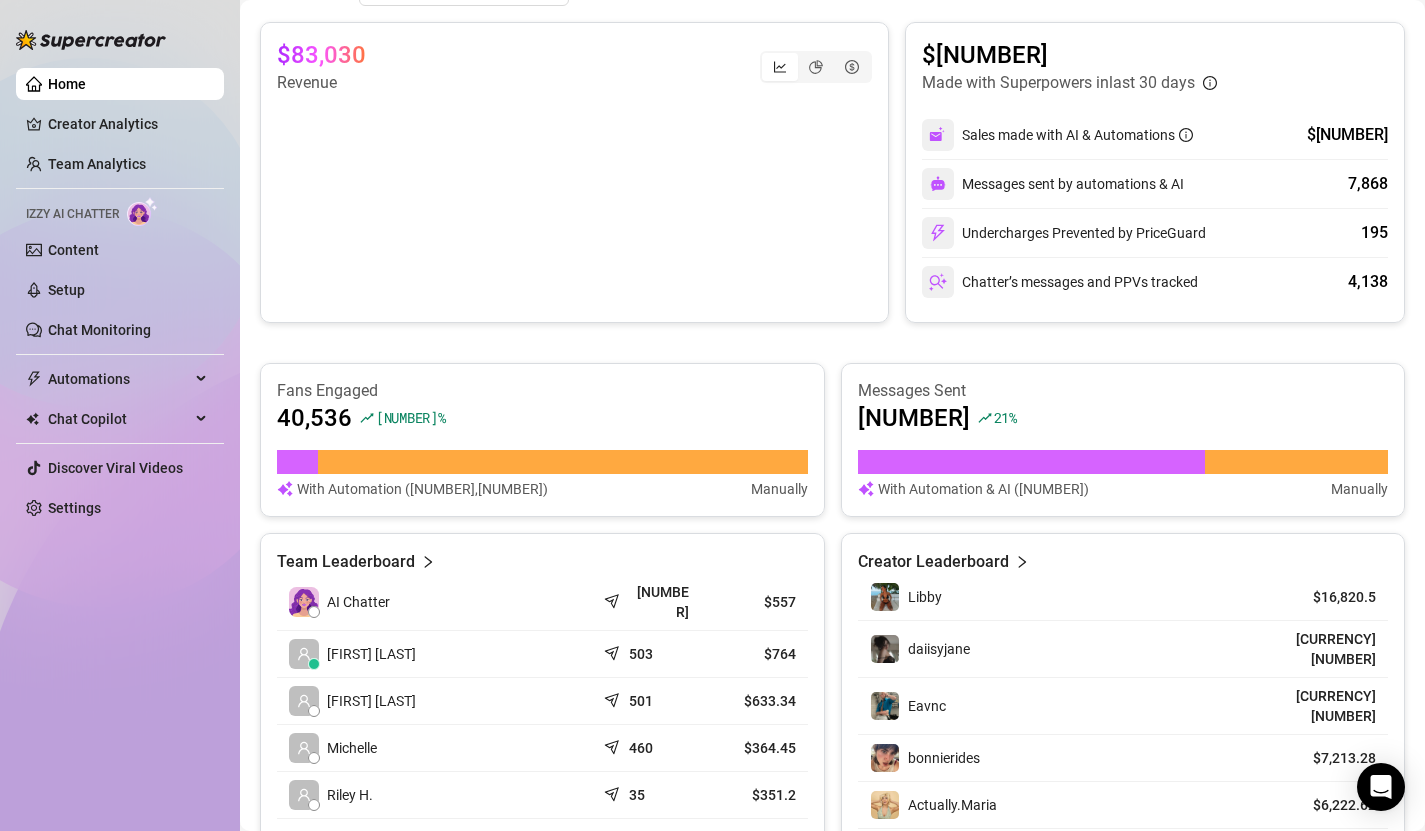 scroll, scrollTop: 493, scrollLeft: 0, axis: vertical 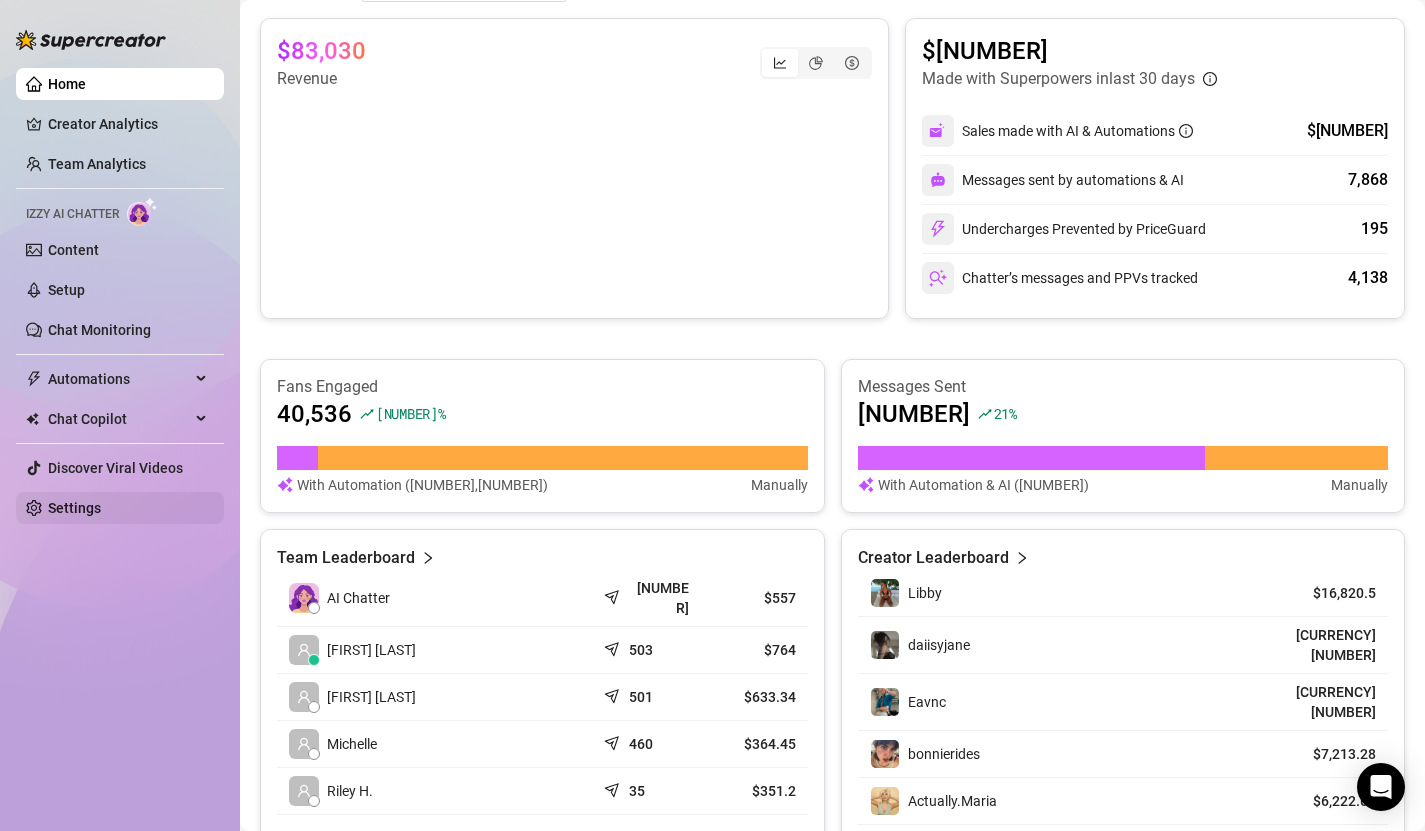click on "Settings" at bounding box center (74, 508) 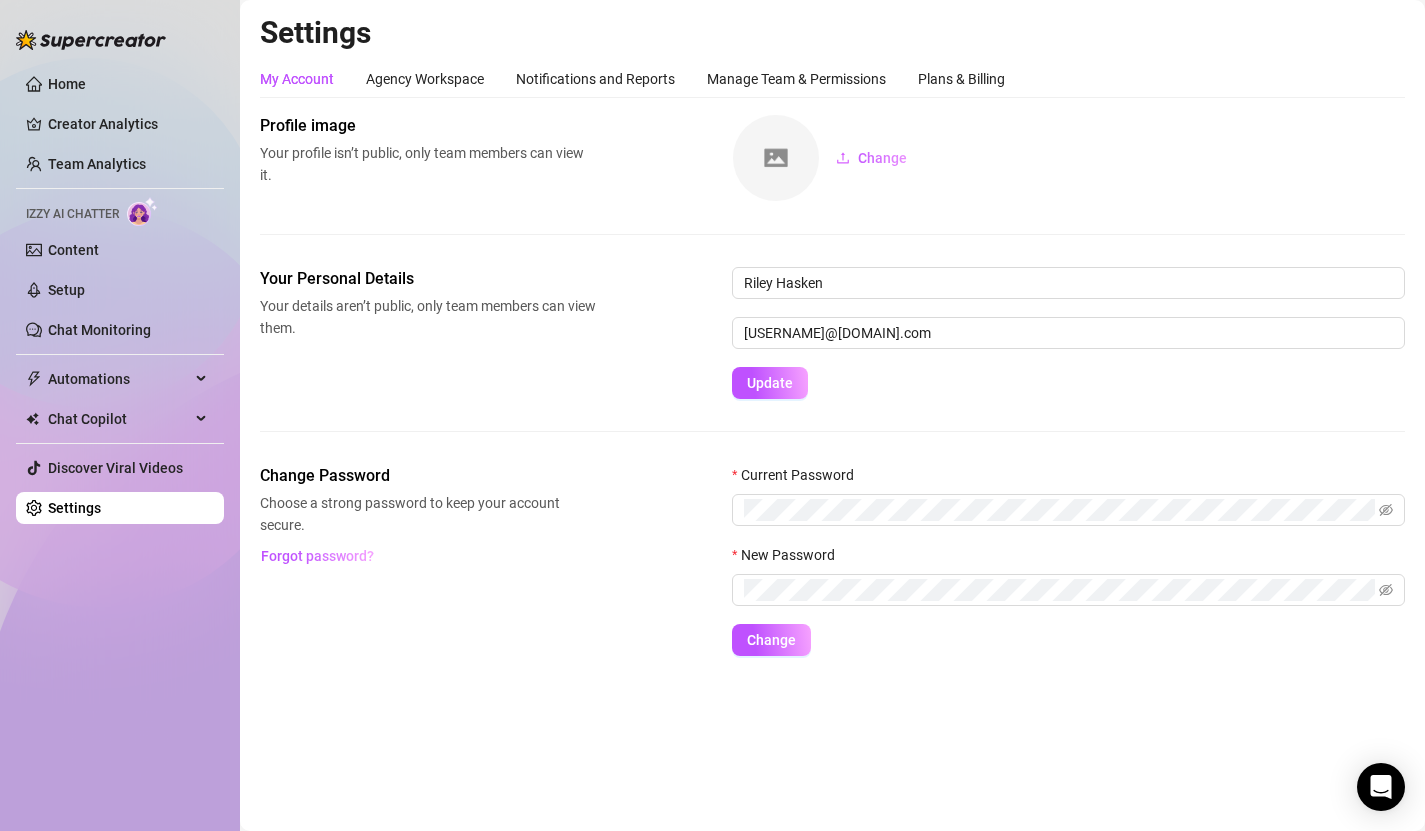 scroll, scrollTop: 0, scrollLeft: 0, axis: both 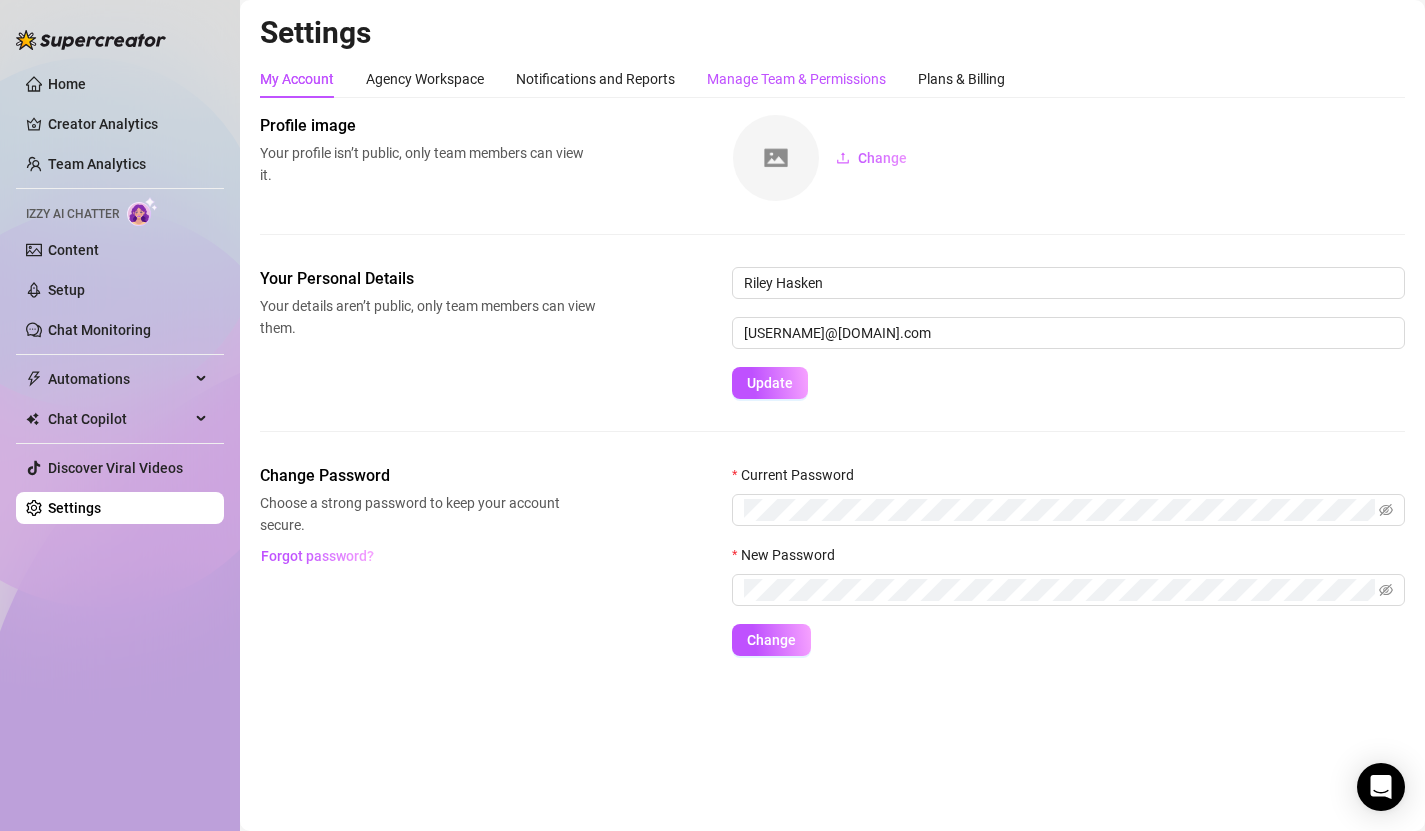 click on "Manage Team & Permissions" at bounding box center [796, 79] 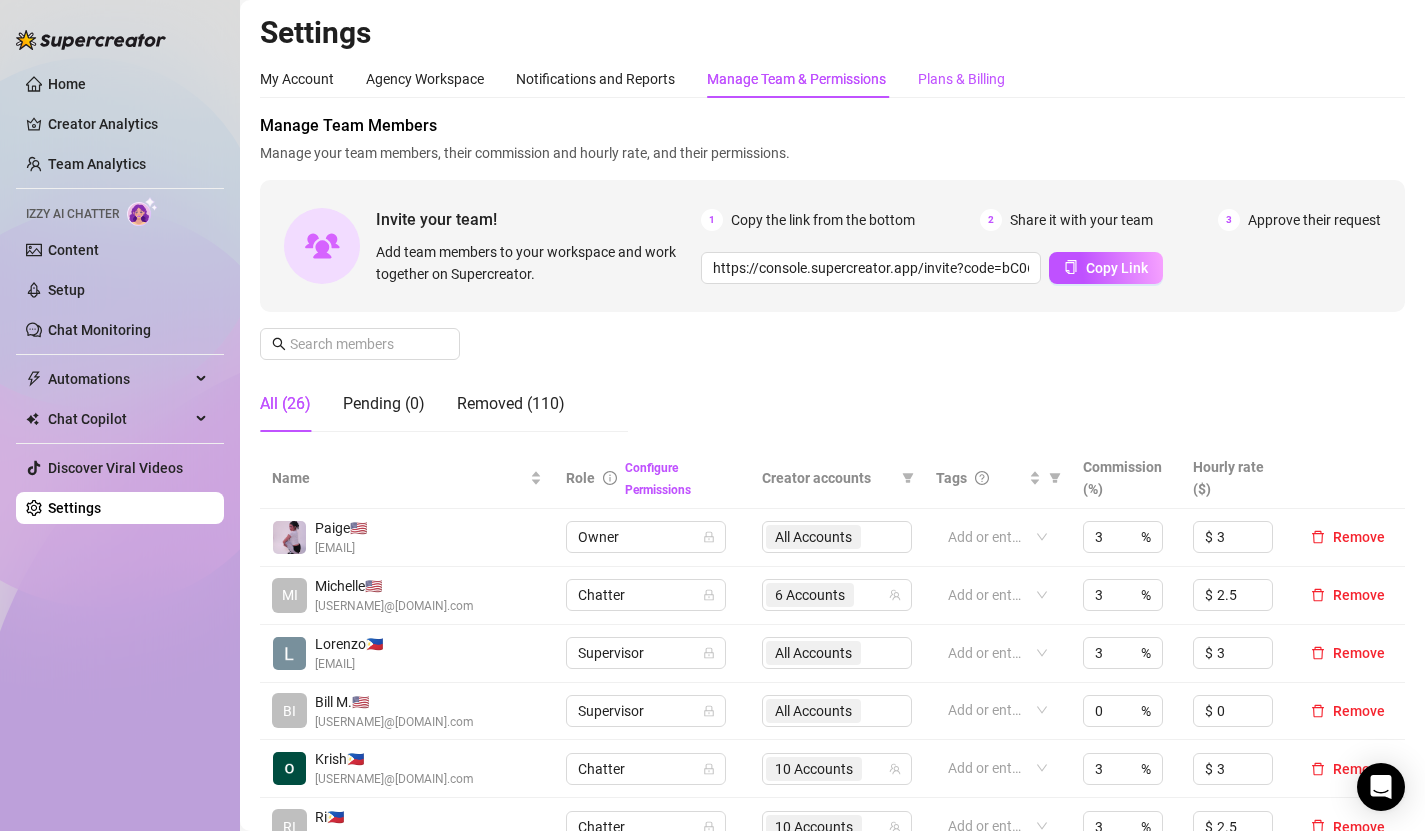click on "Plans & Billing" at bounding box center (961, 79) 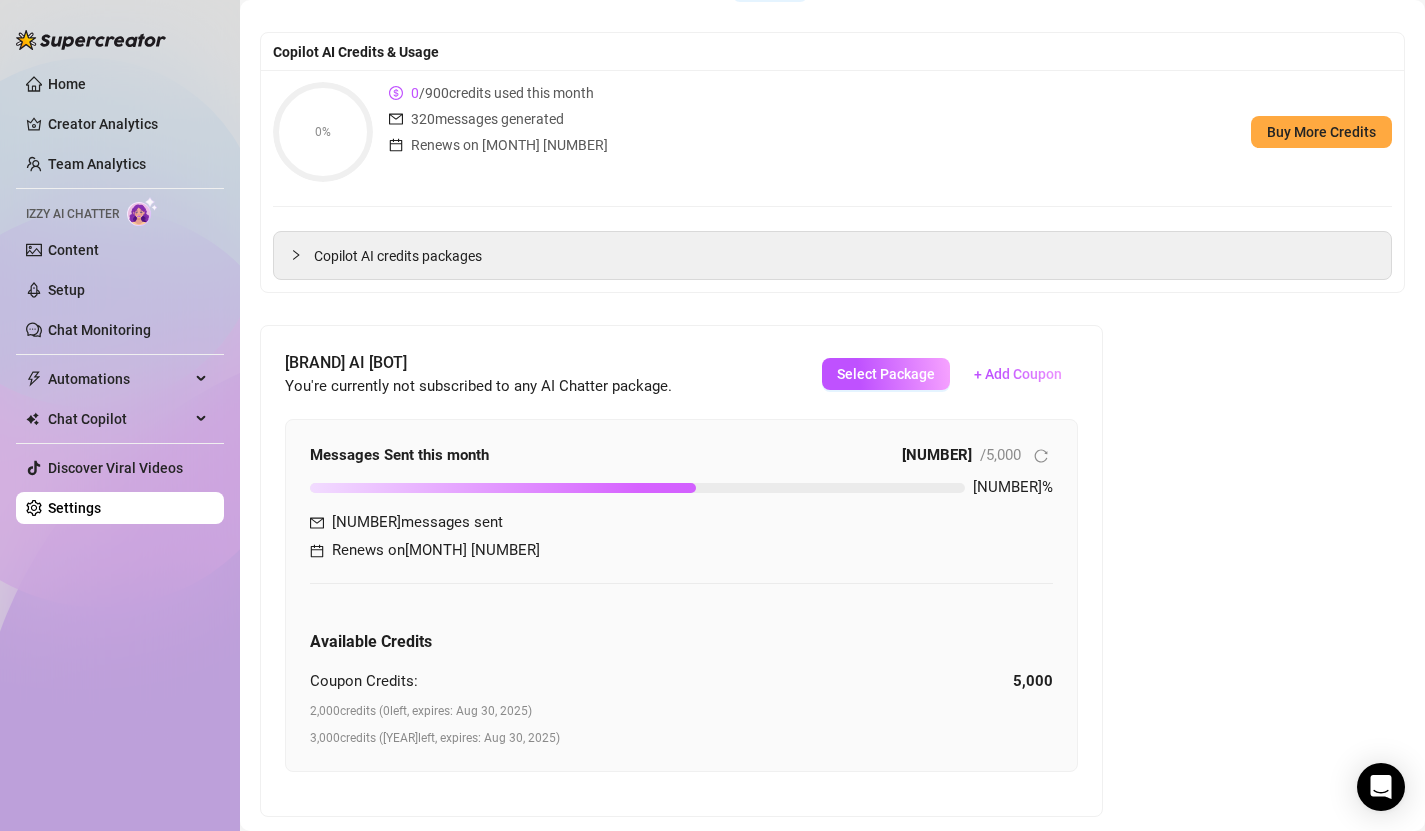 scroll, scrollTop: 0, scrollLeft: 0, axis: both 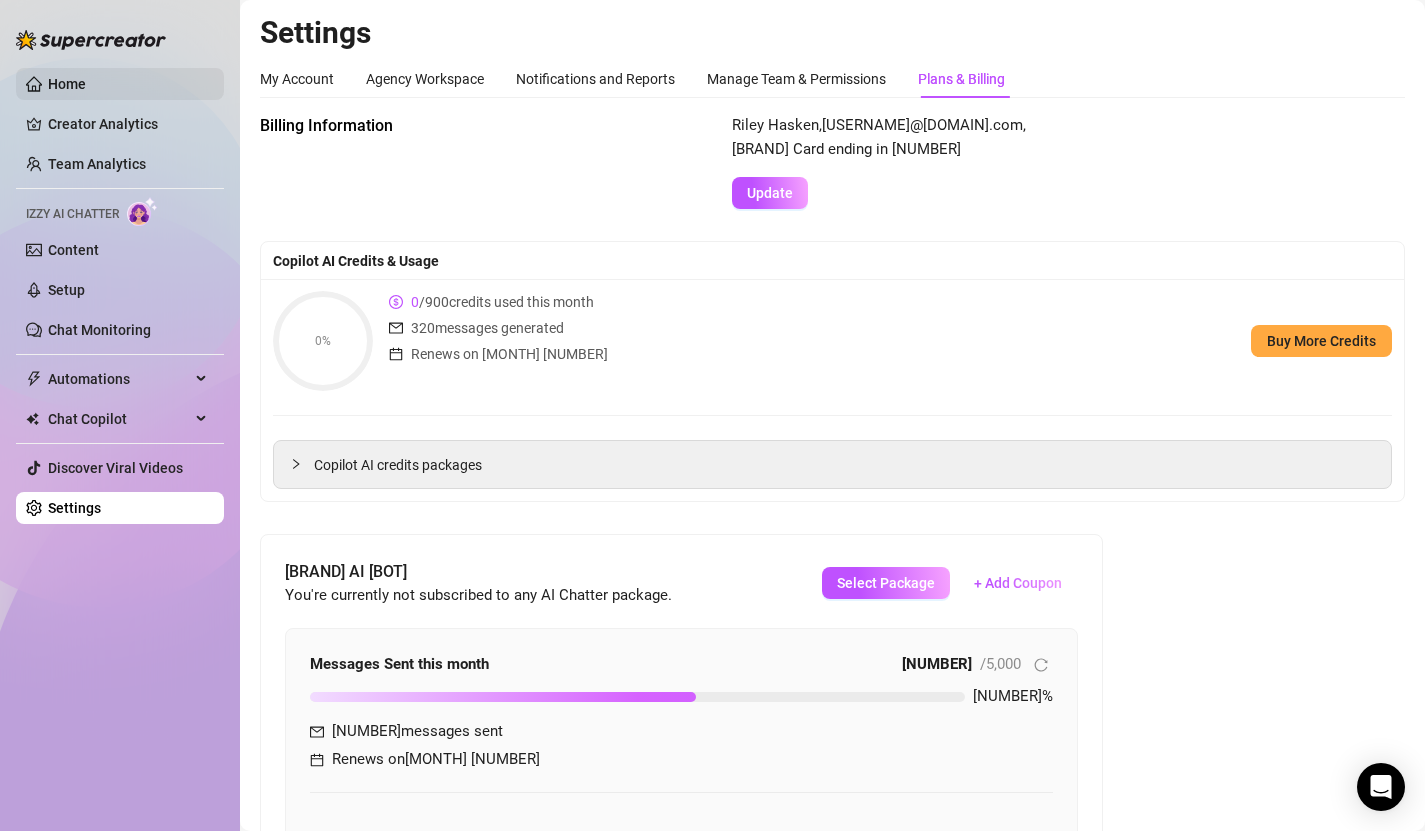 click on "Home" at bounding box center [67, 84] 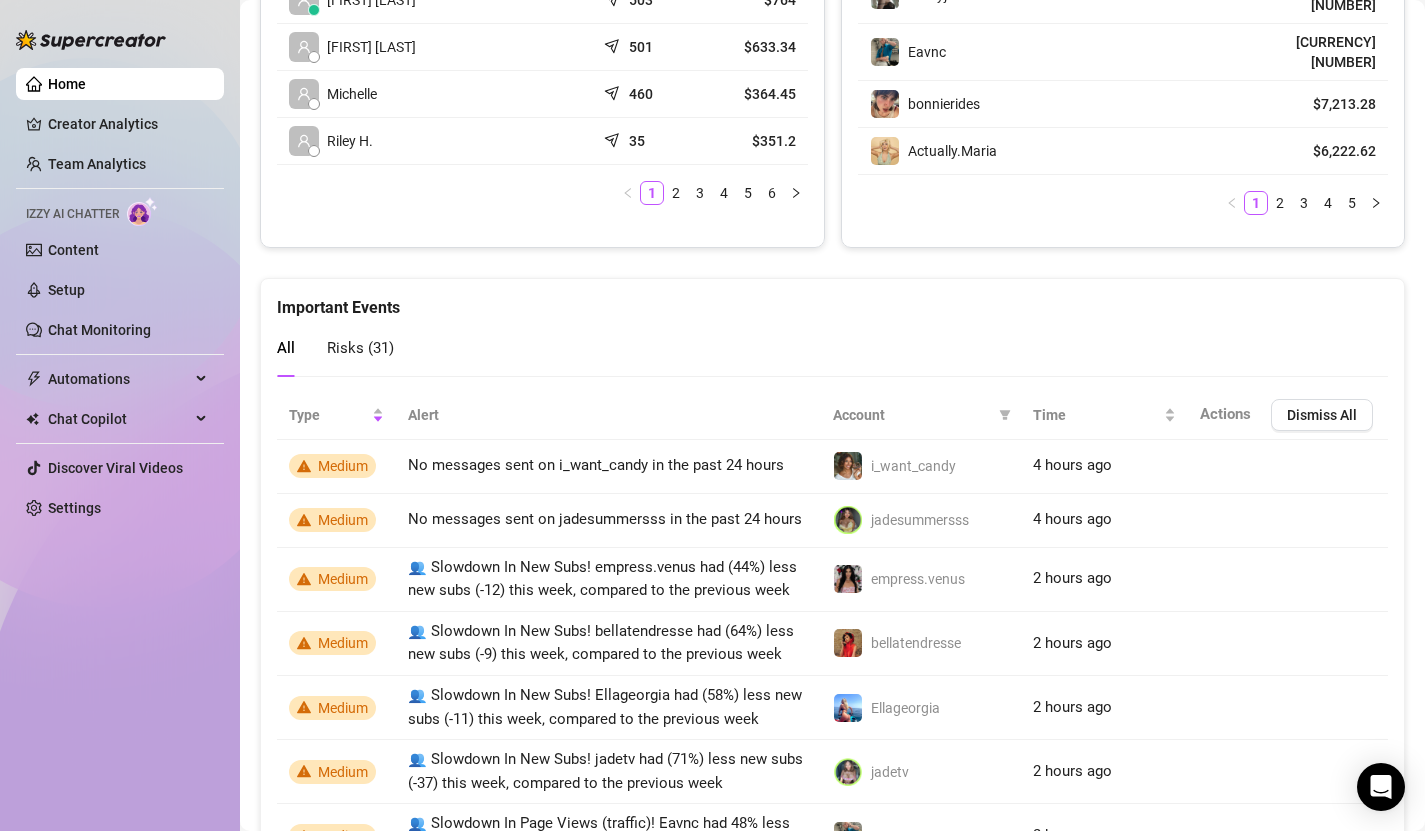 scroll, scrollTop: 1155, scrollLeft: 0, axis: vertical 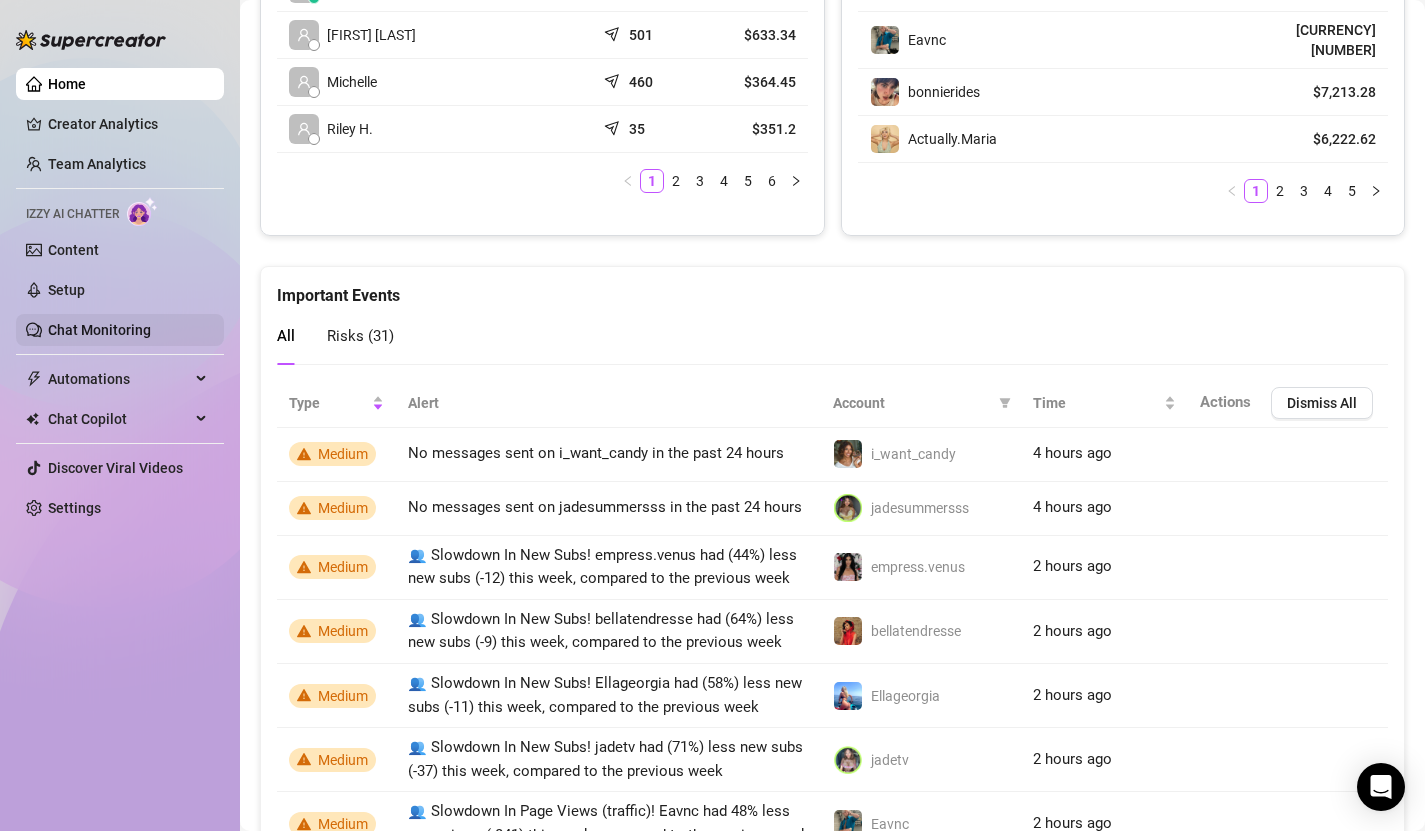 click on "Chat Monitoring" at bounding box center (99, 330) 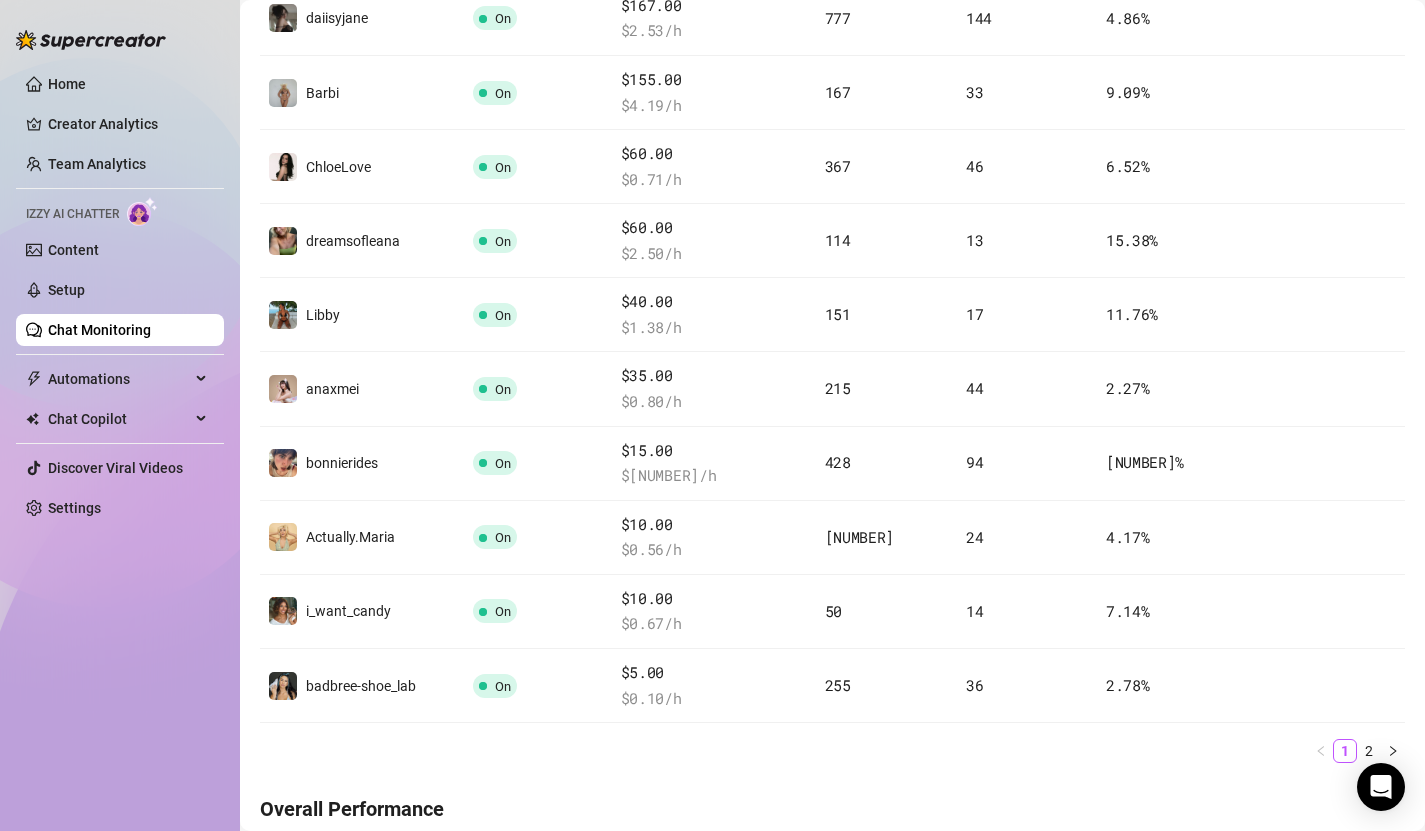 scroll, scrollTop: 0, scrollLeft: 0, axis: both 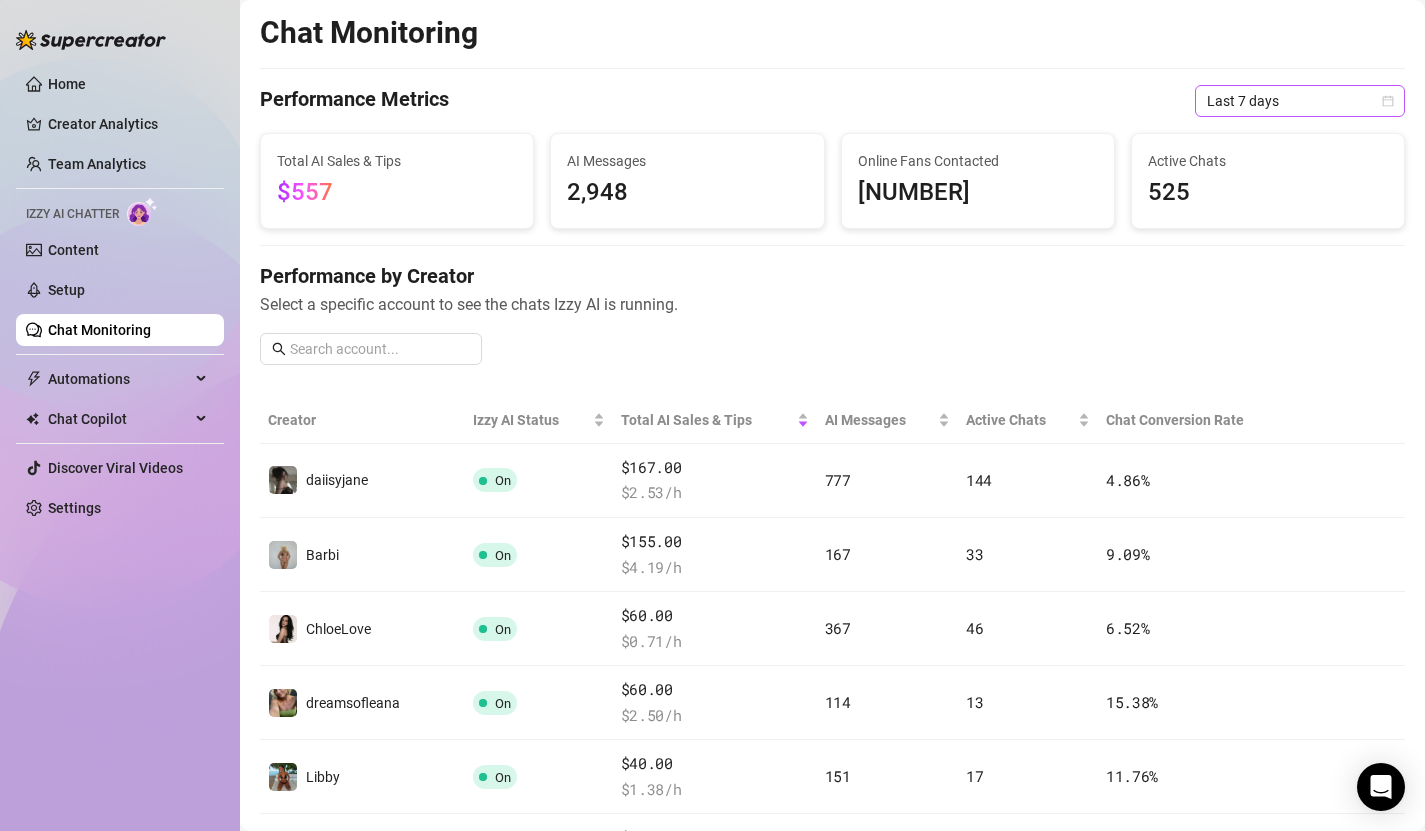 click 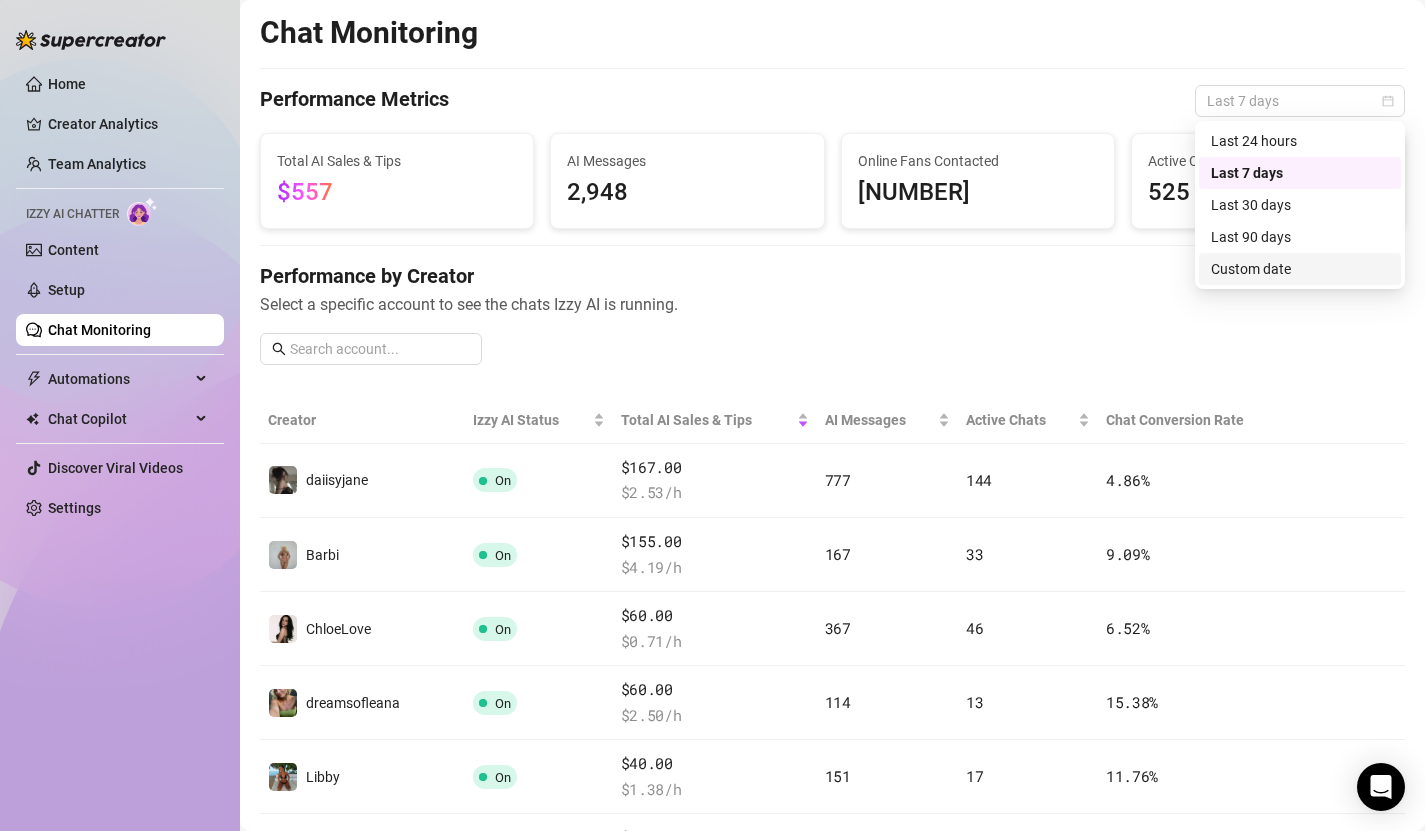 click on "Custom date" at bounding box center (1300, 269) 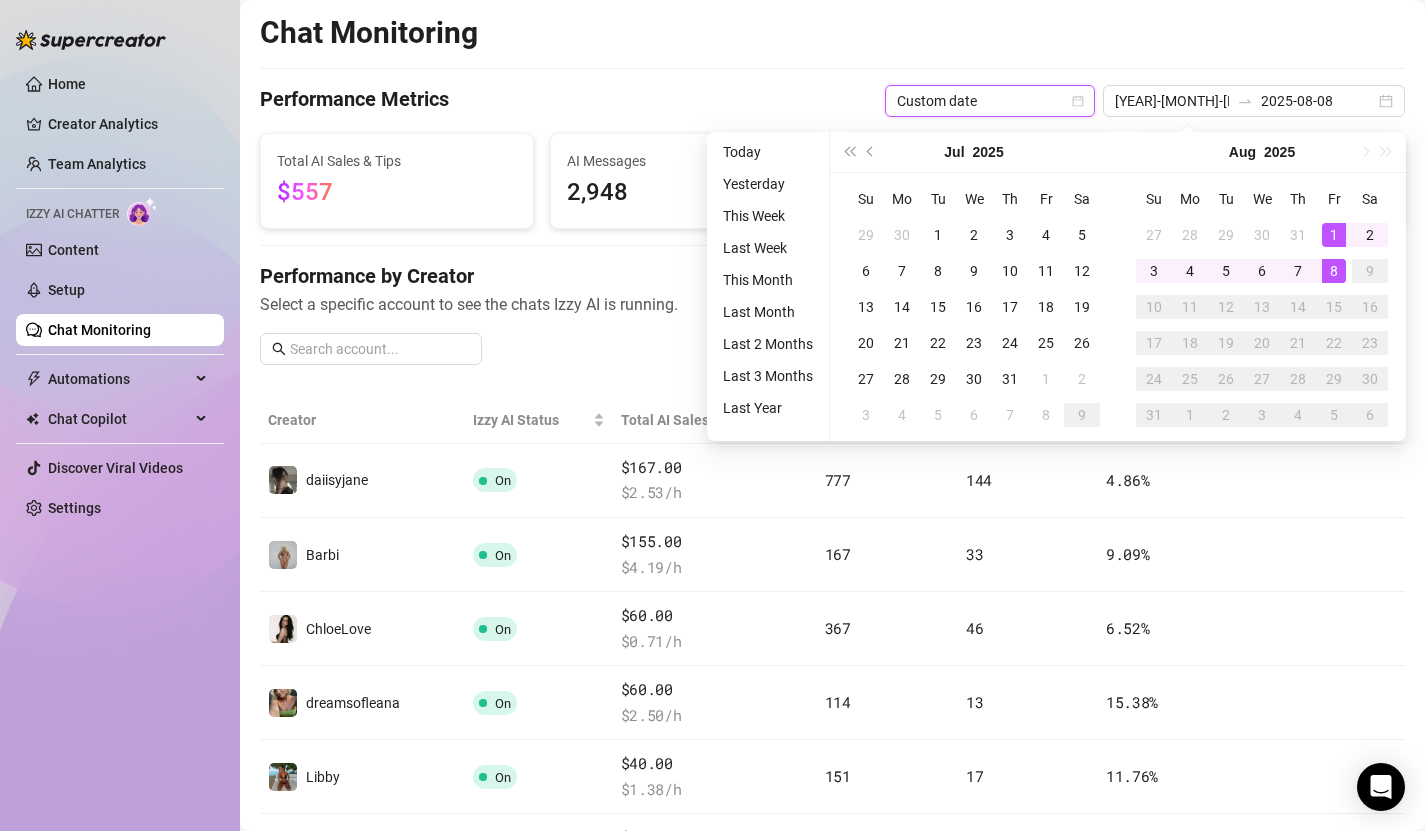 type on "2025-08-08" 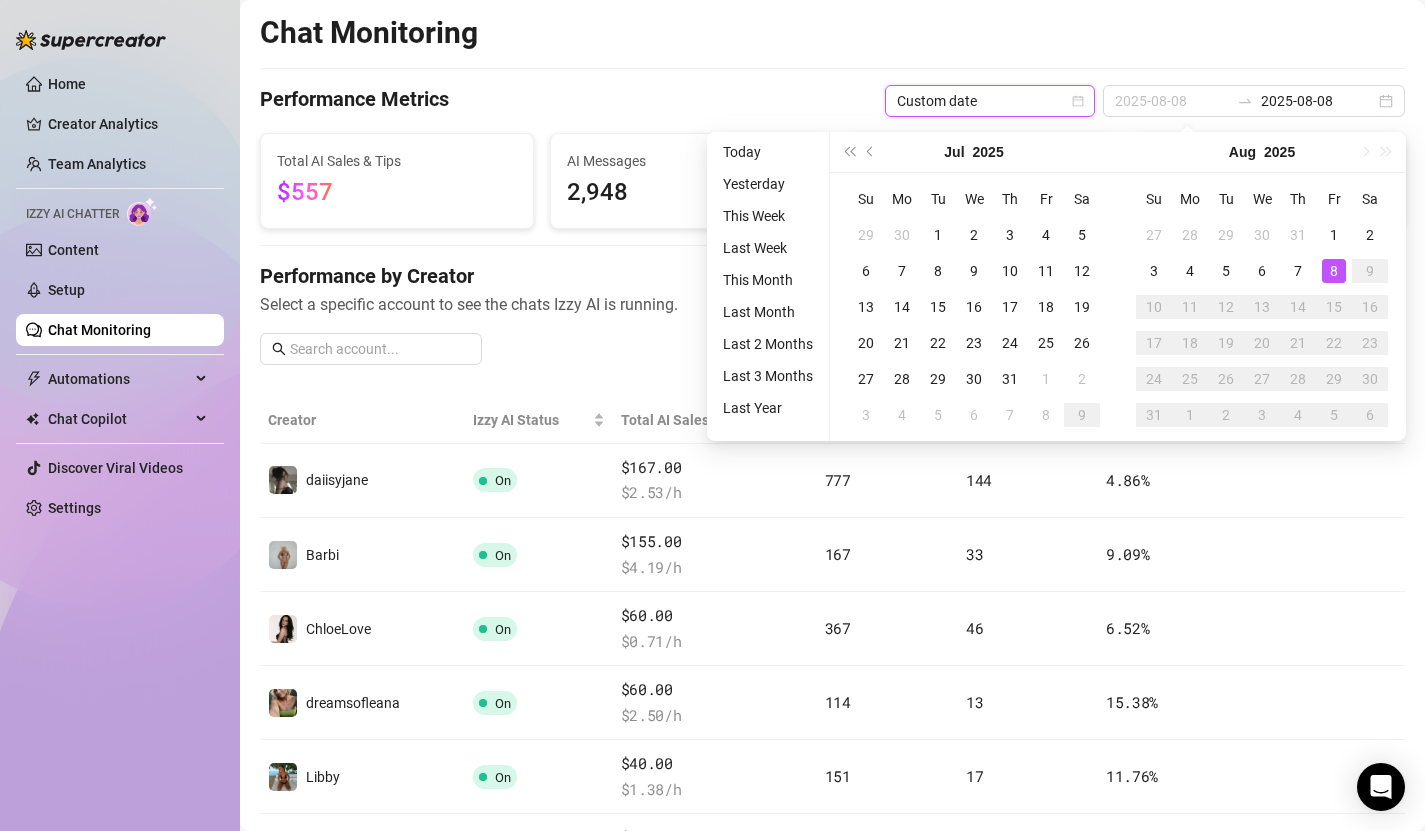 click on "8" at bounding box center [1334, 271] 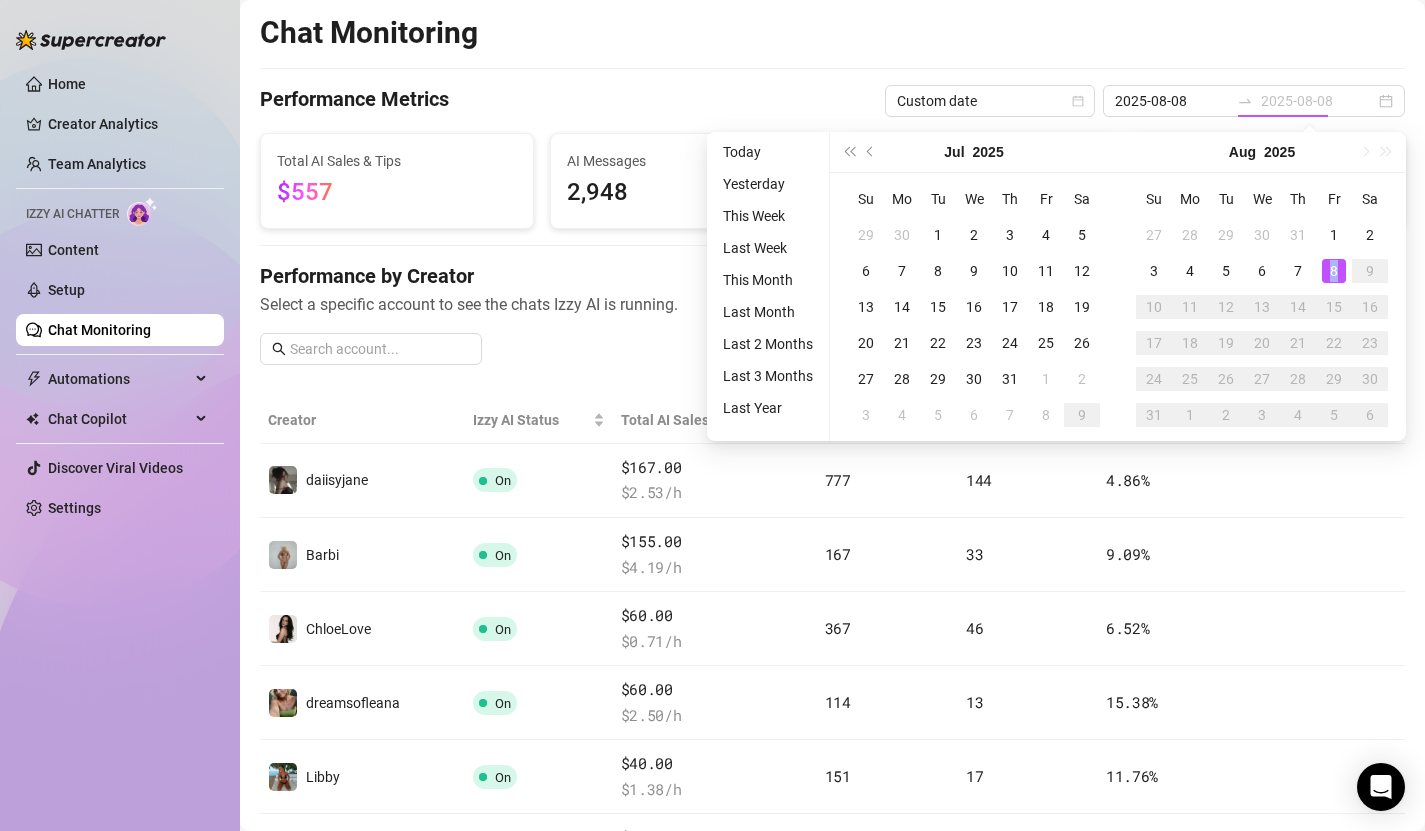 click on "8" at bounding box center [1334, 271] 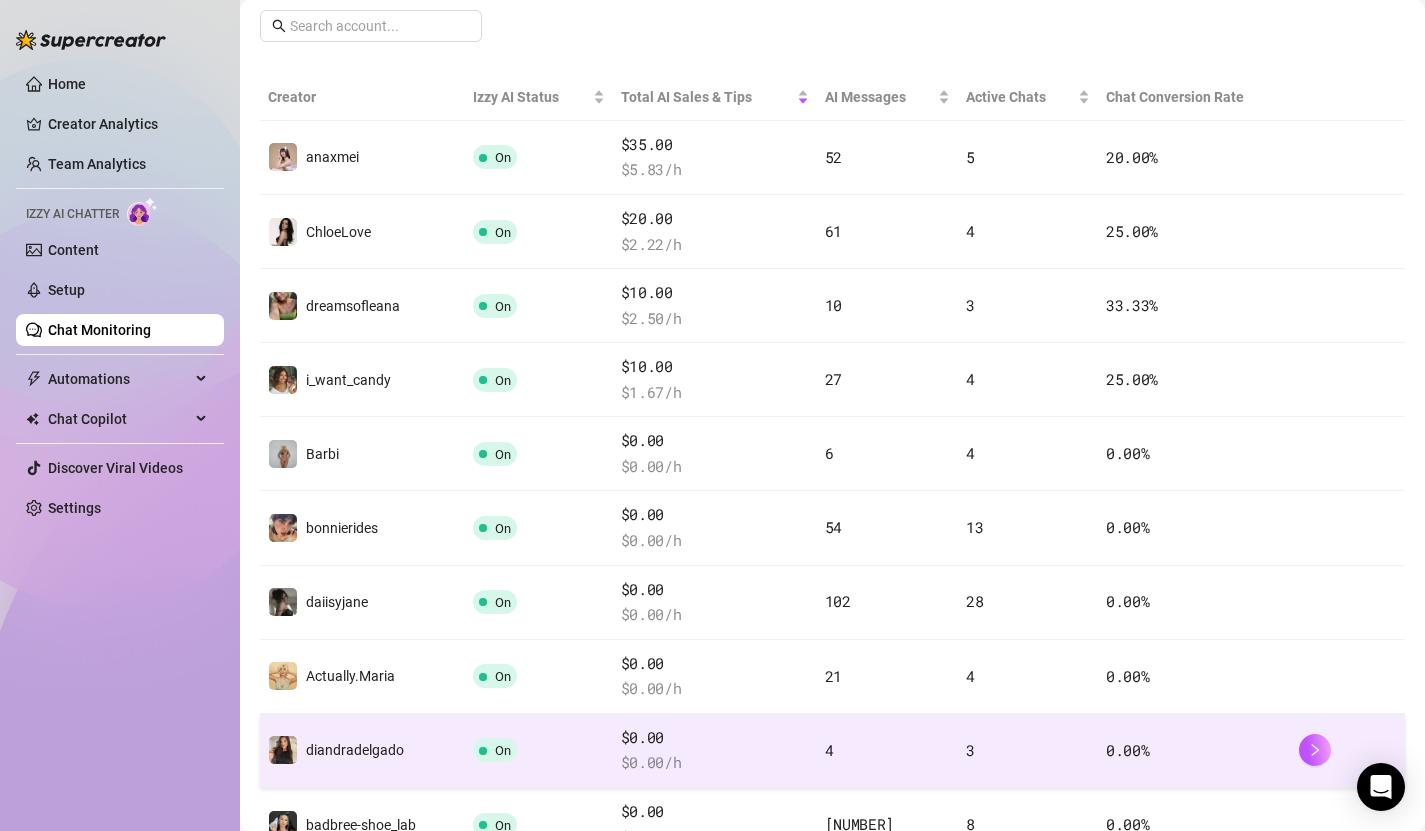 scroll, scrollTop: 318, scrollLeft: 0, axis: vertical 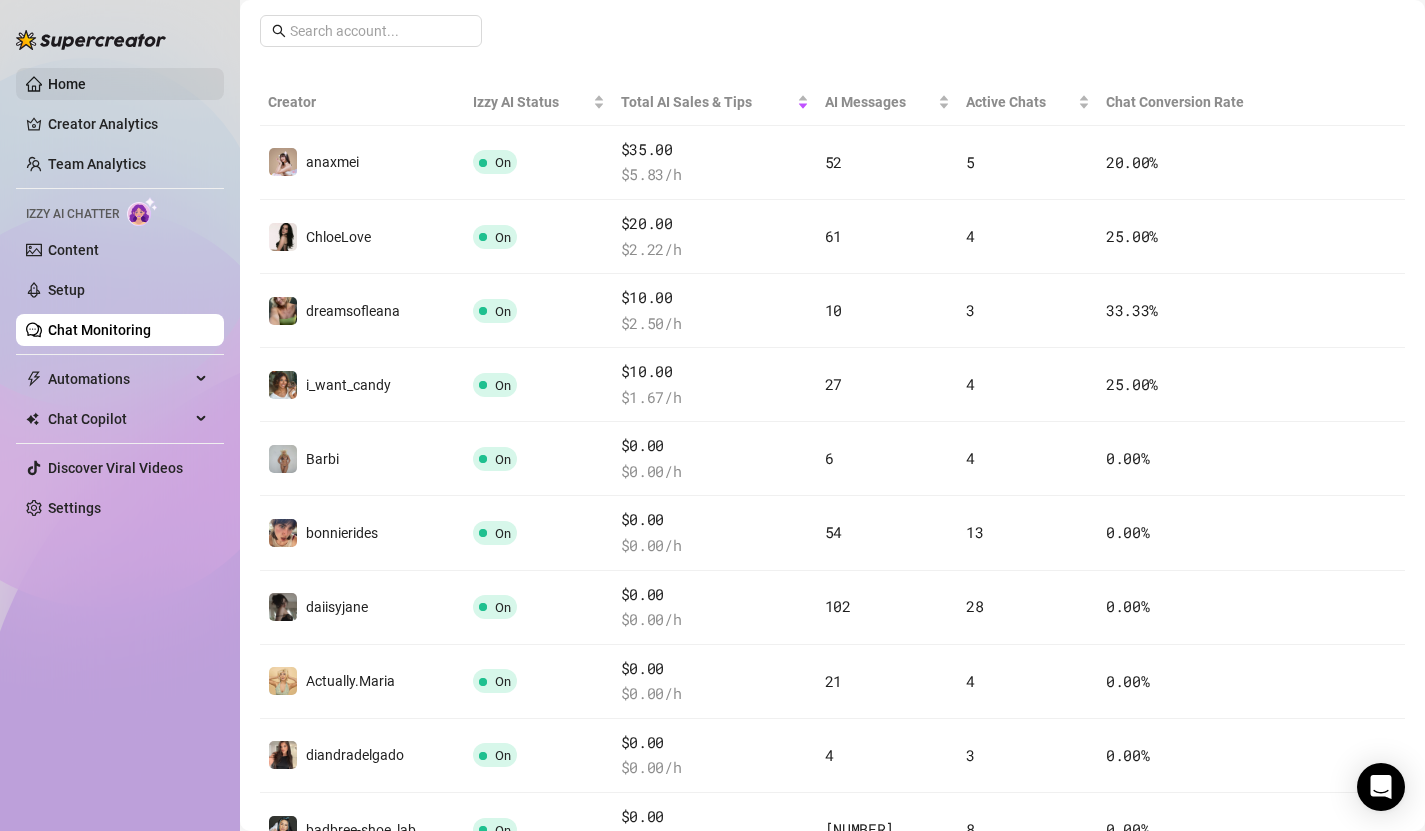 click on "Home" at bounding box center (67, 84) 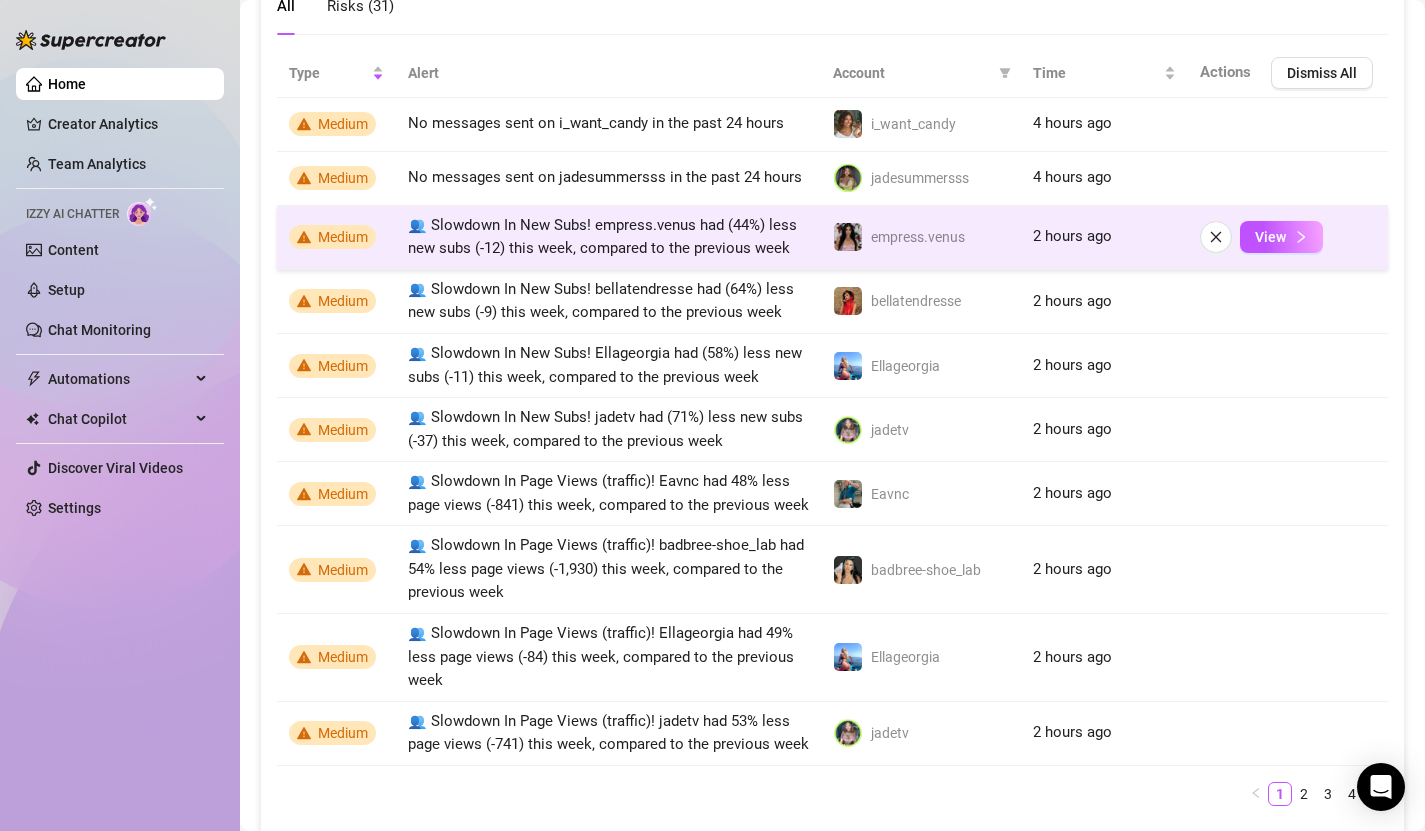 scroll, scrollTop: 1532, scrollLeft: 0, axis: vertical 